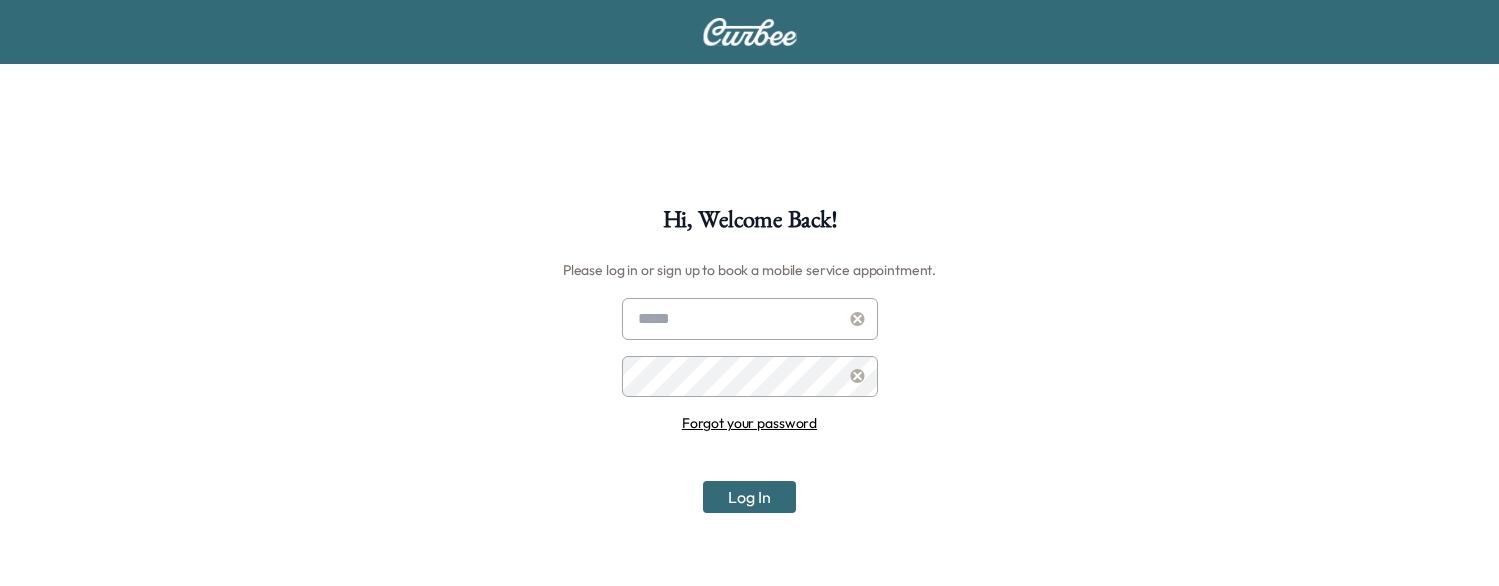 scroll, scrollTop: 0, scrollLeft: 0, axis: both 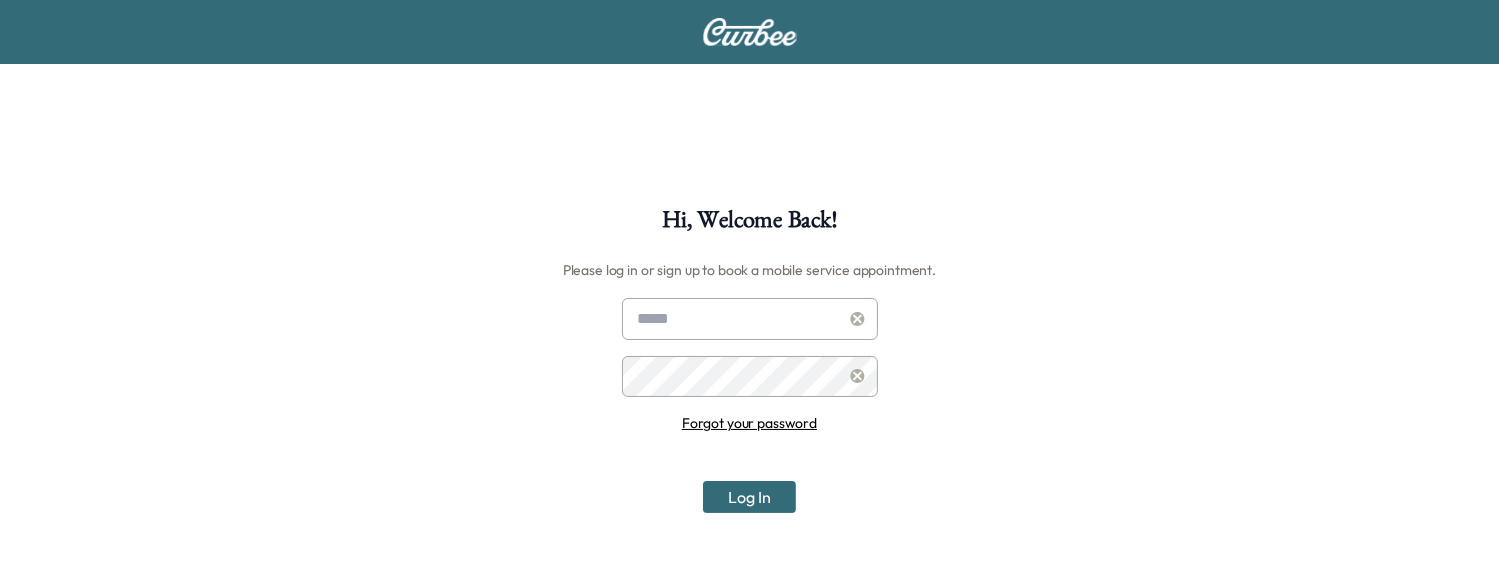 type on "**********" 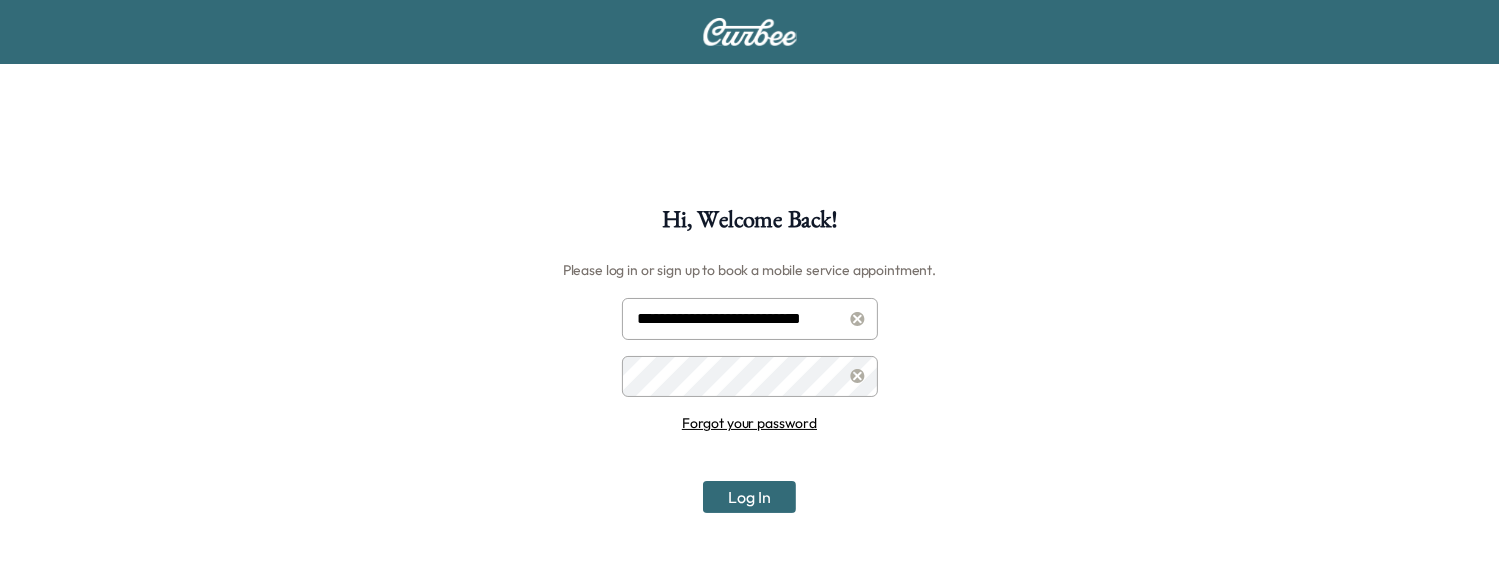 click on "Log In" at bounding box center (749, 497) 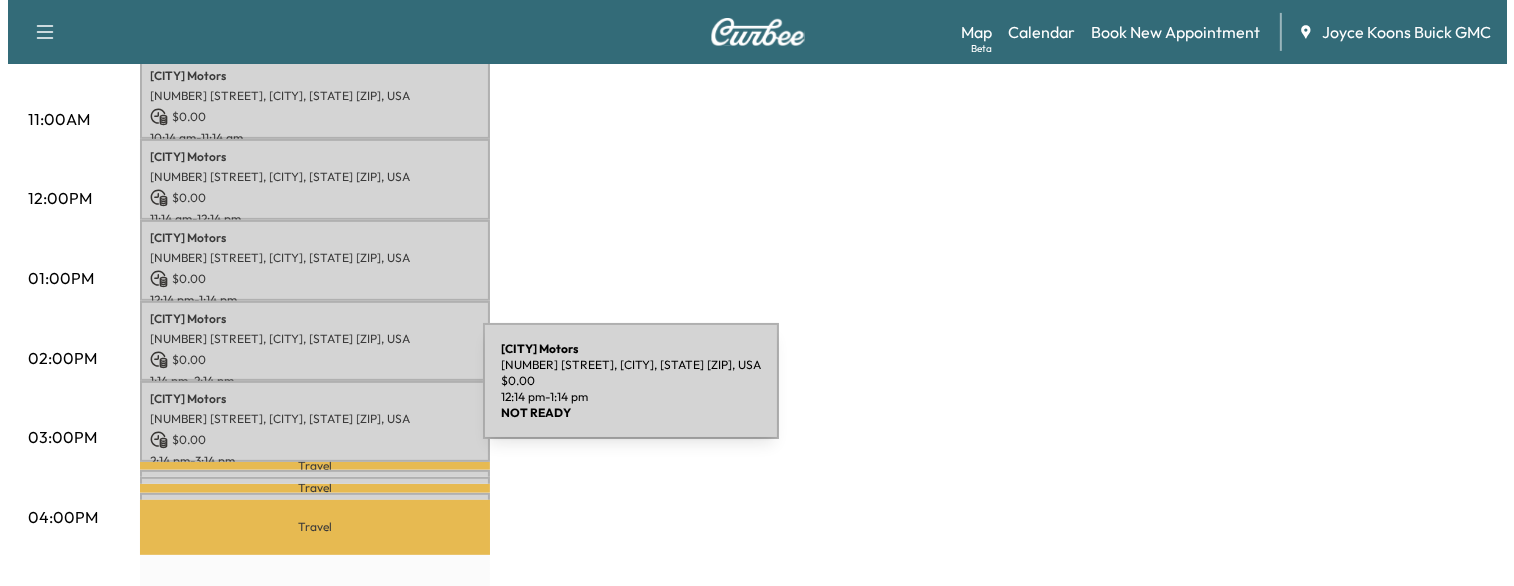 scroll, scrollTop: 755, scrollLeft: 0, axis: vertical 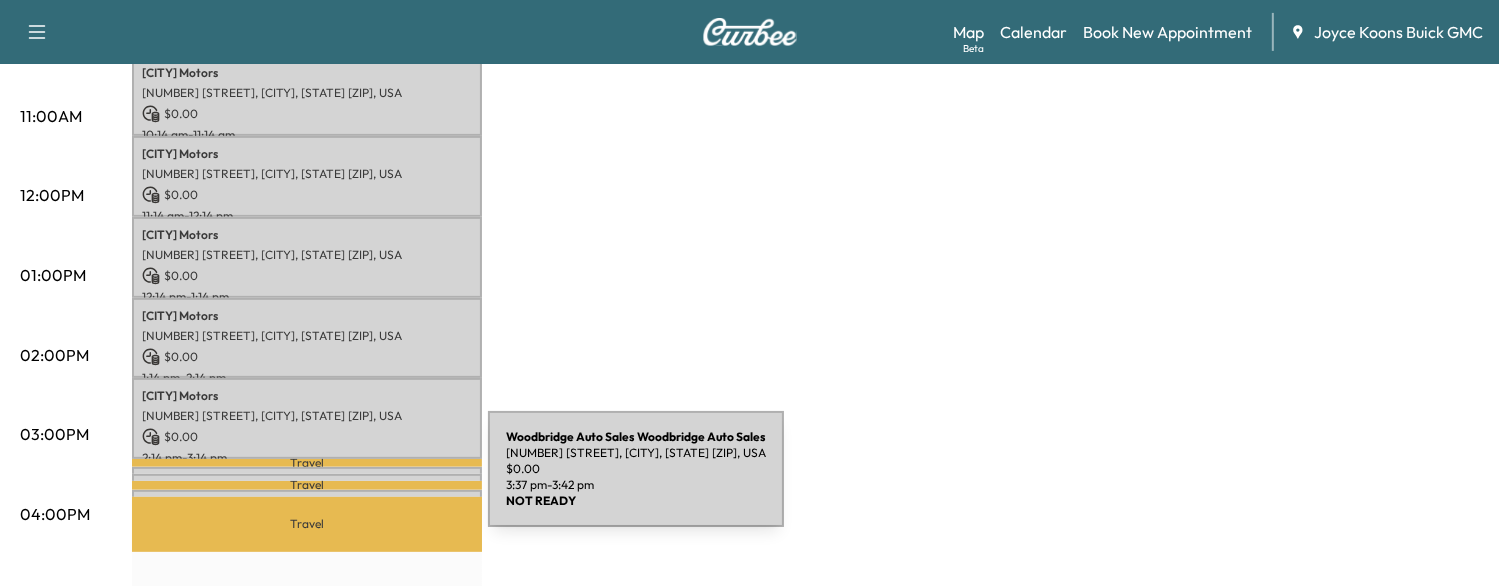 click on "Woodbridge Auto Sales    Woodbridge Auto Sales  [NUMBER] [STREET], [CITY], [STATE] [ZIP], USA   $ 0.00 [TIME]  -  [TIME]" at bounding box center [307, 500] 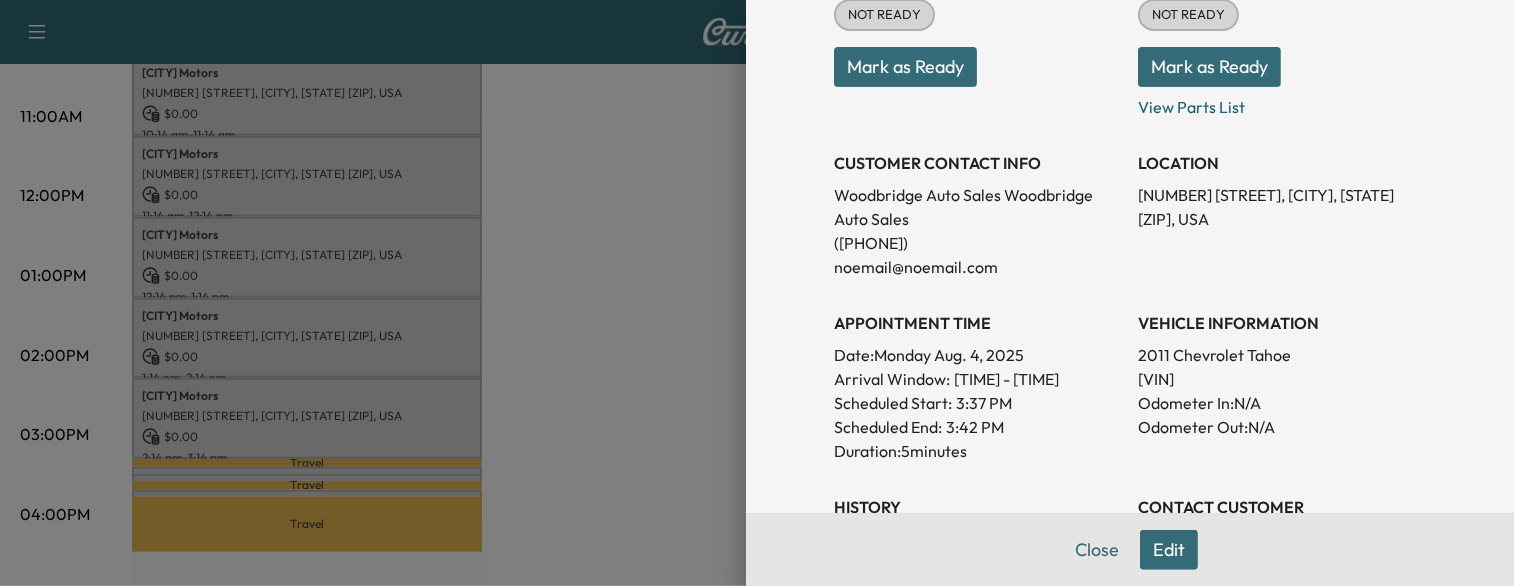 scroll, scrollTop: 291, scrollLeft: 0, axis: vertical 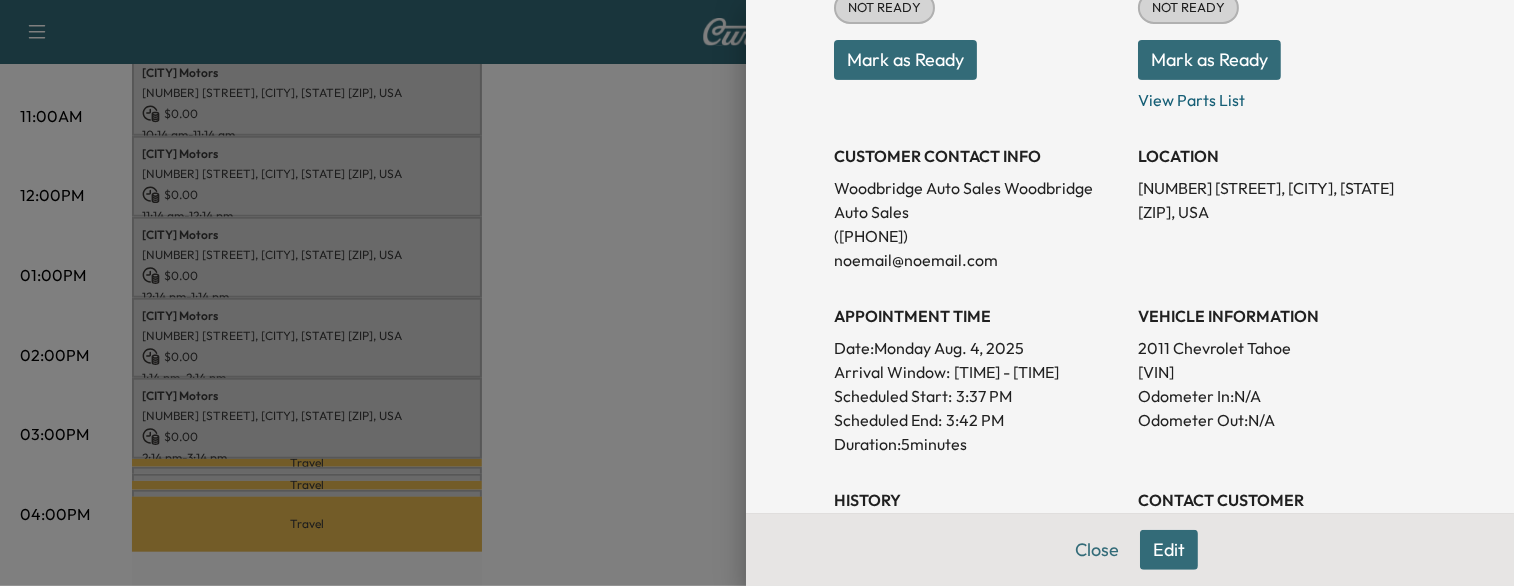 click at bounding box center [757, 293] 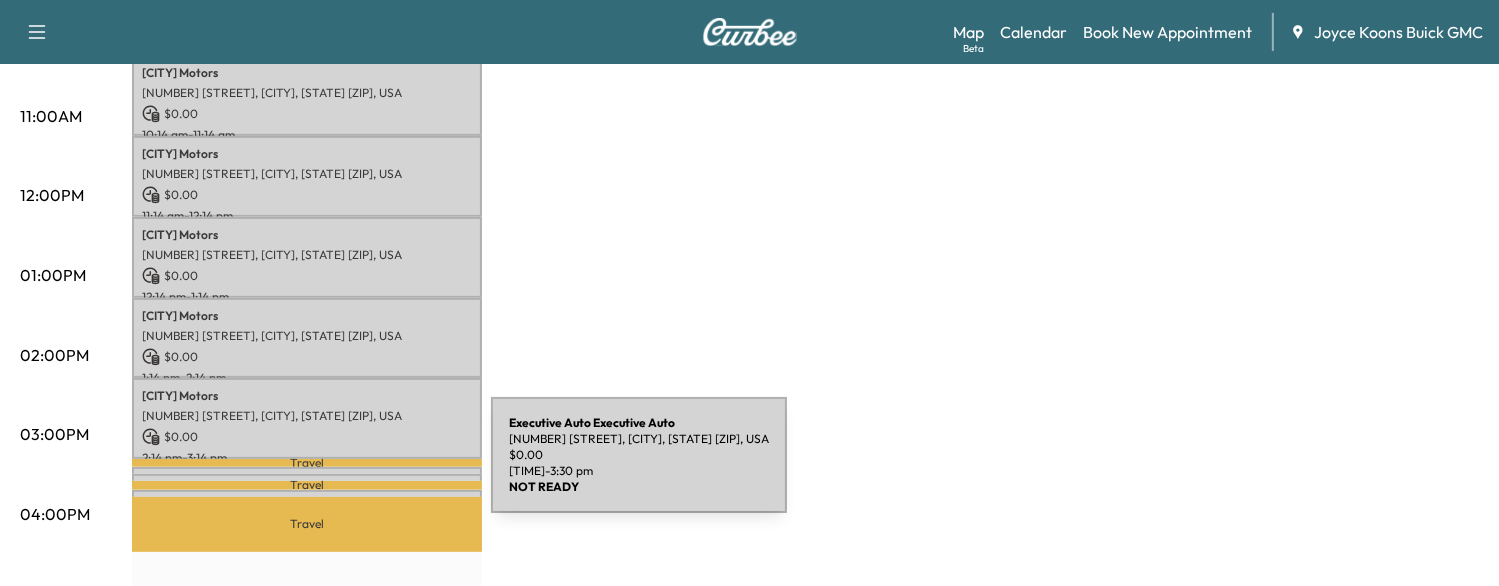 click on "Executive Auto   Executive Auto [NUMBER] [STREET], [CITY], [STATE] [ZIP], USA   $ 0.00 [TIME]  -  [TIME]" at bounding box center (307, 484) 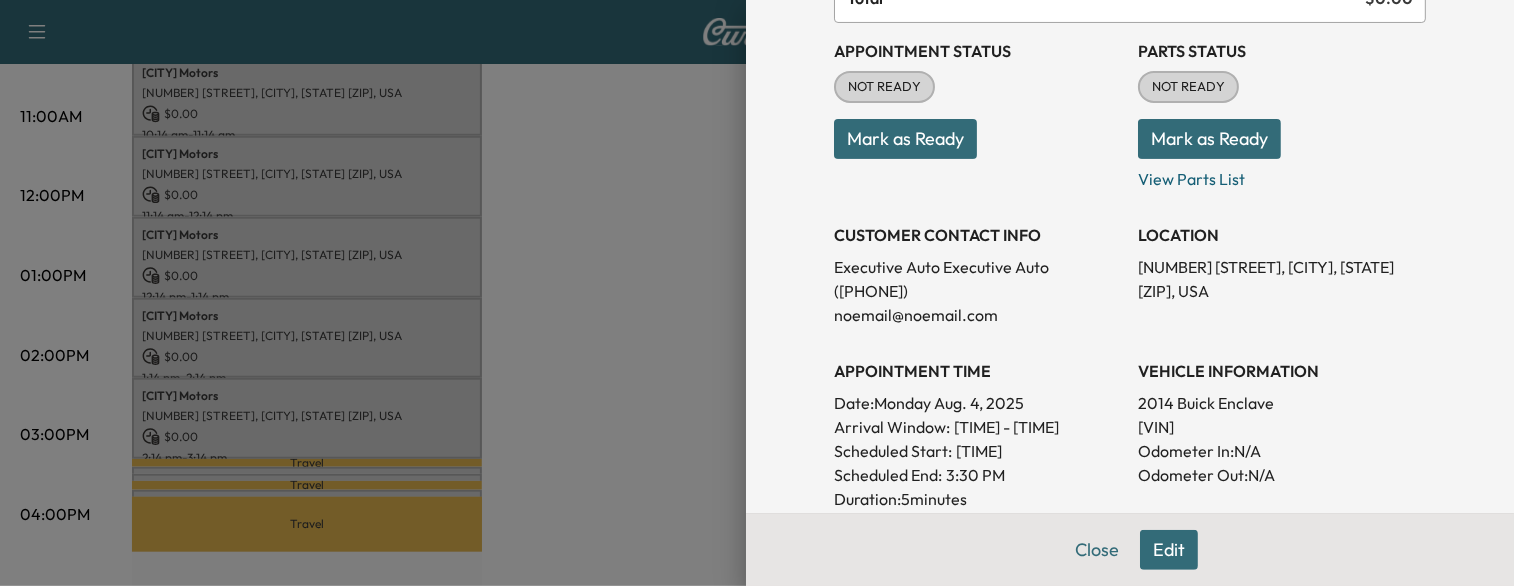 scroll, scrollTop: 216, scrollLeft: 0, axis: vertical 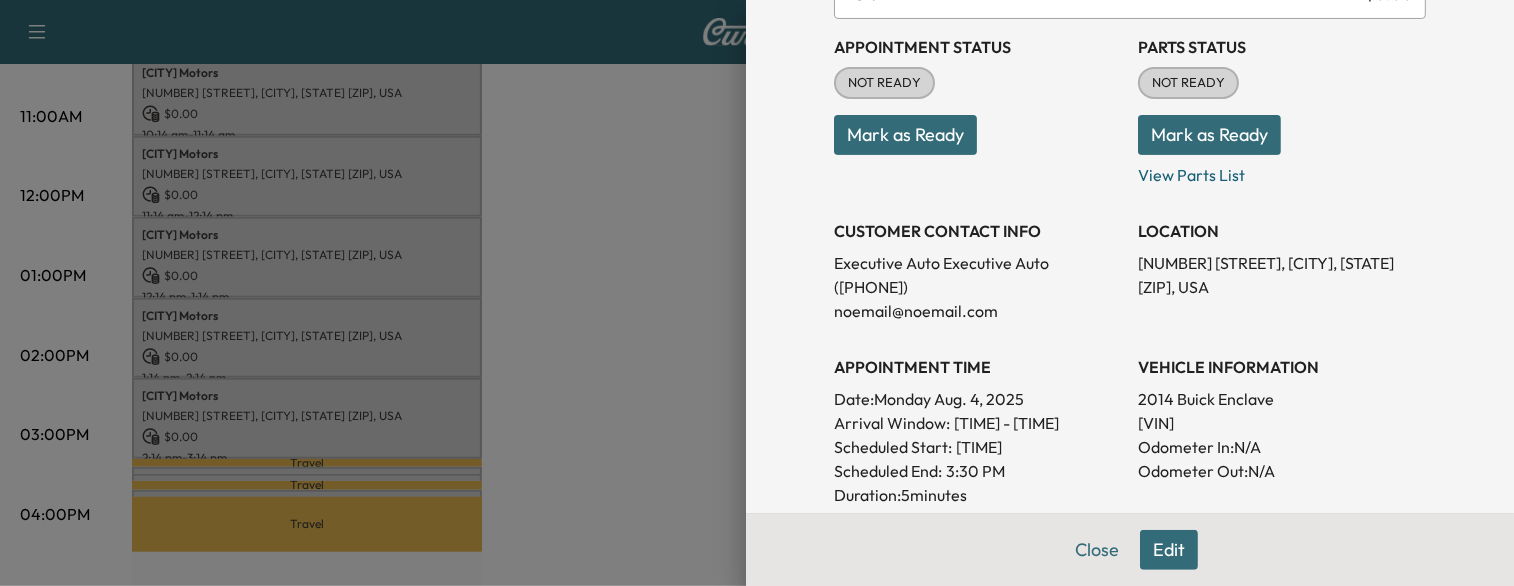 click at bounding box center (757, 293) 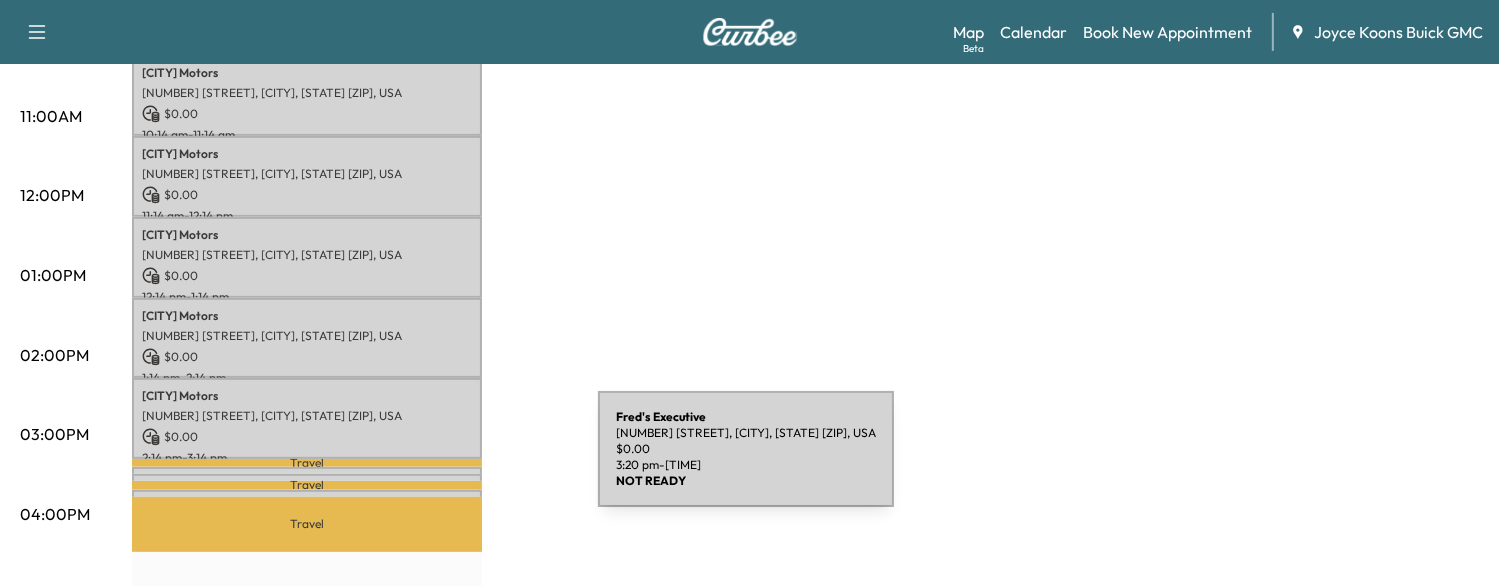 click on "Fred's   Executive [NUMBER] [STREET], [CITY], [STATE] [ZIP], USA   $ 0.00 [TIME]  -  [TIME]" at bounding box center [307, 477] 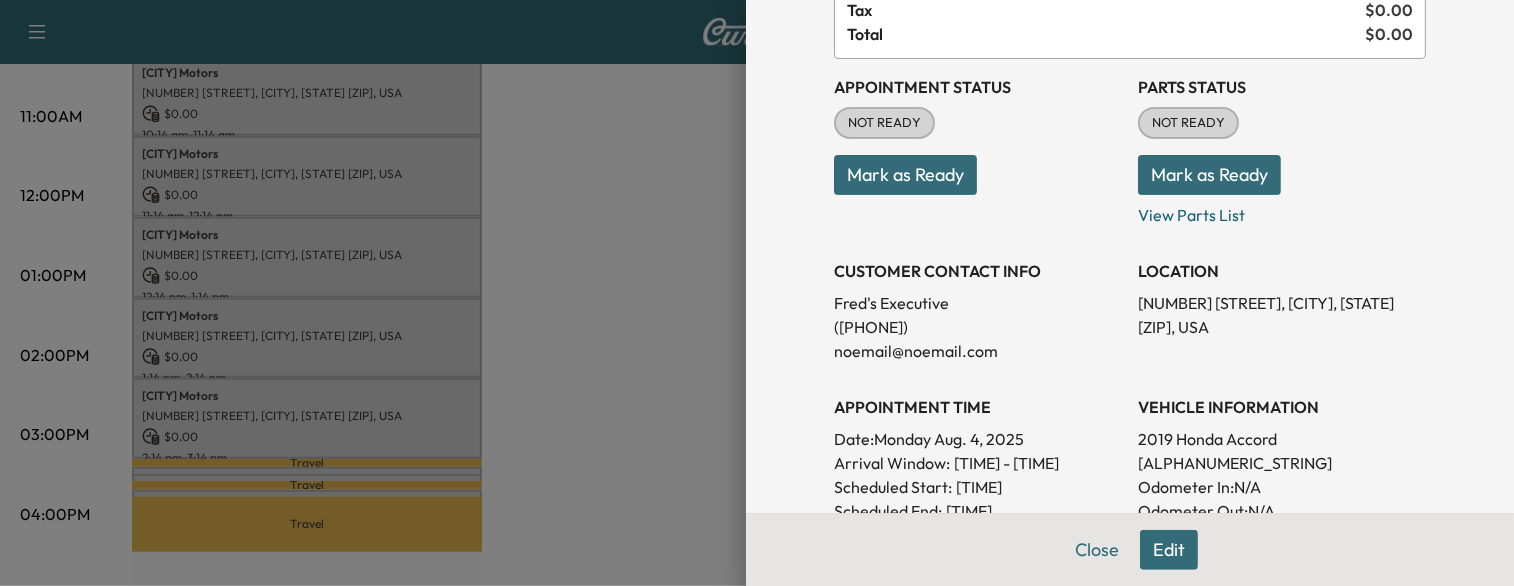 scroll, scrollTop: 180, scrollLeft: 0, axis: vertical 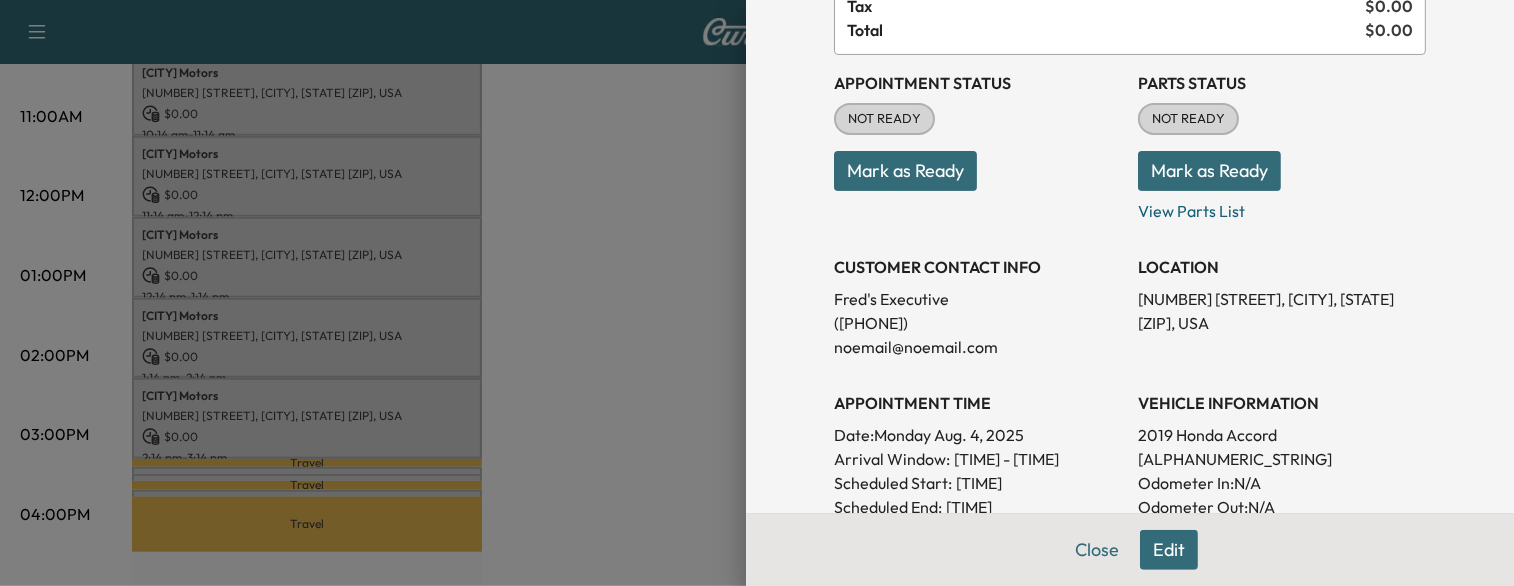 click at bounding box center [757, 293] 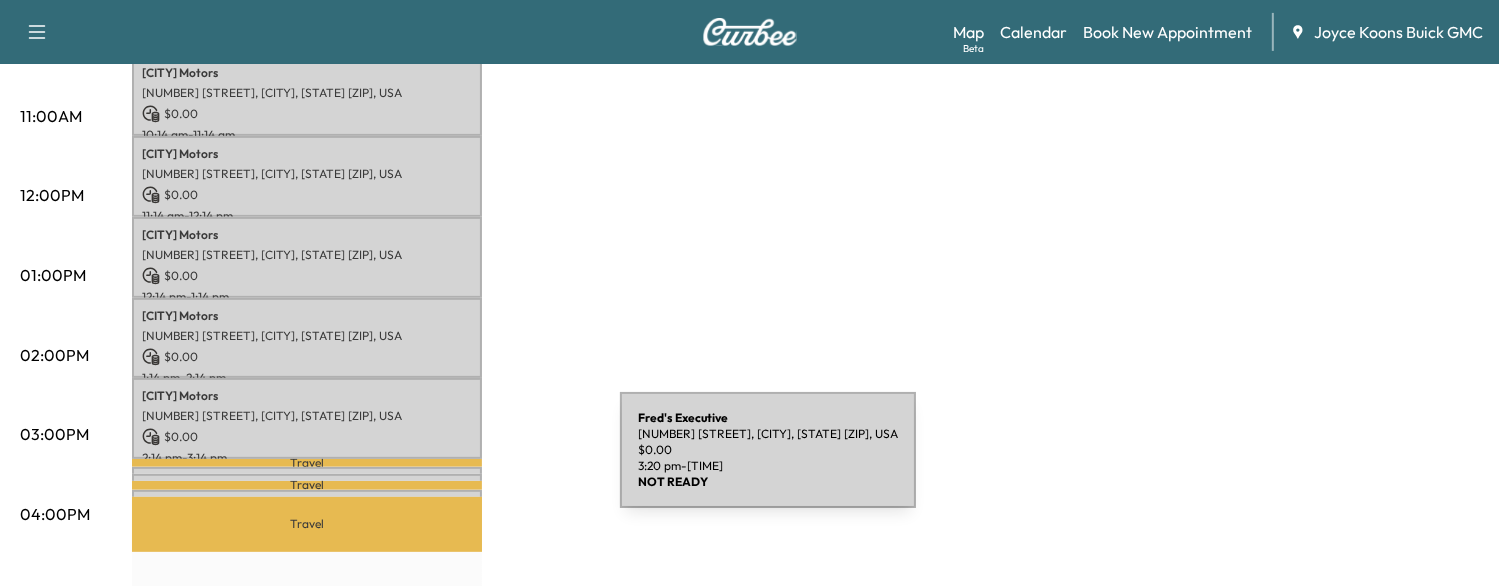click on "Fred's   Executive [NUMBER] [STREET], [CITY], [STATE] [ZIP], USA   $ 0.00 [TIME]  -  [TIME]" at bounding box center (307, 477) 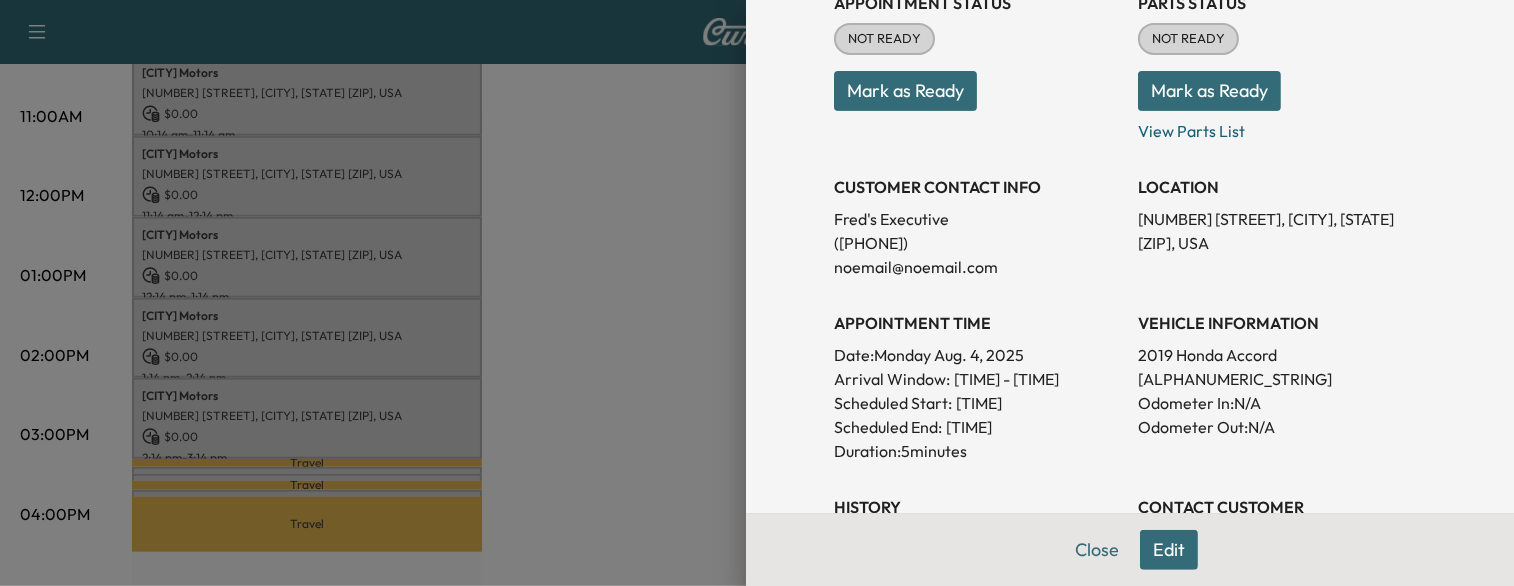 scroll, scrollTop: 263, scrollLeft: 0, axis: vertical 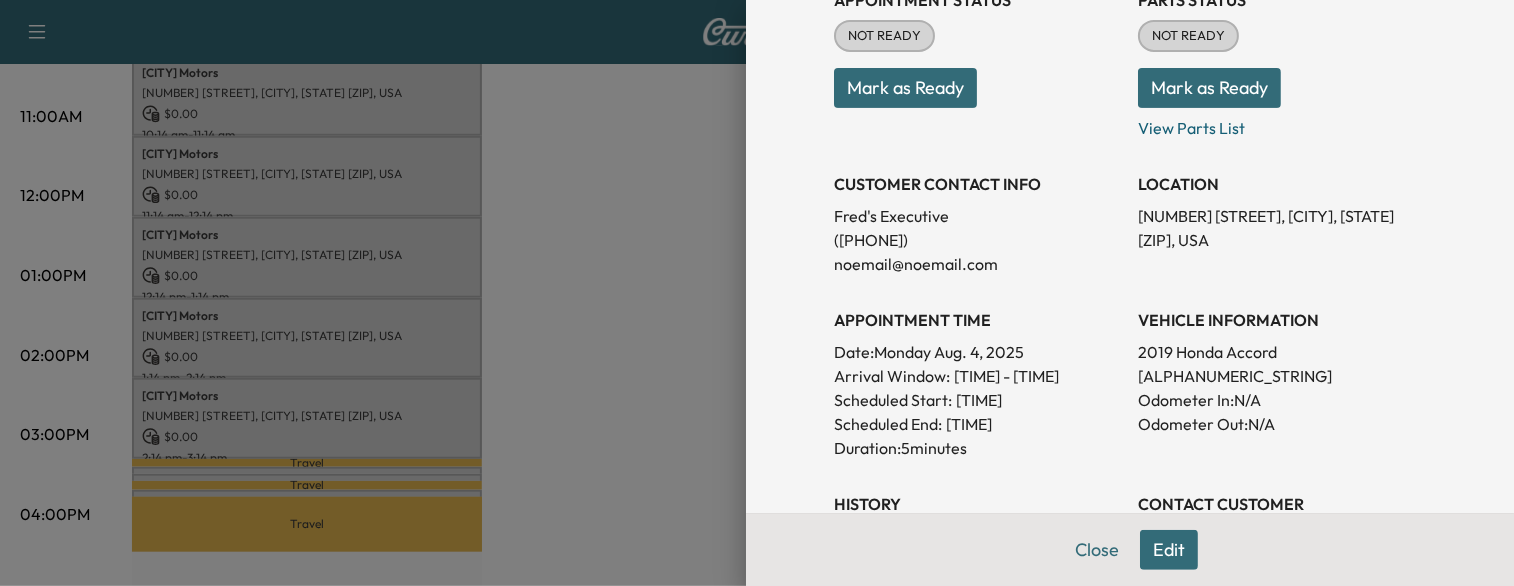 click at bounding box center [757, 293] 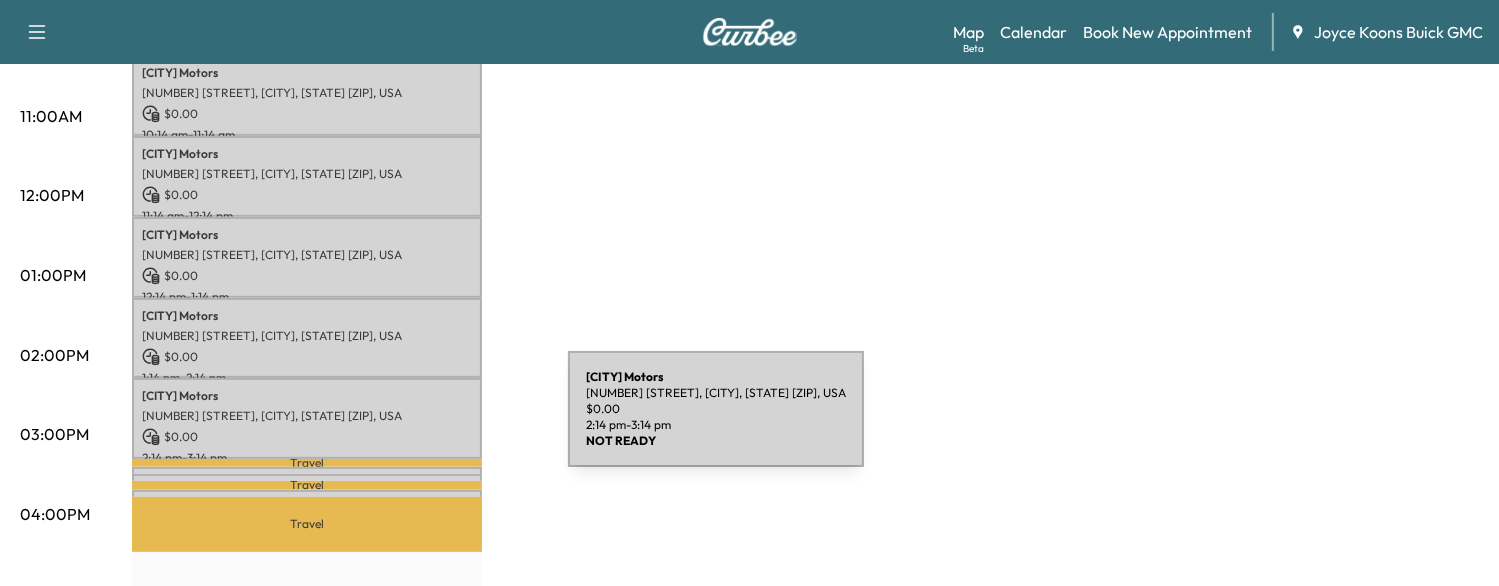 click on "$ 0.00" at bounding box center (307, 437) 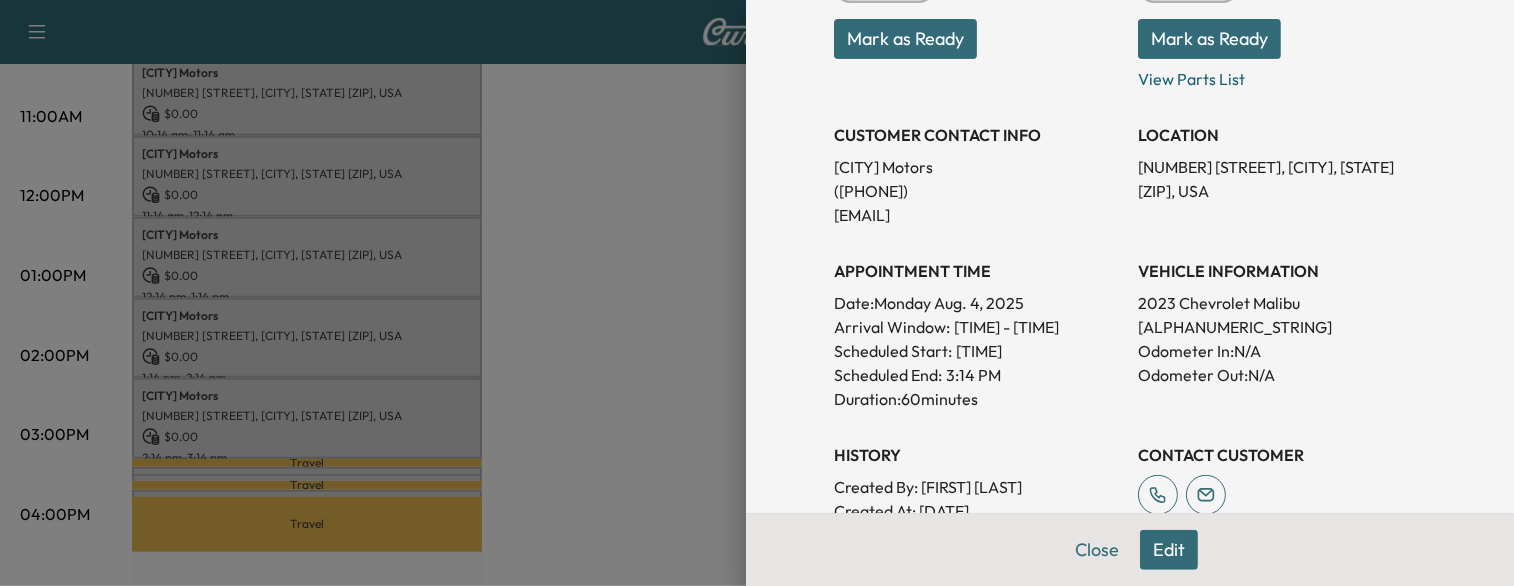 scroll, scrollTop: 316, scrollLeft: 0, axis: vertical 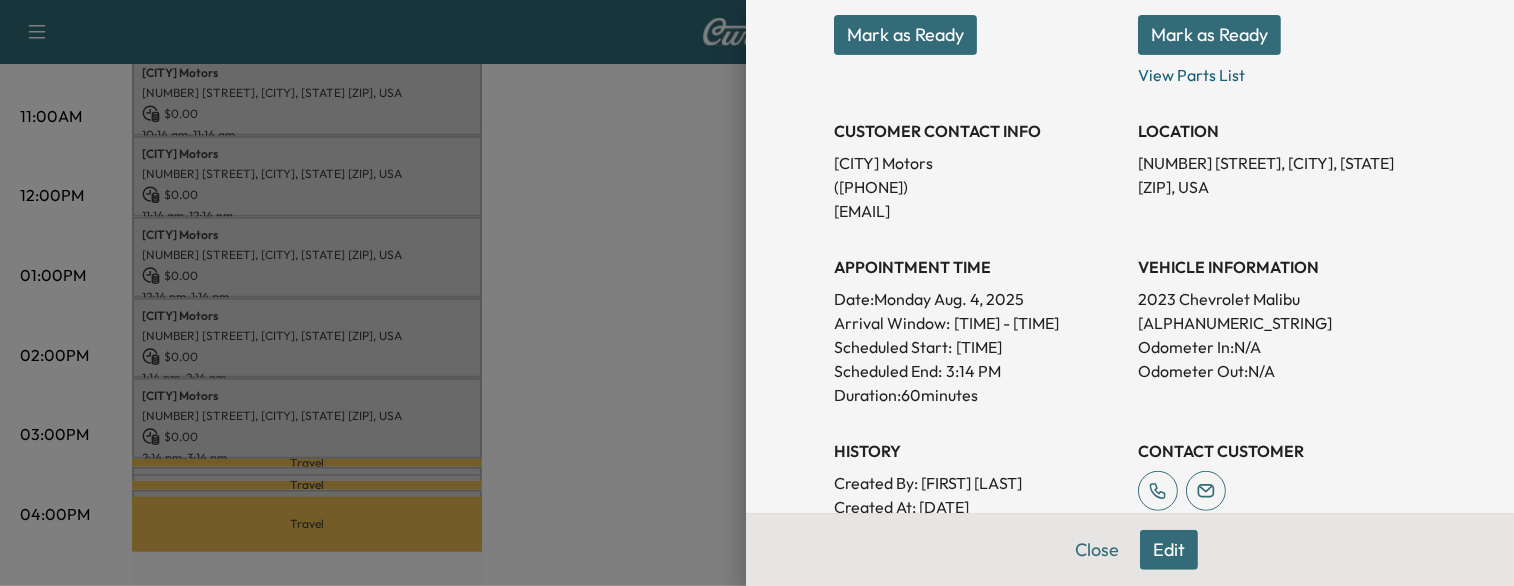 click at bounding box center [757, 293] 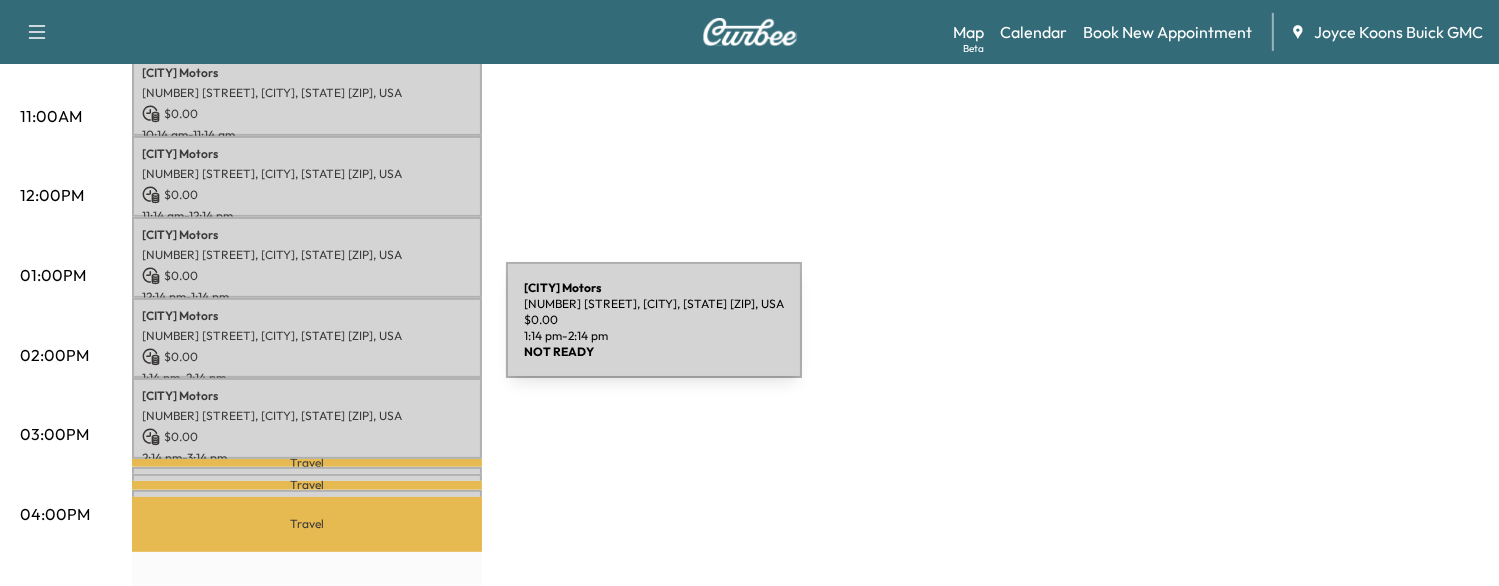 click on "[NUMBER] [STREET], [CITY], [STATE] [ZIP], USA" at bounding box center (307, 336) 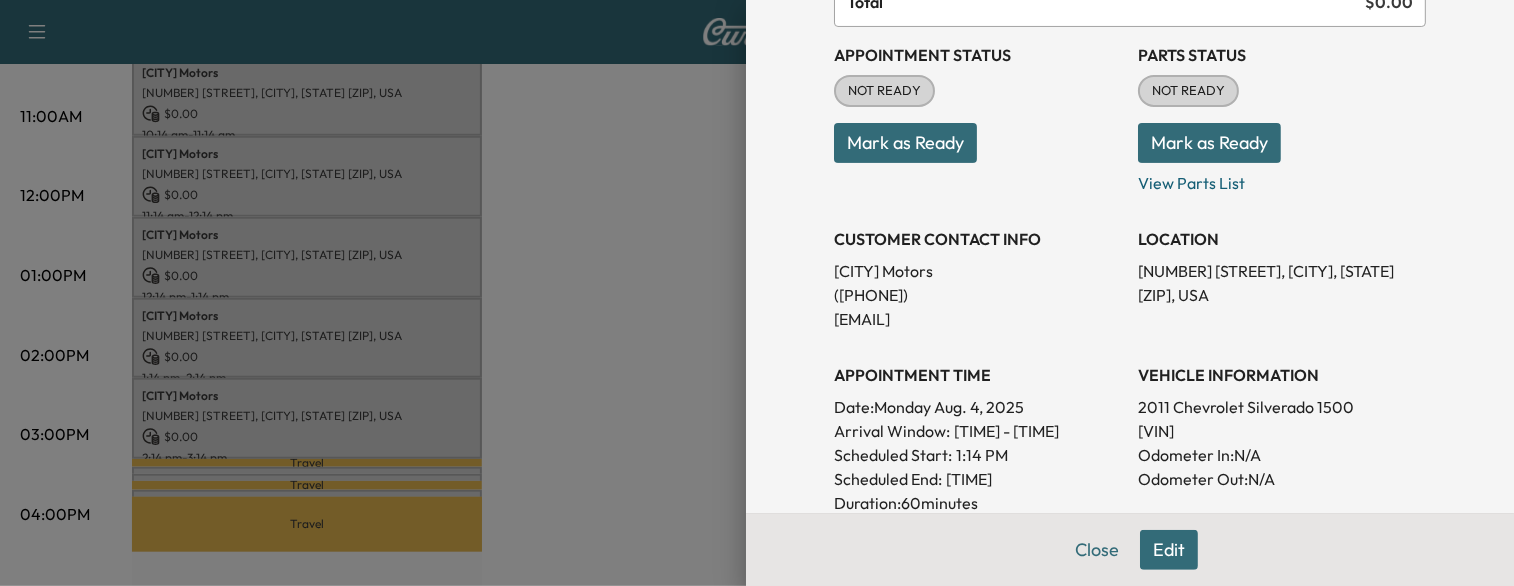 scroll, scrollTop: 220, scrollLeft: 0, axis: vertical 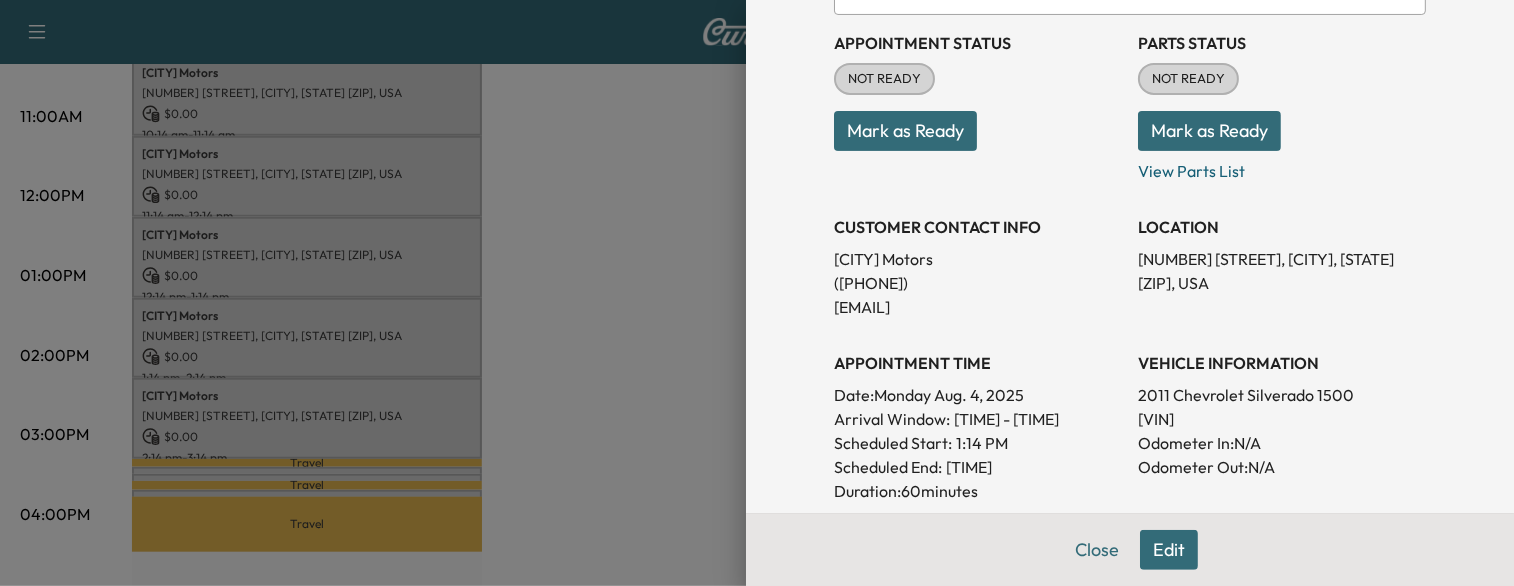 click at bounding box center (757, 293) 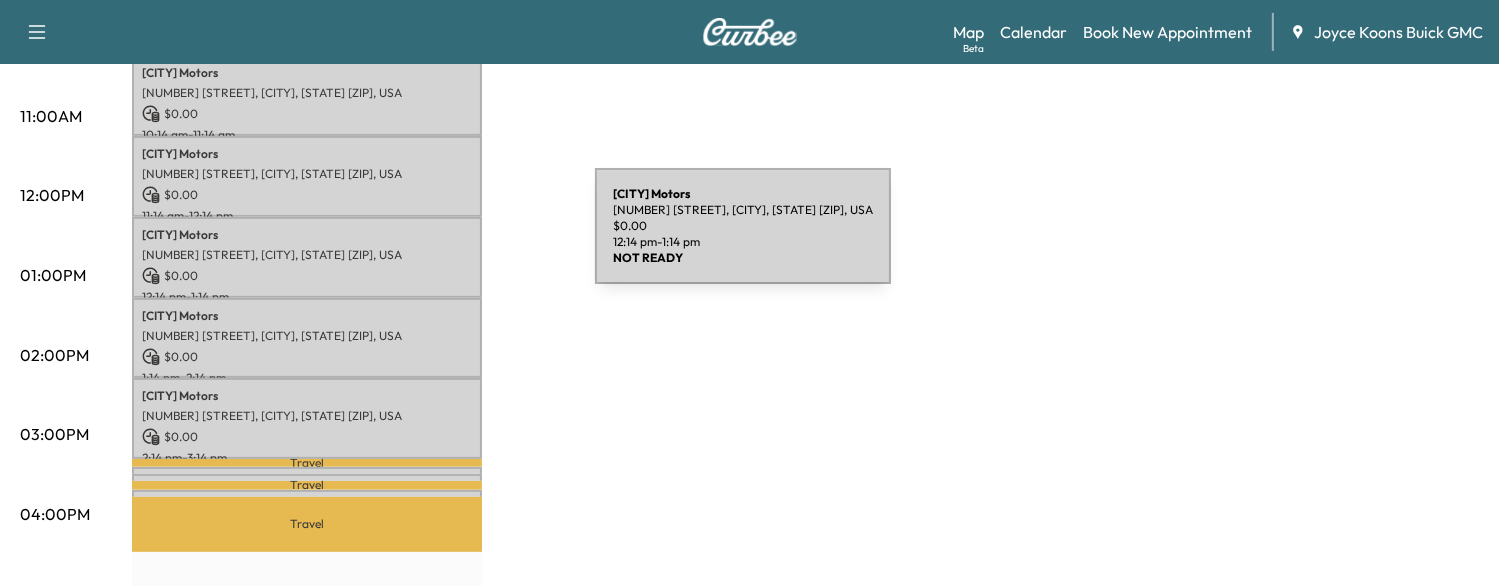 click on "[CITY]    Motors [NUMBER] [STREET], [CITY], [STATE] [ZIP], USA   $ 0.00 [TIME]  -  [TIME]" at bounding box center [307, 257] 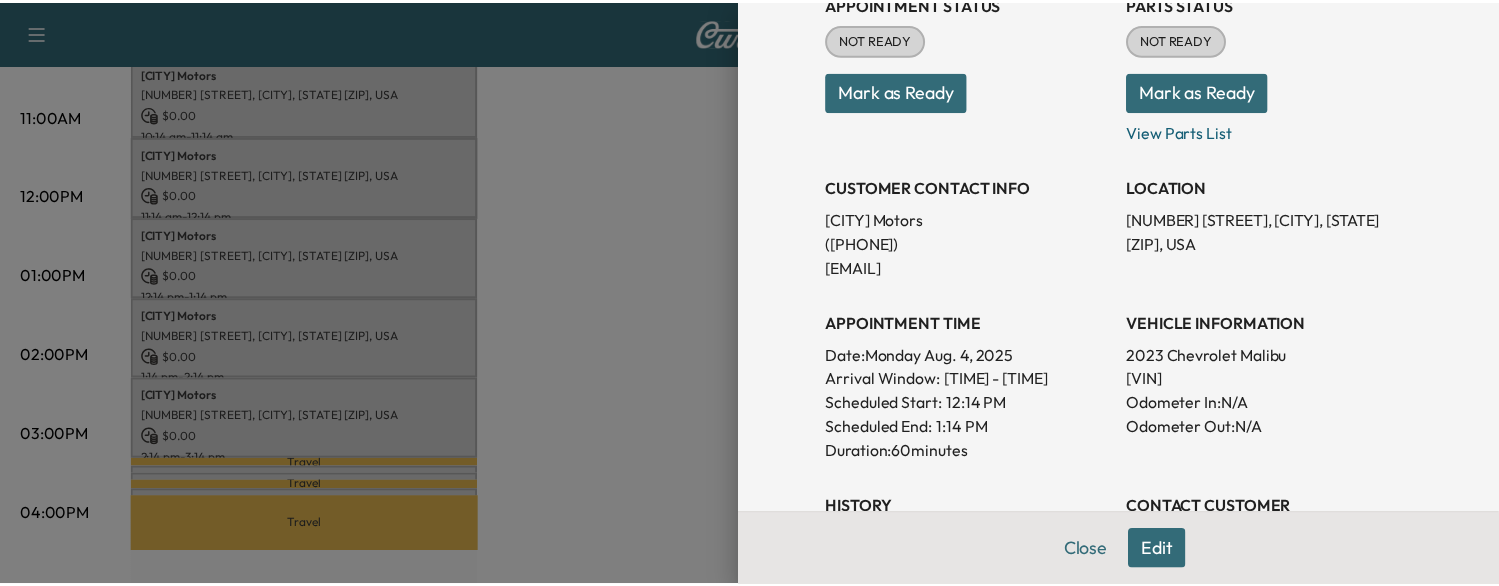 scroll, scrollTop: 264, scrollLeft: 0, axis: vertical 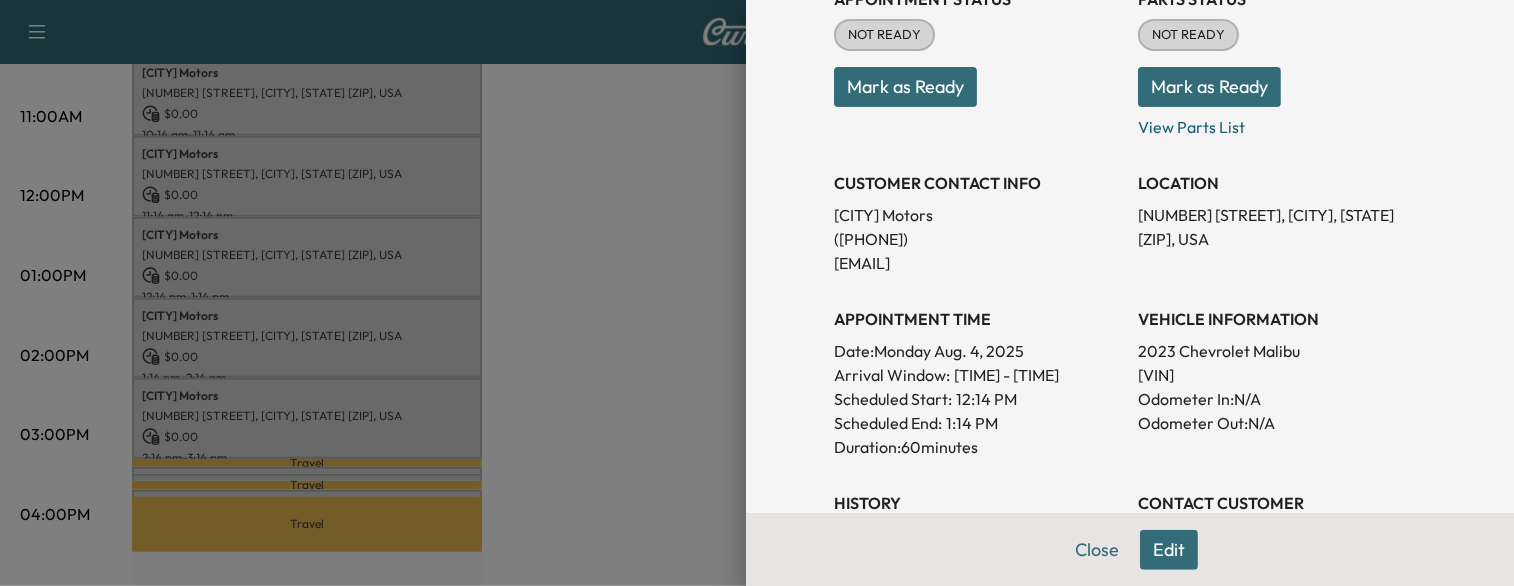click at bounding box center [757, 293] 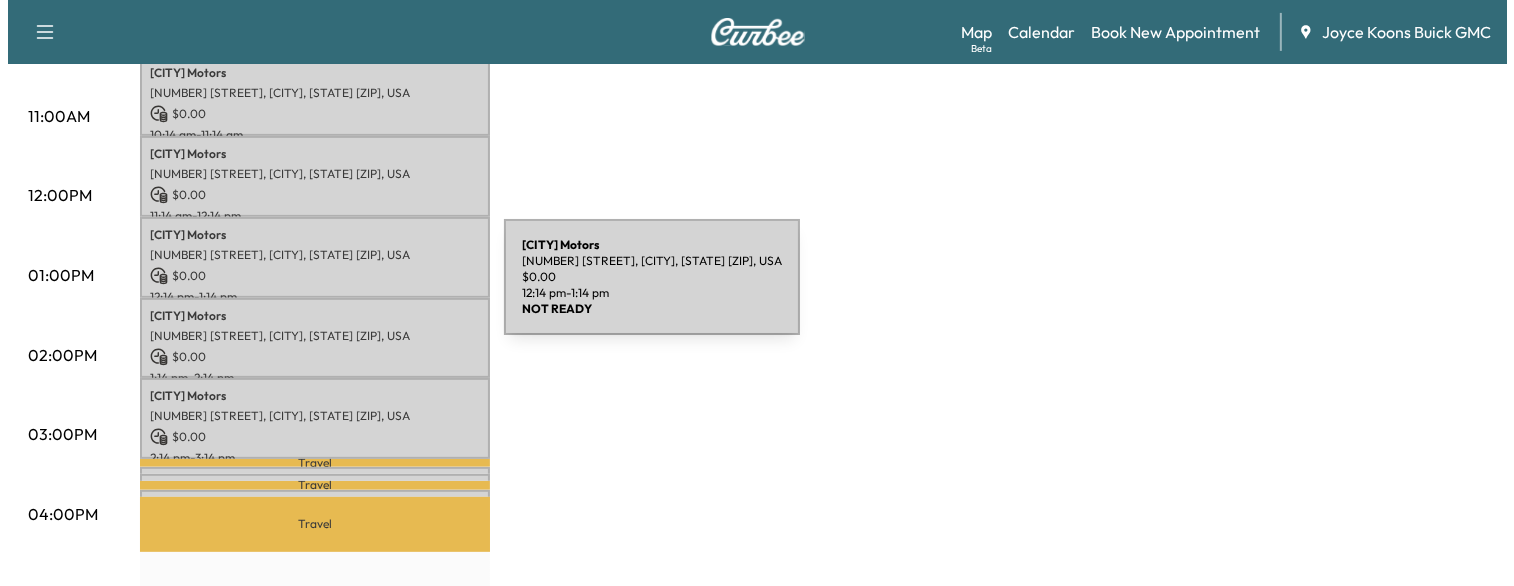 scroll, scrollTop: 699, scrollLeft: 0, axis: vertical 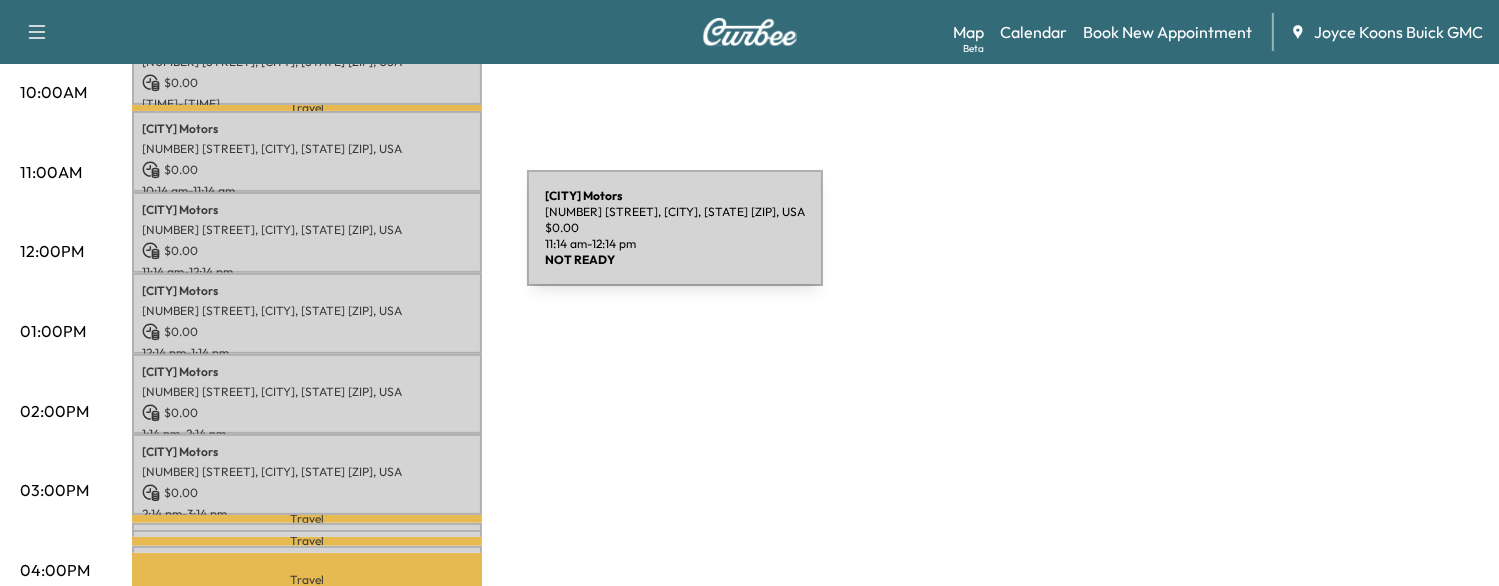 click on "$ 0.00" at bounding box center (307, 251) 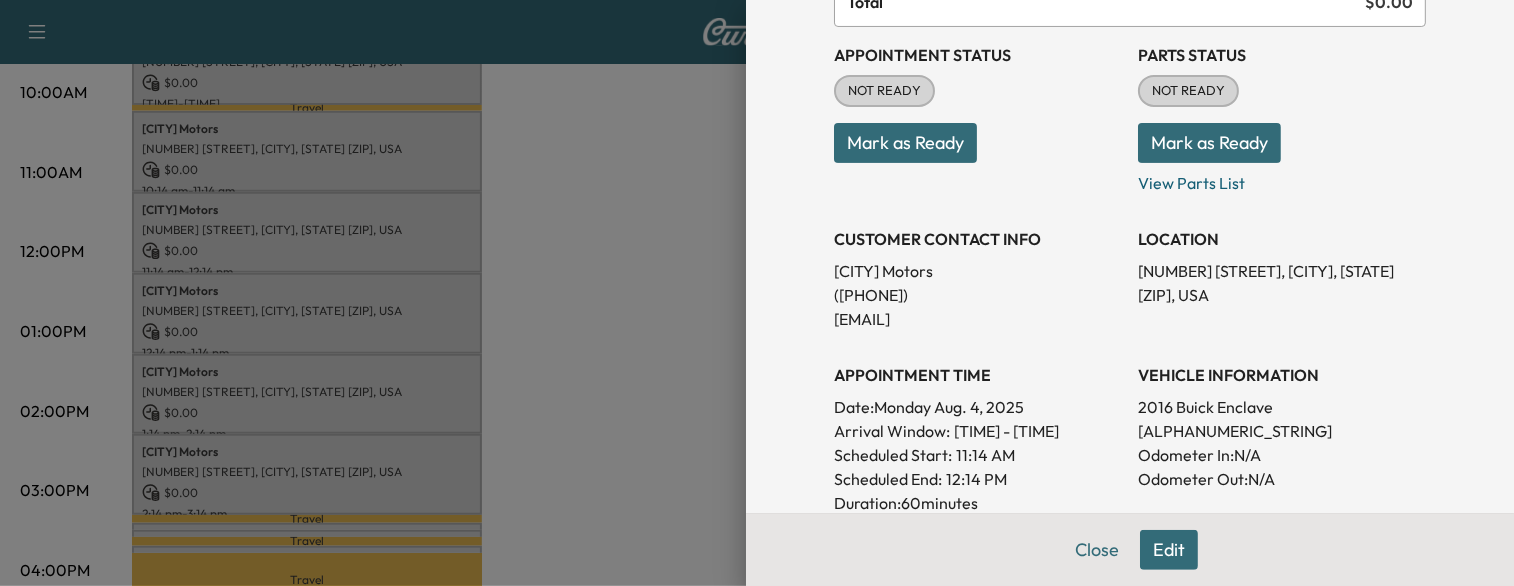 scroll, scrollTop: 208, scrollLeft: 0, axis: vertical 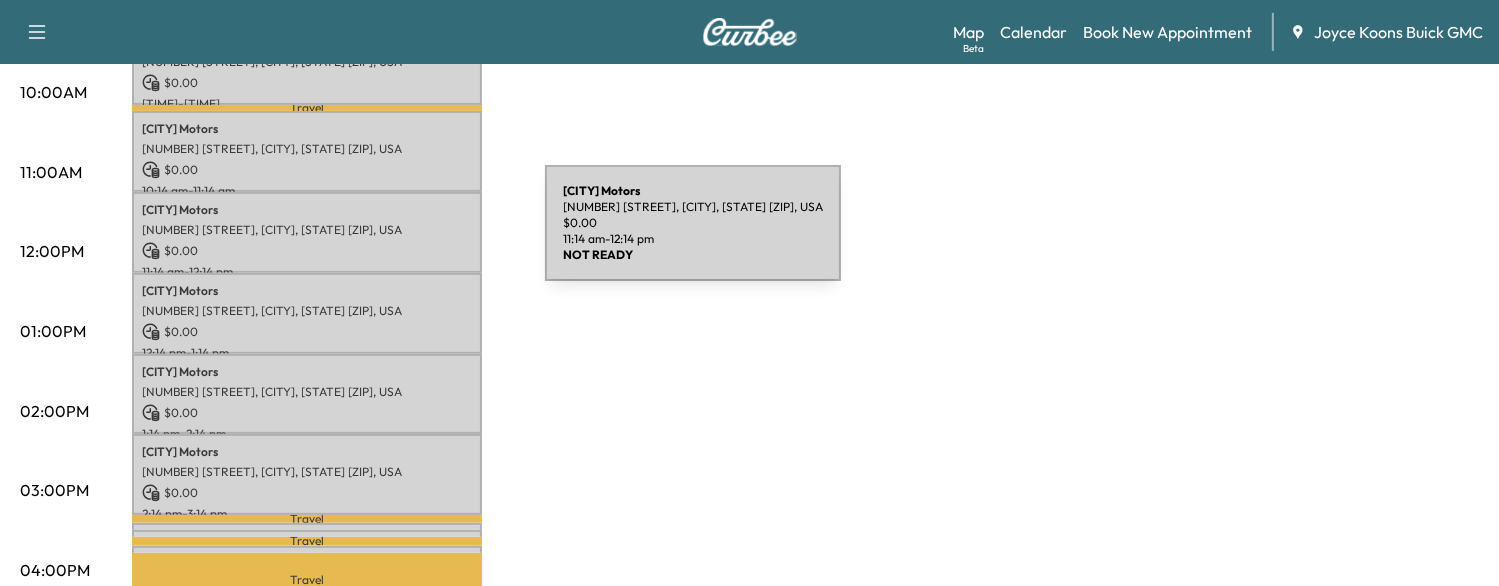 click on "$ 0.00" at bounding box center [307, 251] 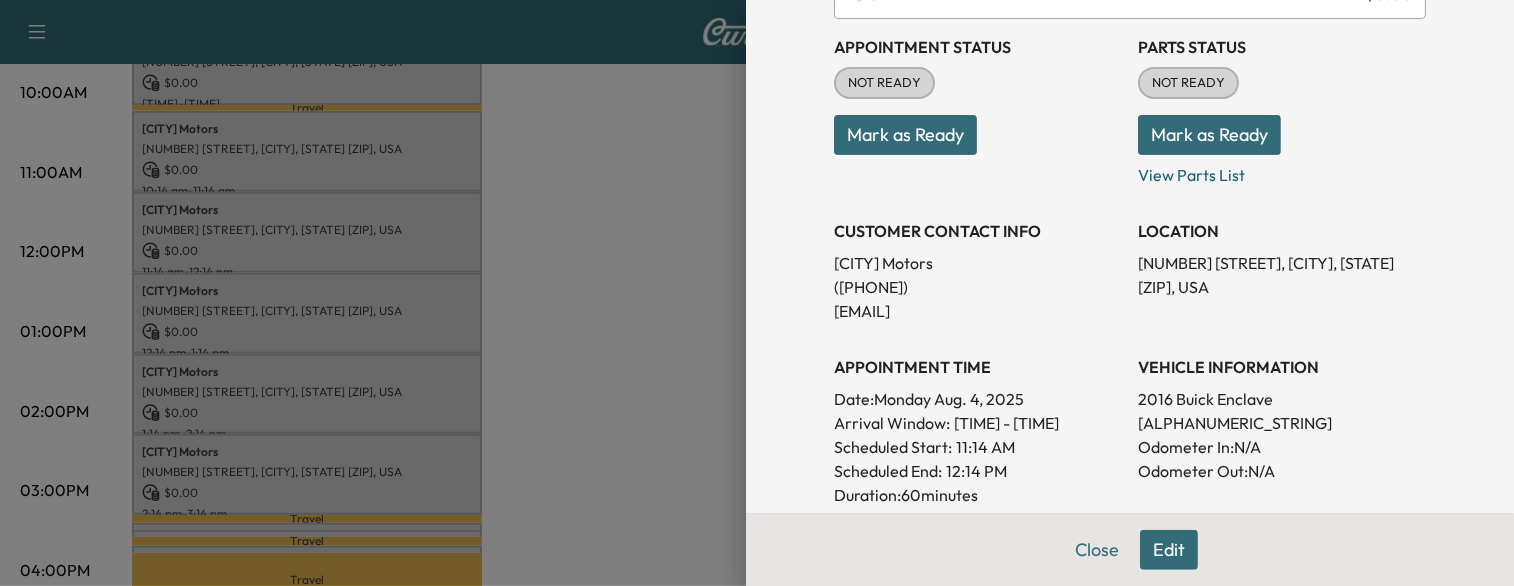 scroll, scrollTop: 228, scrollLeft: 0, axis: vertical 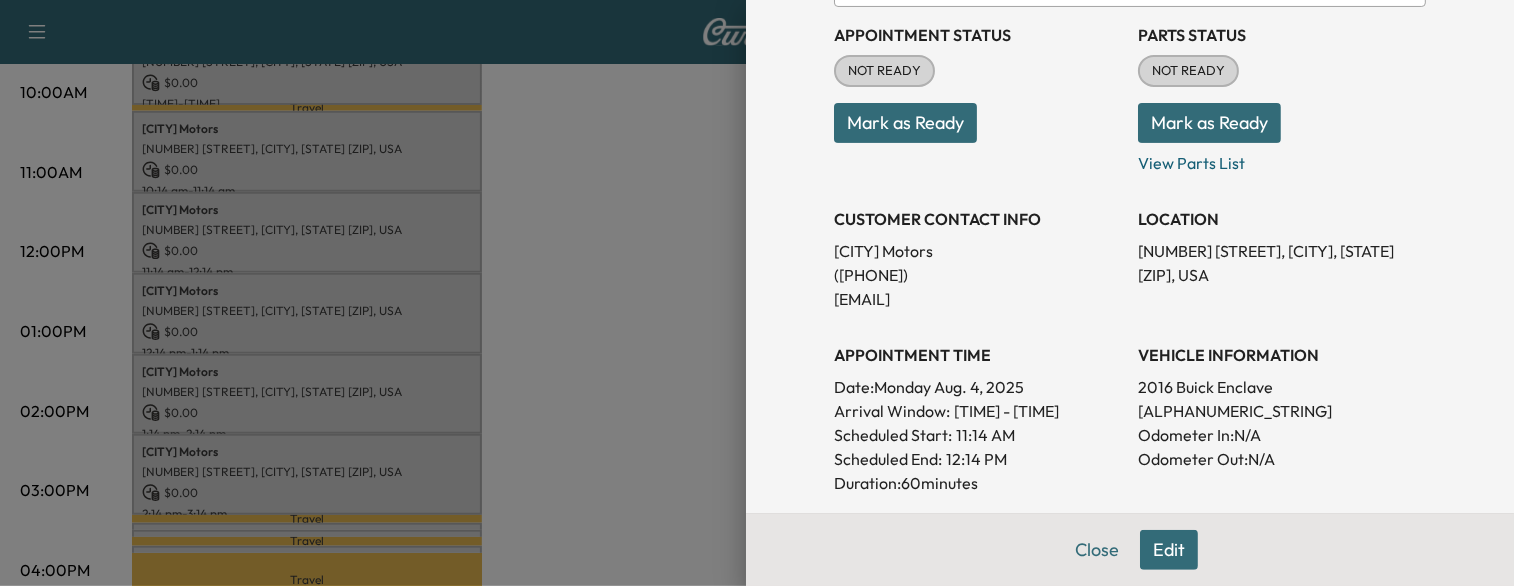 click at bounding box center (757, 293) 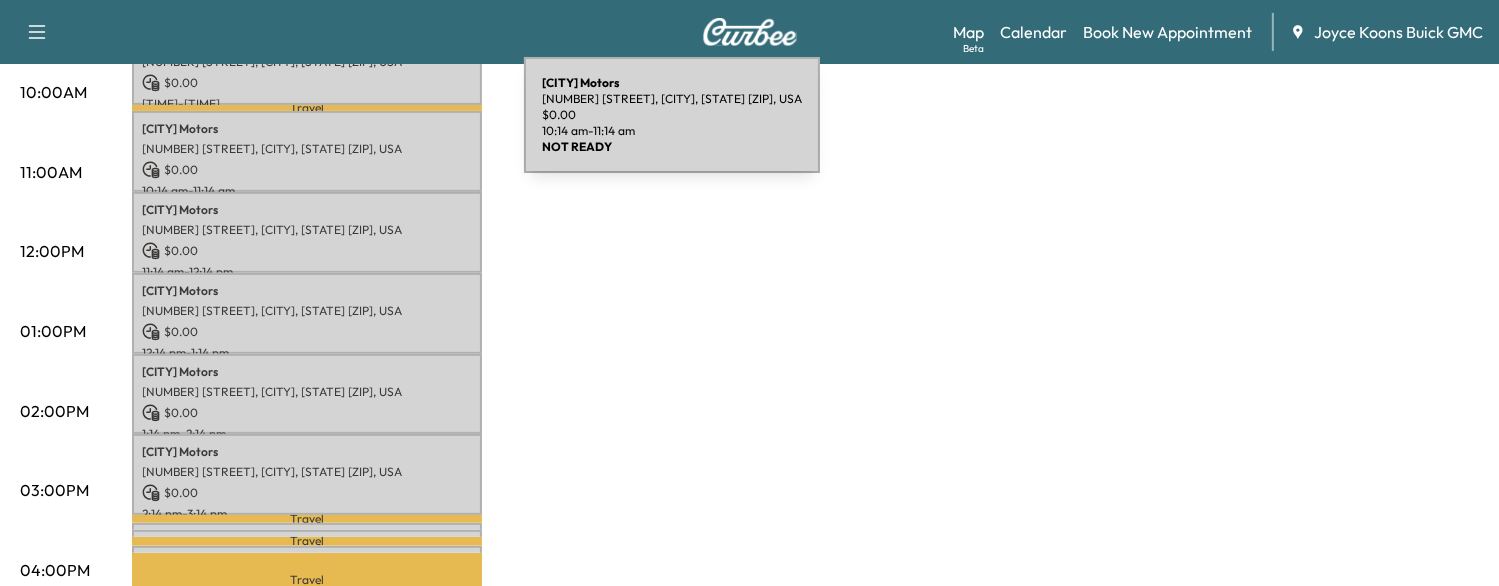 click on "Arlington    Motors" at bounding box center [307, 129] 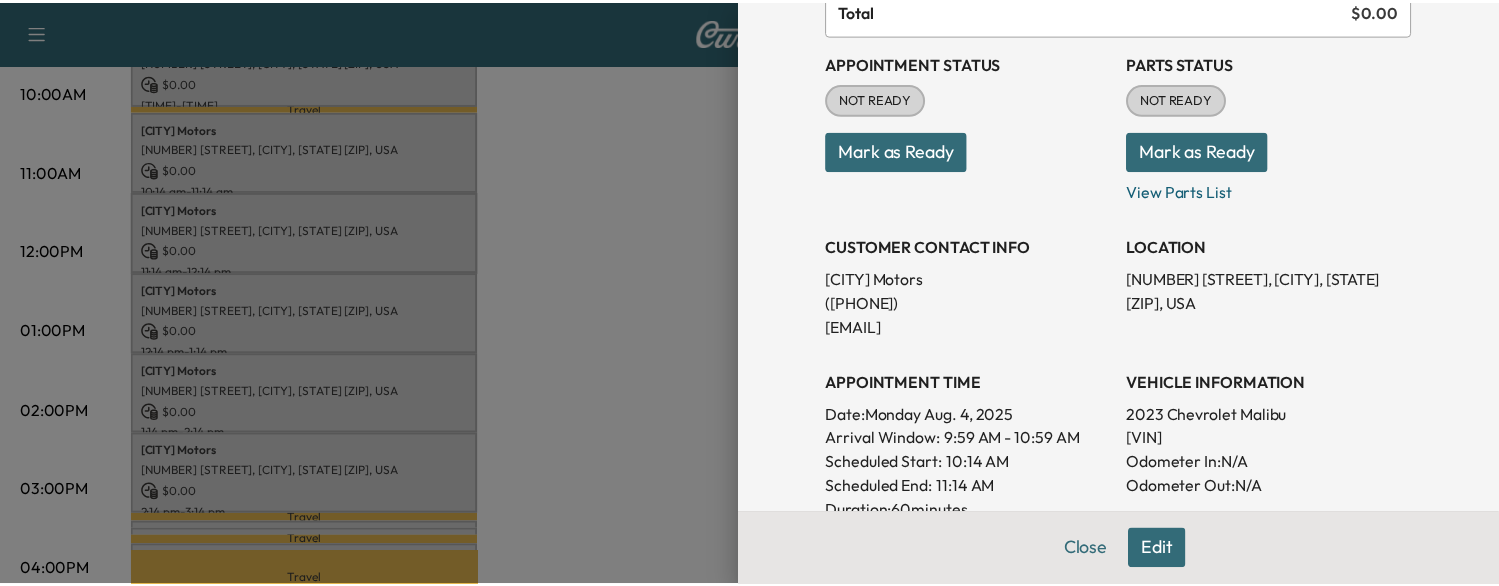 scroll, scrollTop: 208, scrollLeft: 0, axis: vertical 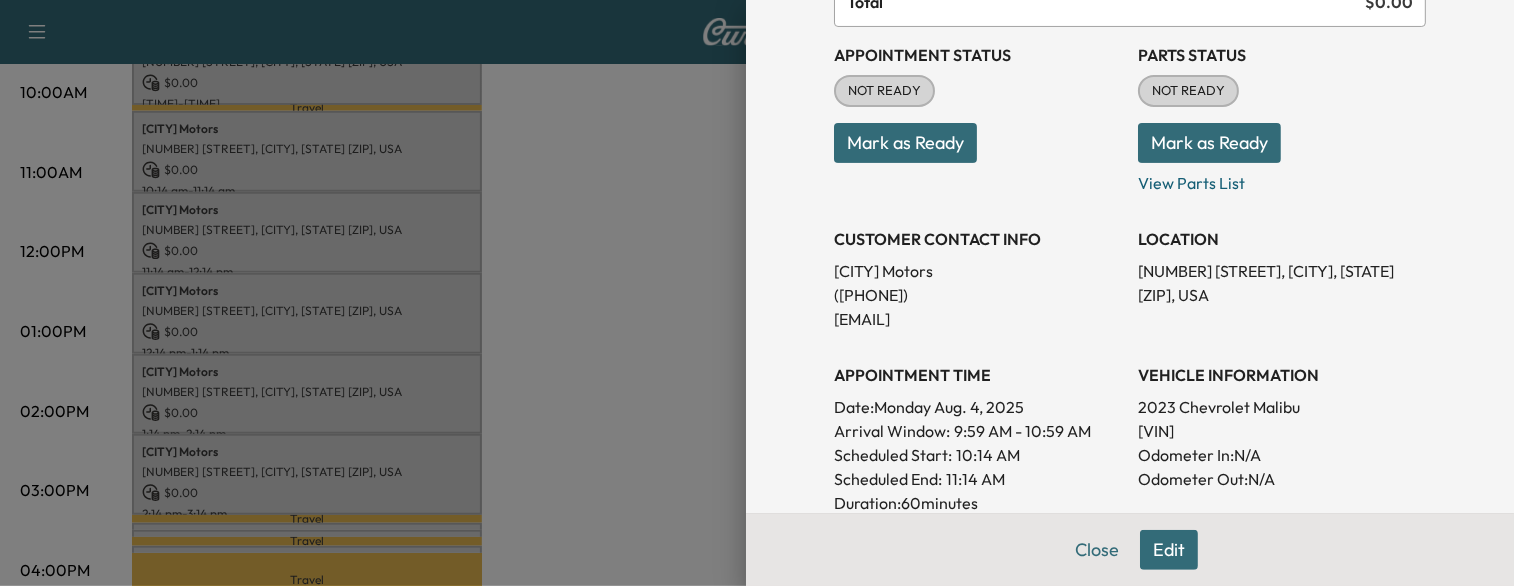 click at bounding box center [757, 293] 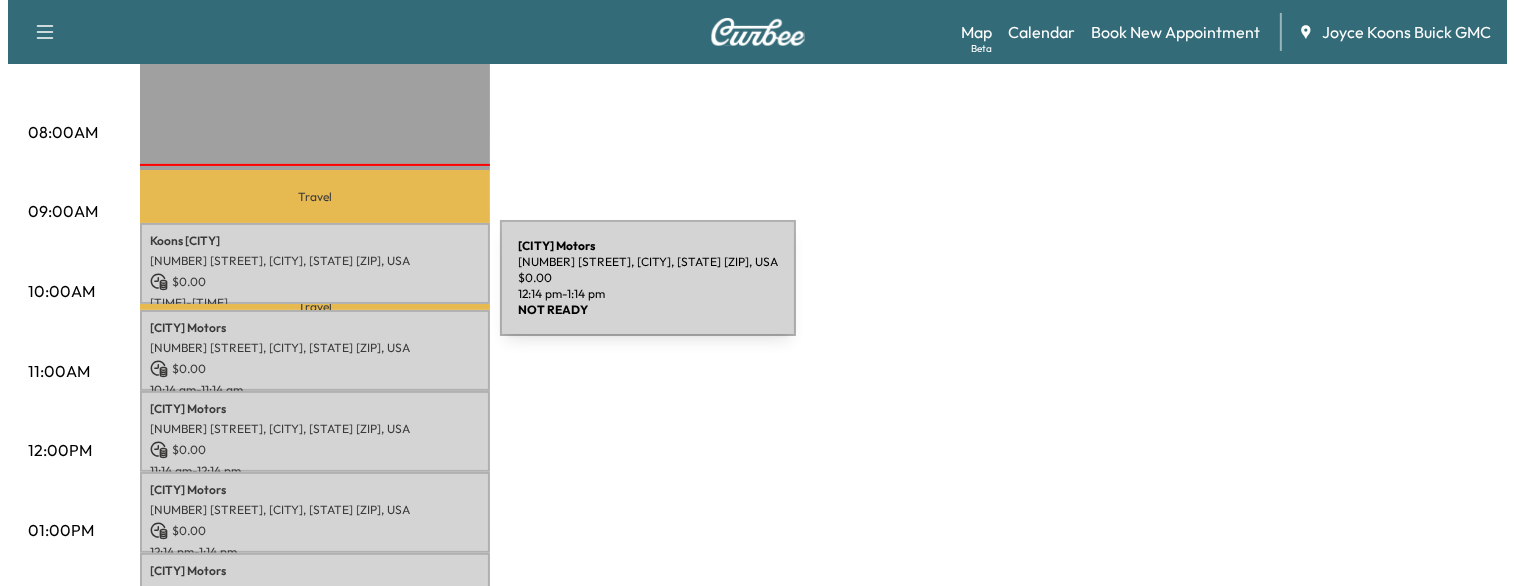 scroll, scrollTop: 496, scrollLeft: 0, axis: vertical 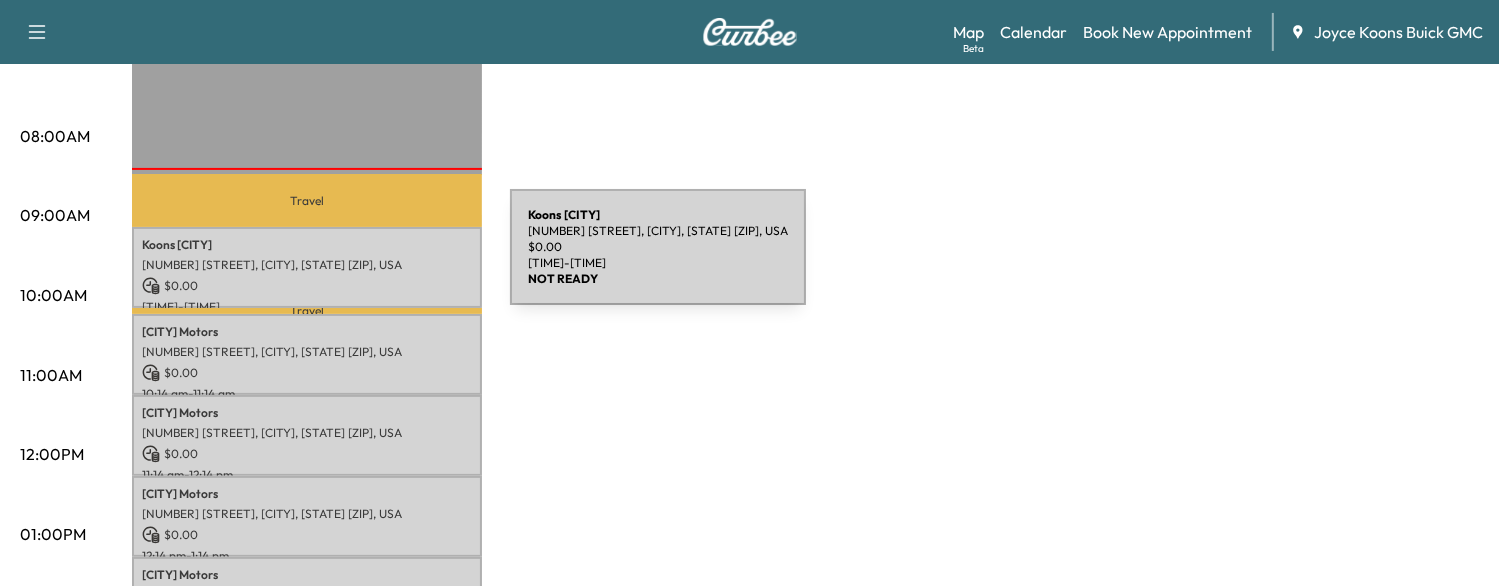 click on "[NUMBER] [STREET], [CITY], [STATE] [ZIP], USA" at bounding box center [307, 265] 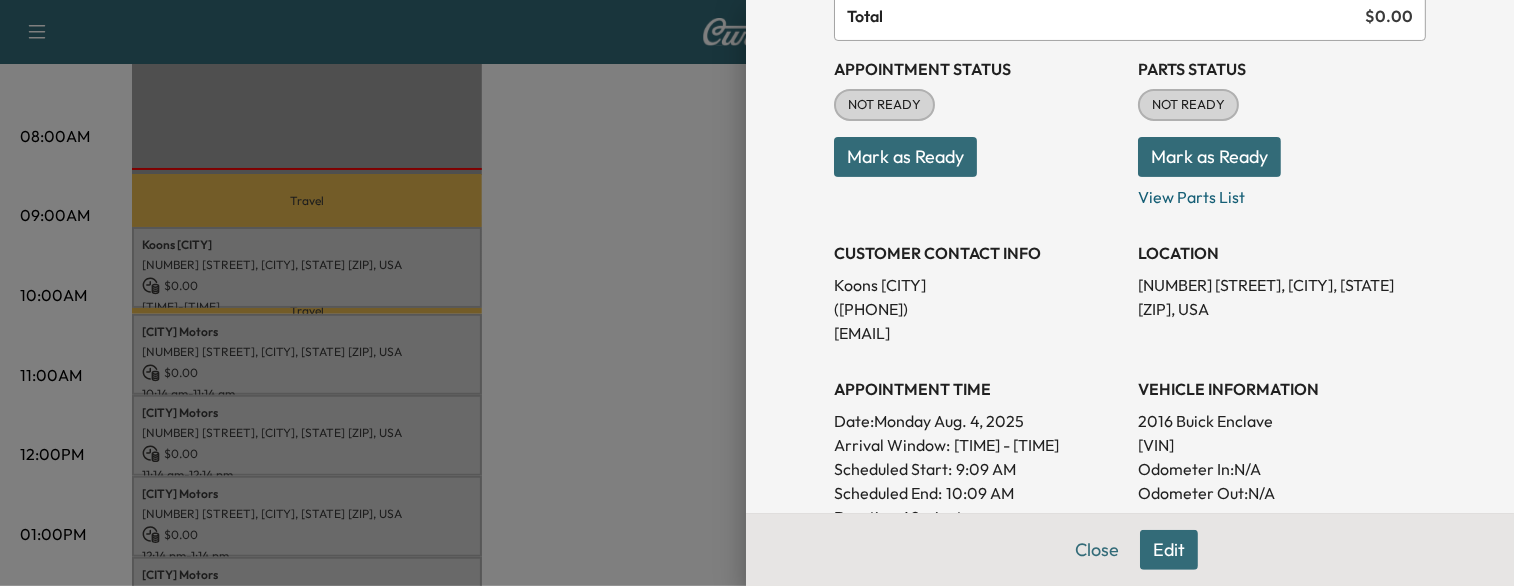 scroll, scrollTop: 196, scrollLeft: 0, axis: vertical 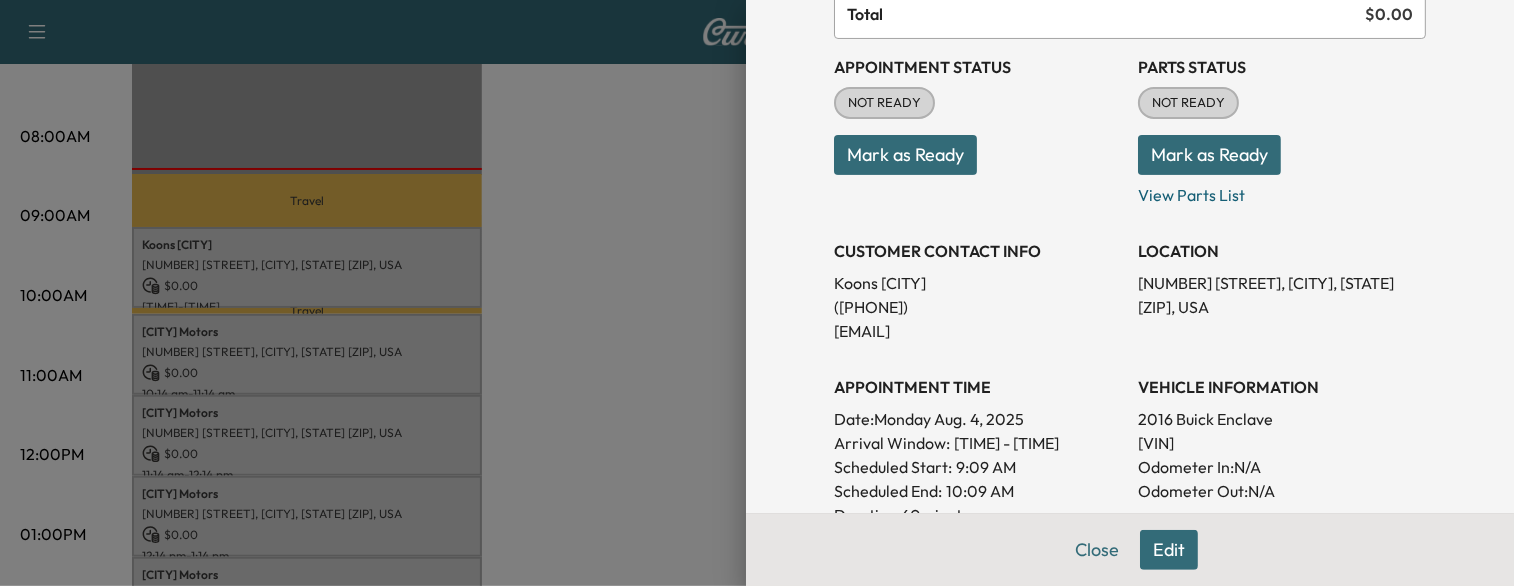 click at bounding box center (757, 293) 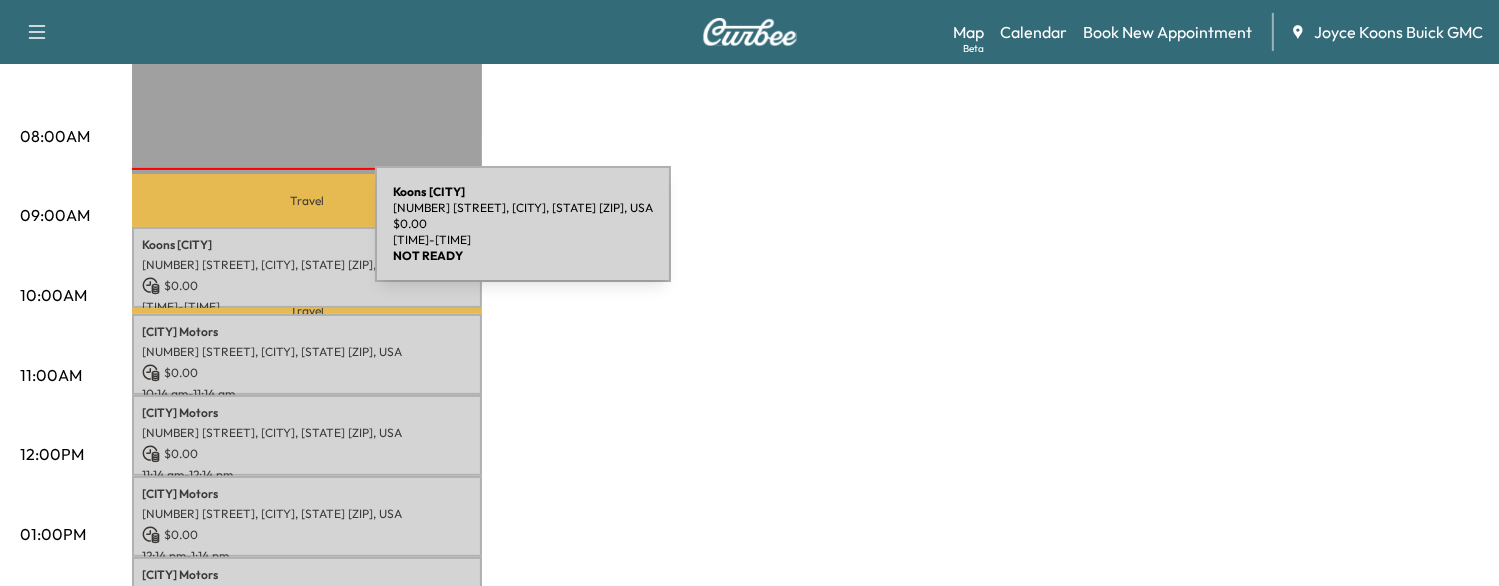 click on "[CITY]    Woodbridge" at bounding box center (307, 245) 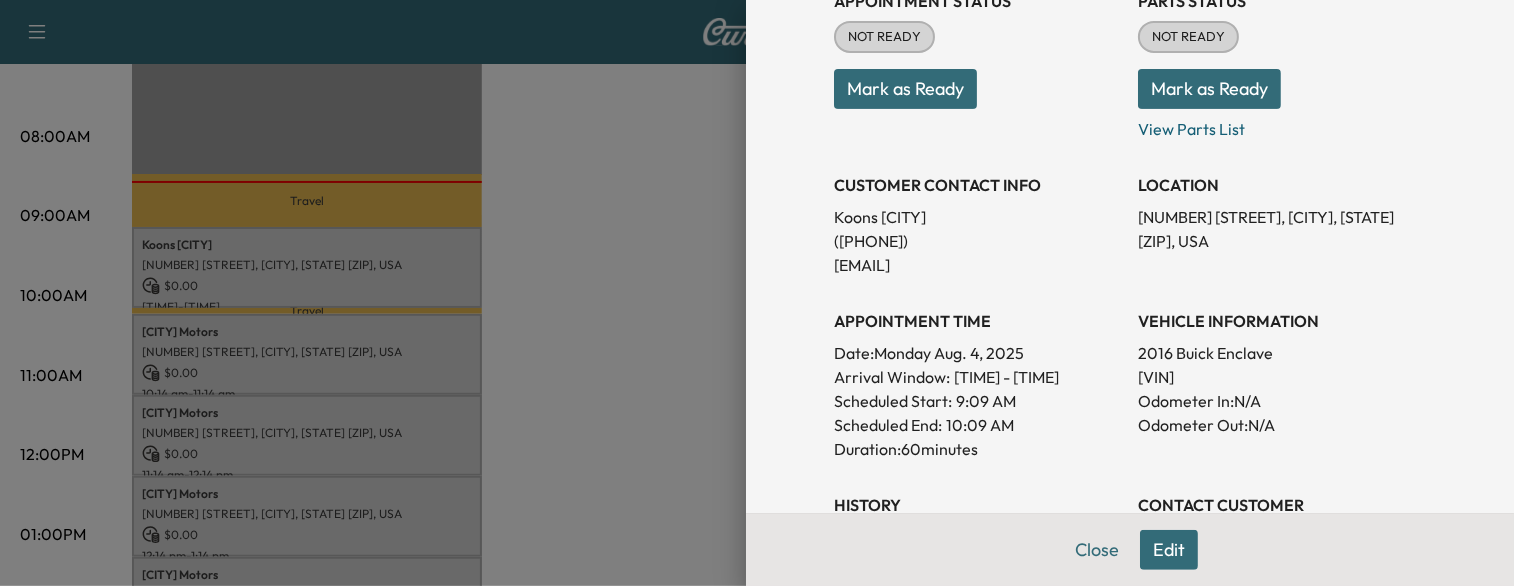 scroll, scrollTop: 280, scrollLeft: 0, axis: vertical 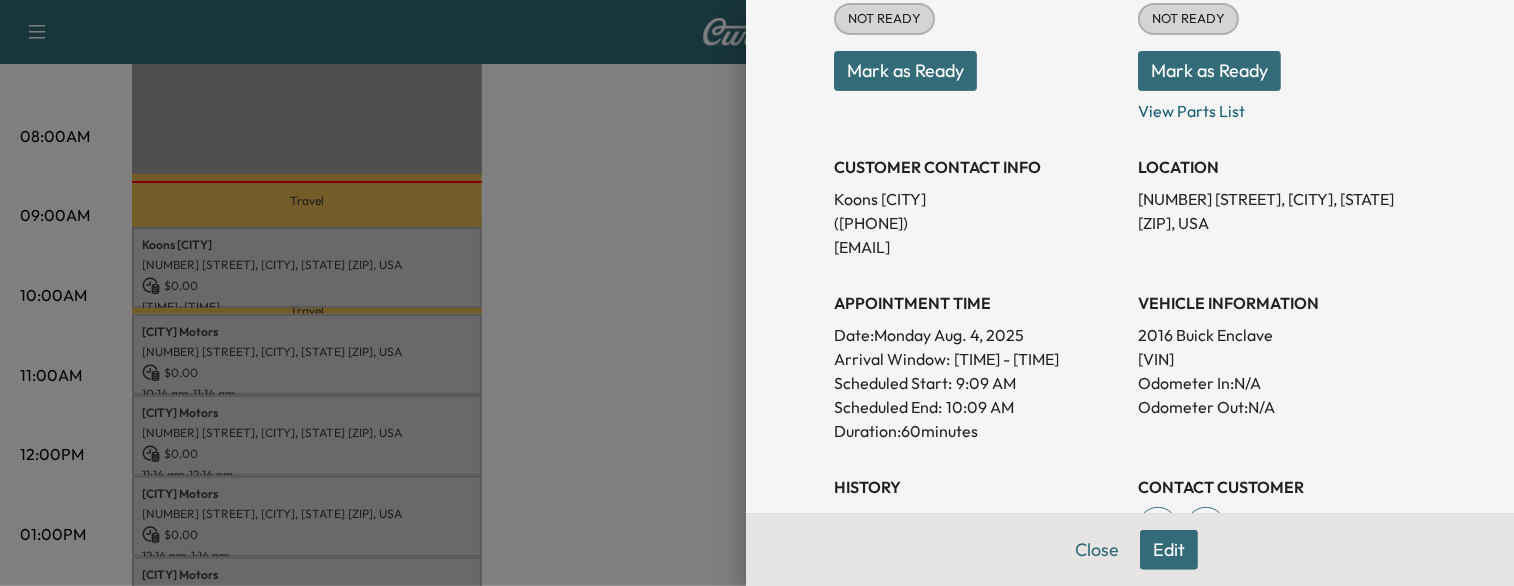 click on "[VIN]" at bounding box center [1282, 359] 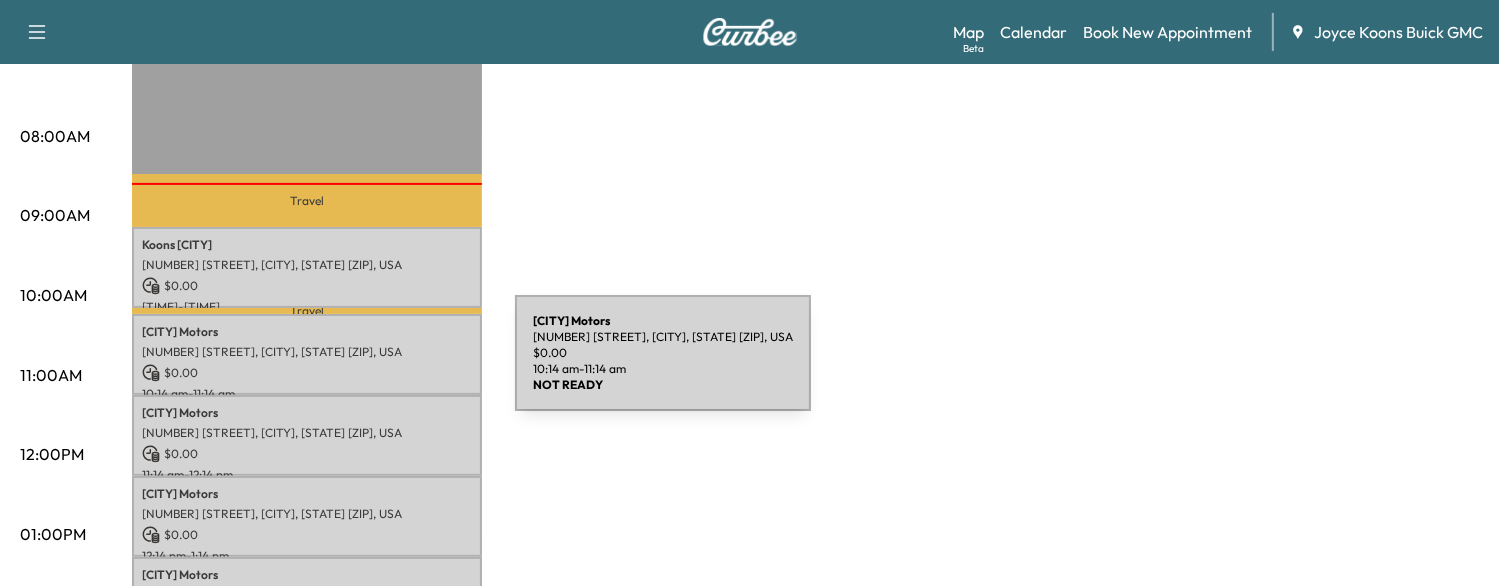 click on "$ 0.00" at bounding box center [307, 373] 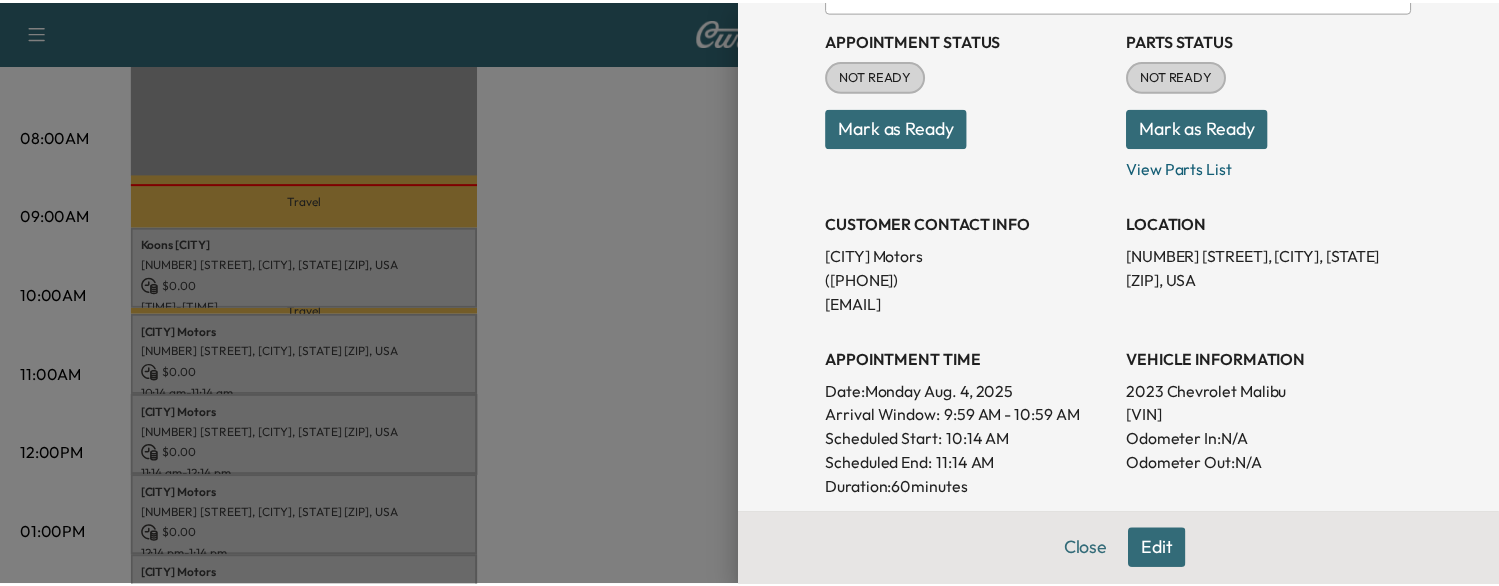 scroll, scrollTop: 224, scrollLeft: 0, axis: vertical 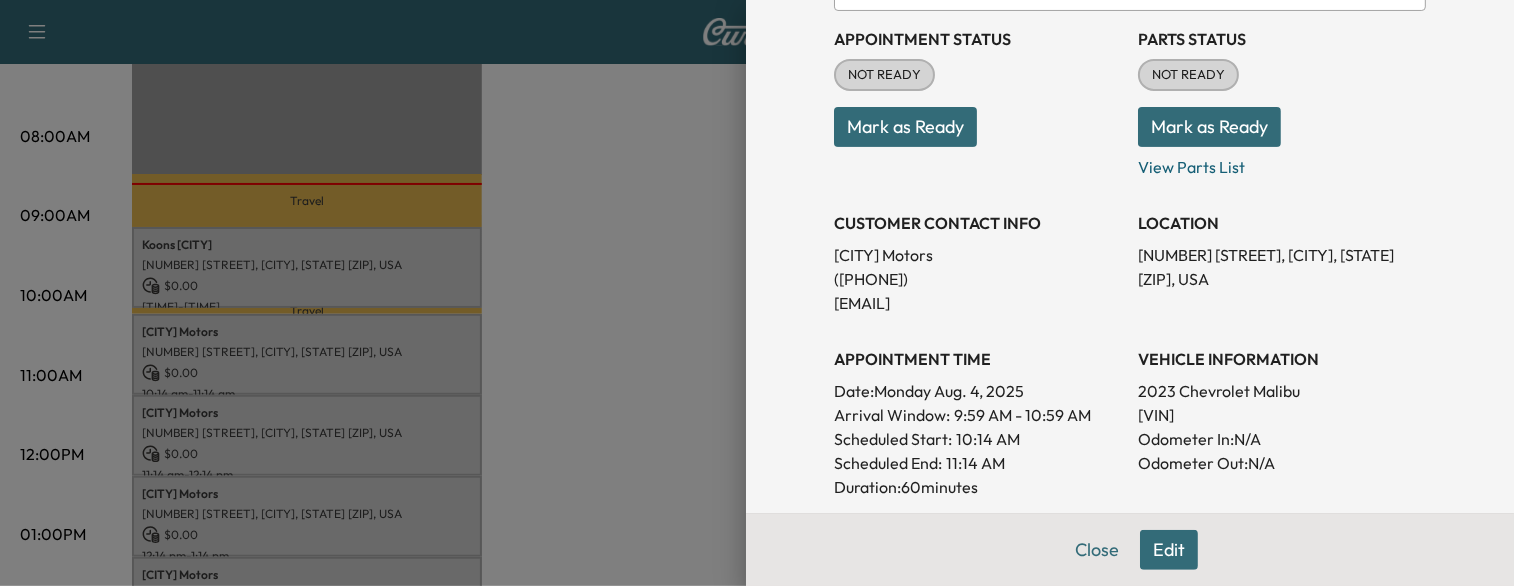 click on "[VIN]" at bounding box center [1282, 415] 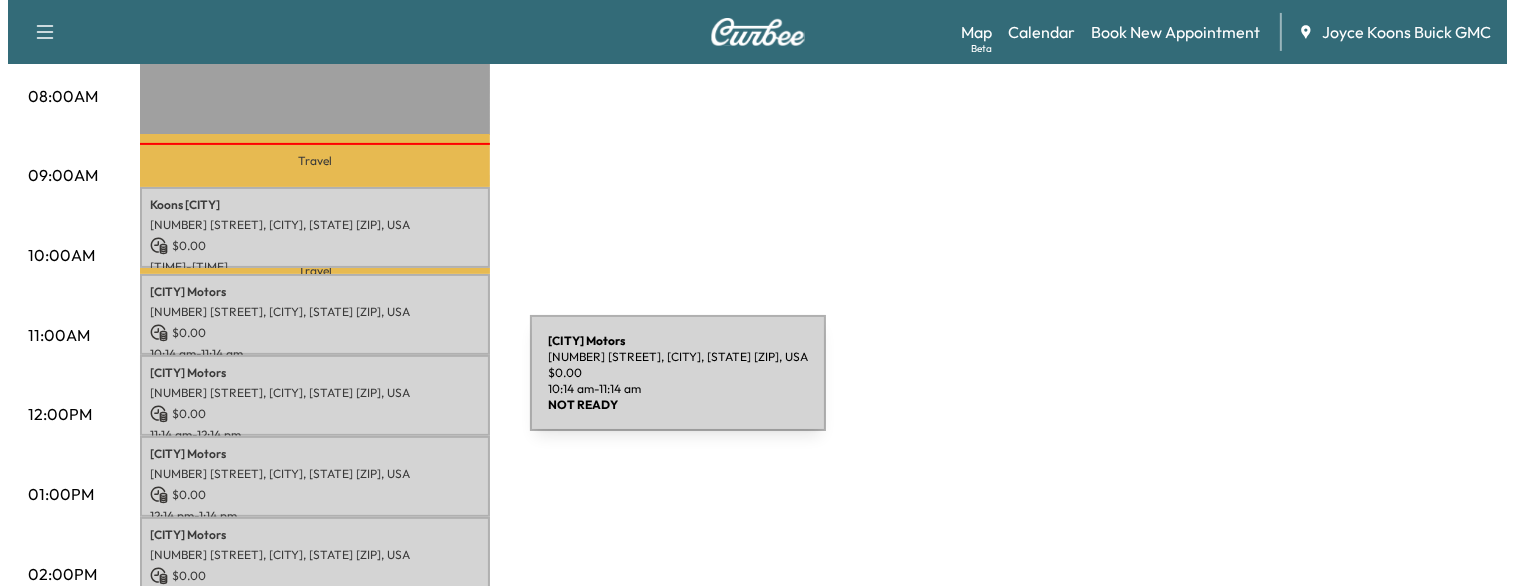 scroll, scrollTop: 538, scrollLeft: 0, axis: vertical 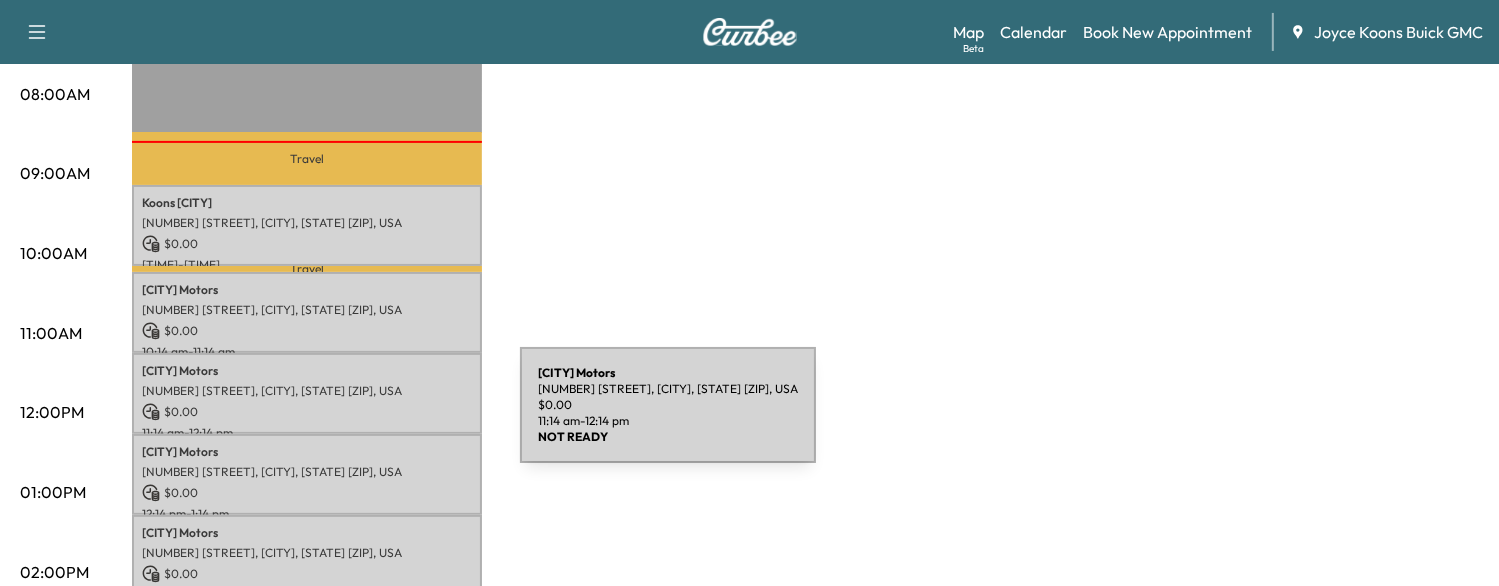 click on "[CITY]    Motors [NUMBER] [STREET], [CITY], [STATE] [ZIP], USA   $ 0.00 [TIME]  -  [TIME]" at bounding box center (307, 393) 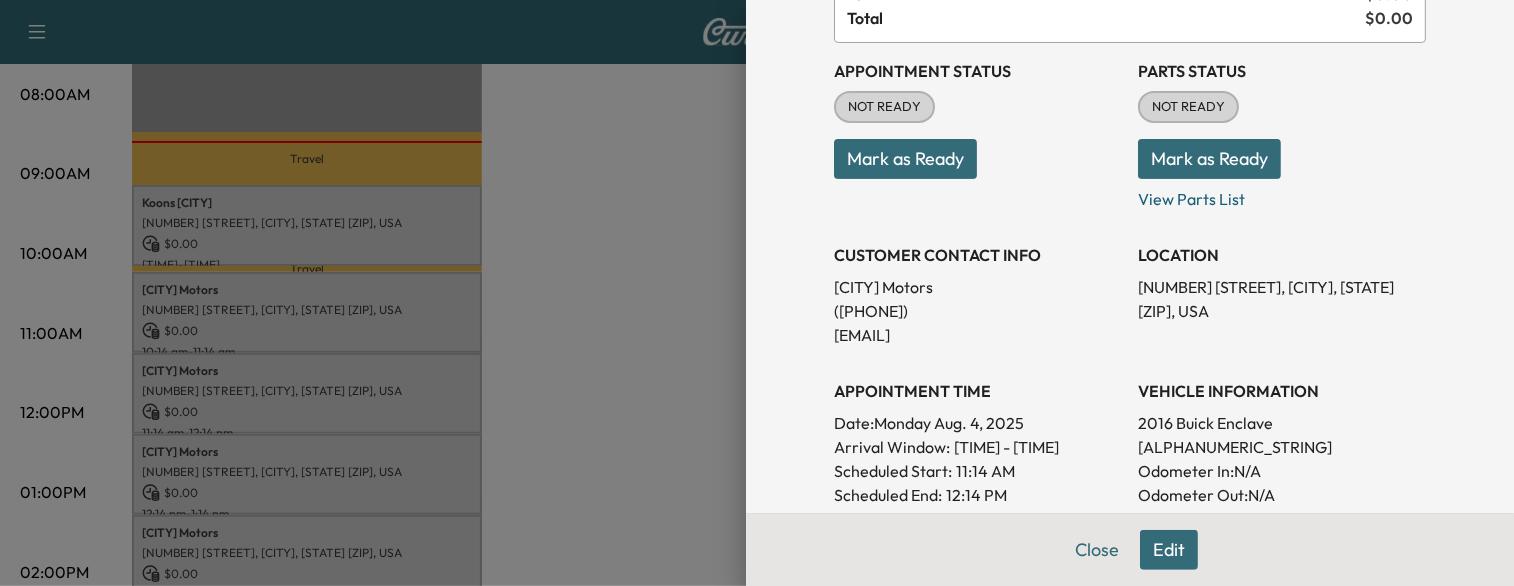 scroll, scrollTop: 224, scrollLeft: 0, axis: vertical 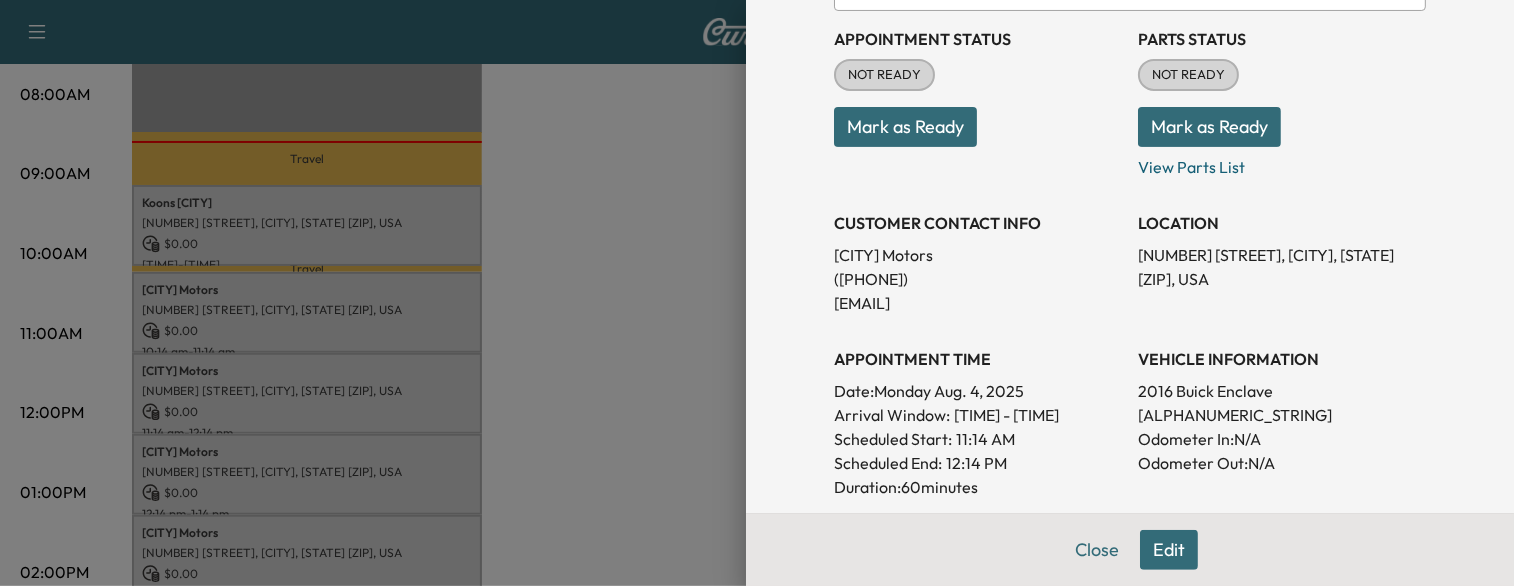 click on "[ALPHANUMERIC_STRING]" at bounding box center [1282, 415] 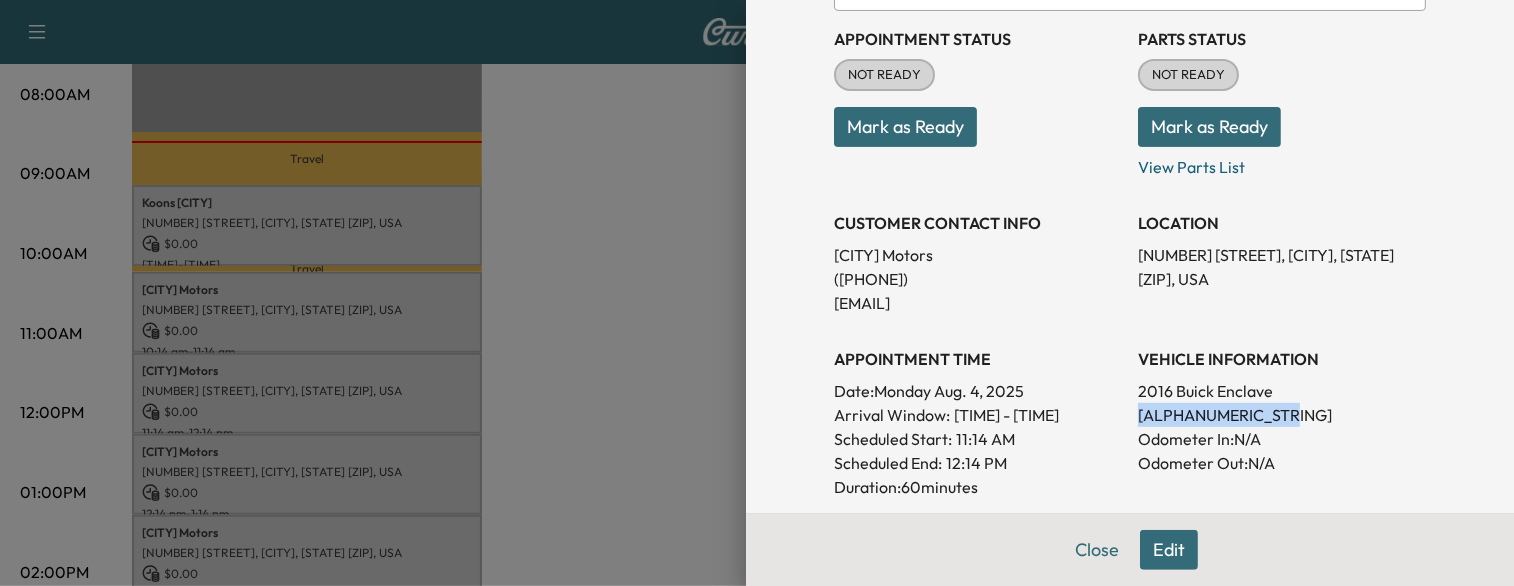 click on "[ALPHANUMERIC_STRING]" at bounding box center (1282, 415) 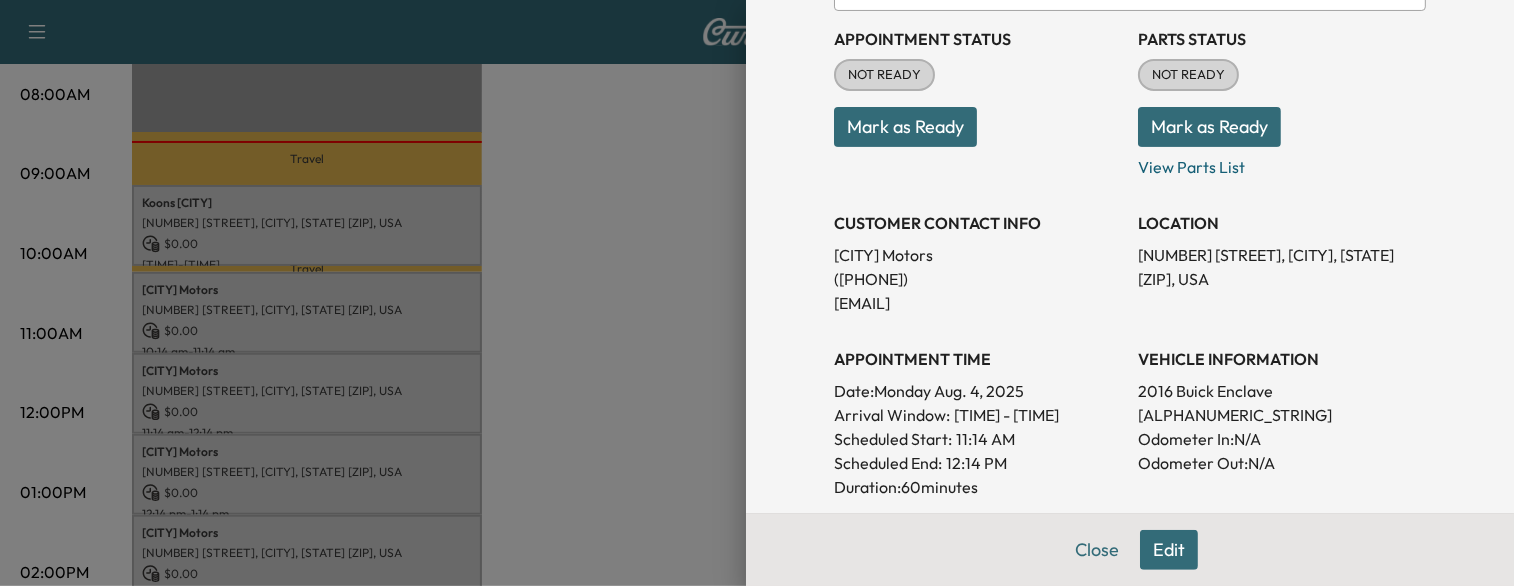 click at bounding box center [757, 293] 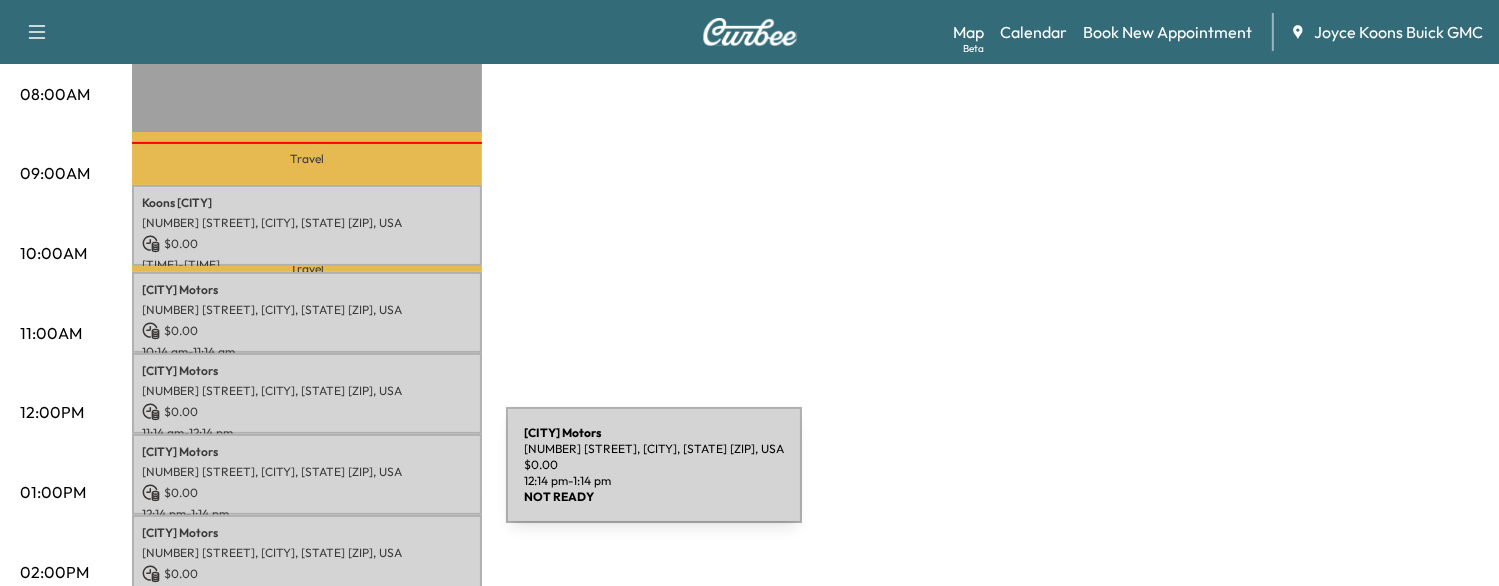 click on "$ 0.00" at bounding box center (307, 493) 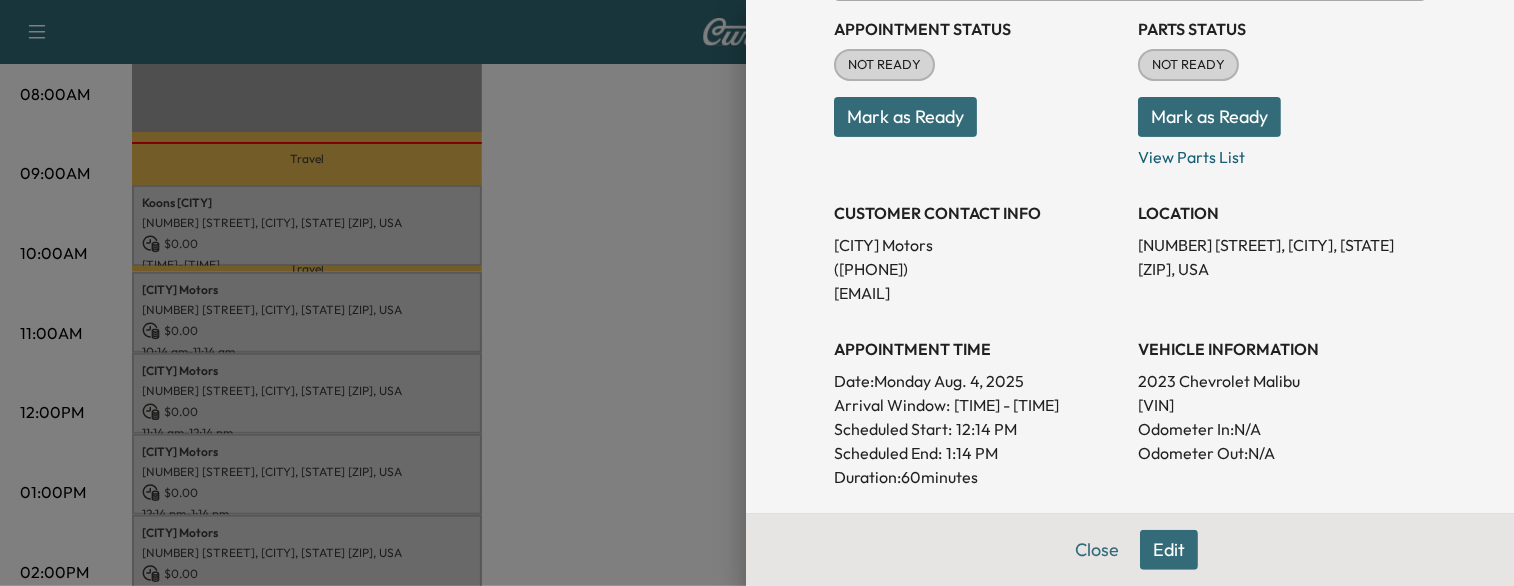 scroll, scrollTop: 236, scrollLeft: 0, axis: vertical 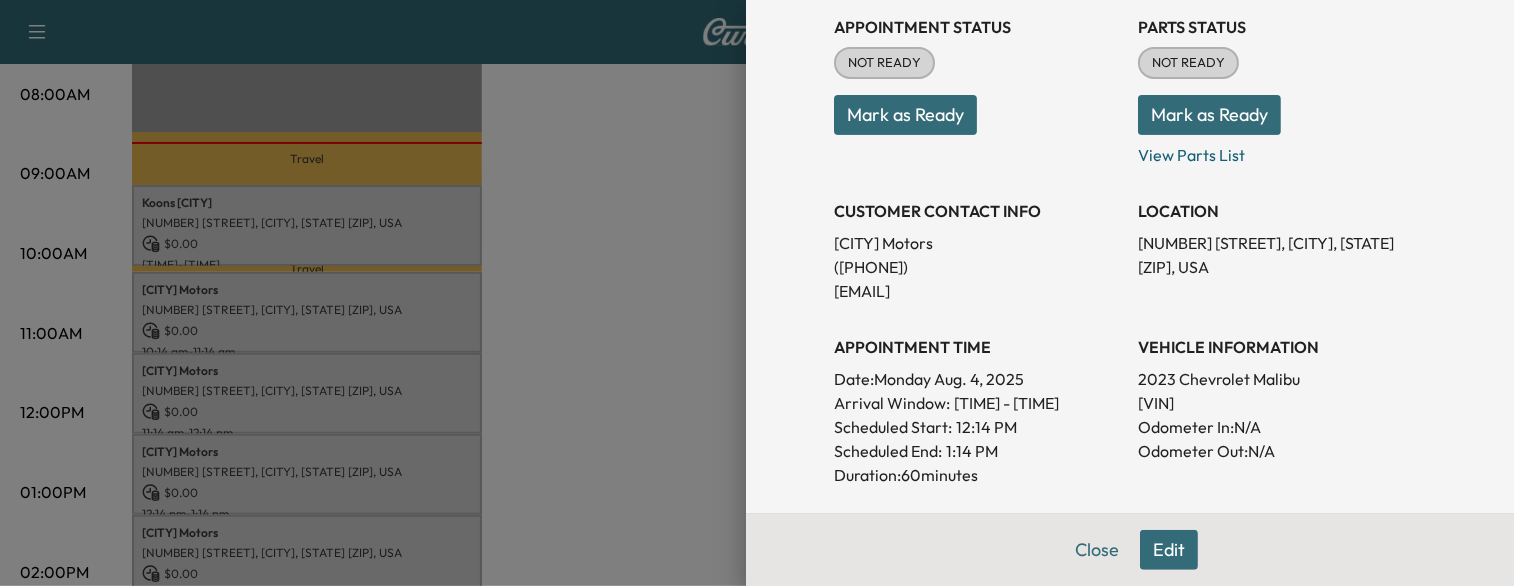 click at bounding box center (757, 293) 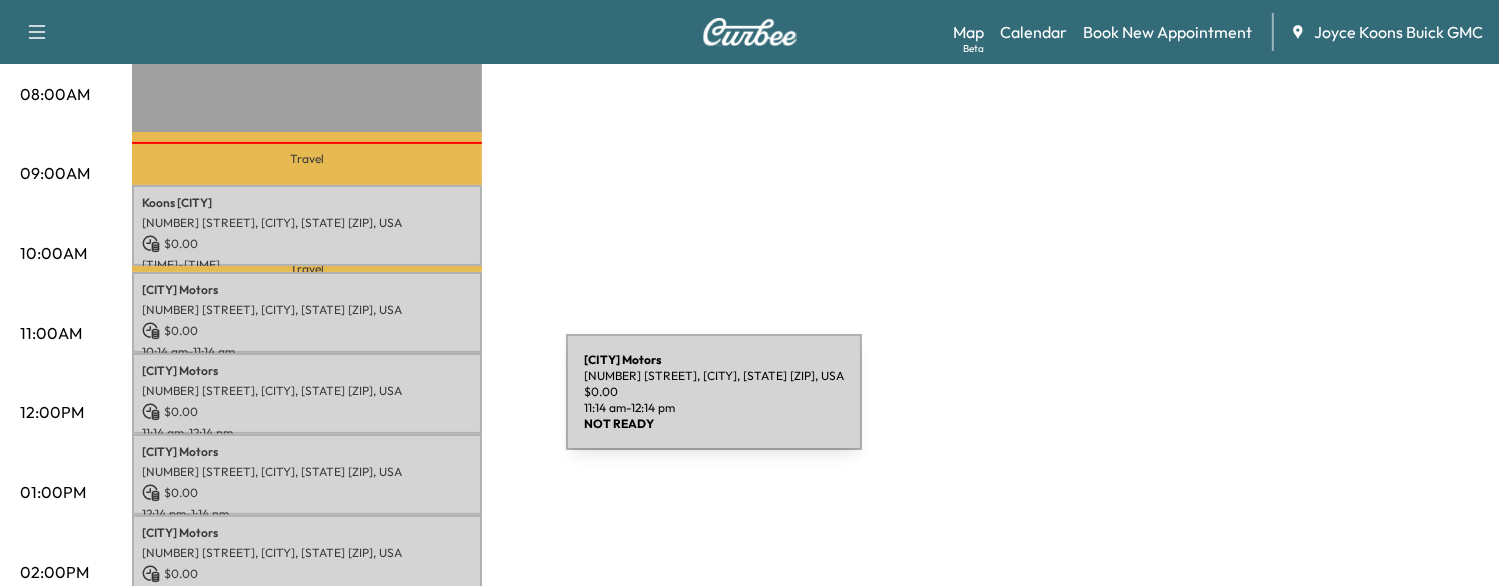 click on "$ 0.00" at bounding box center (307, 412) 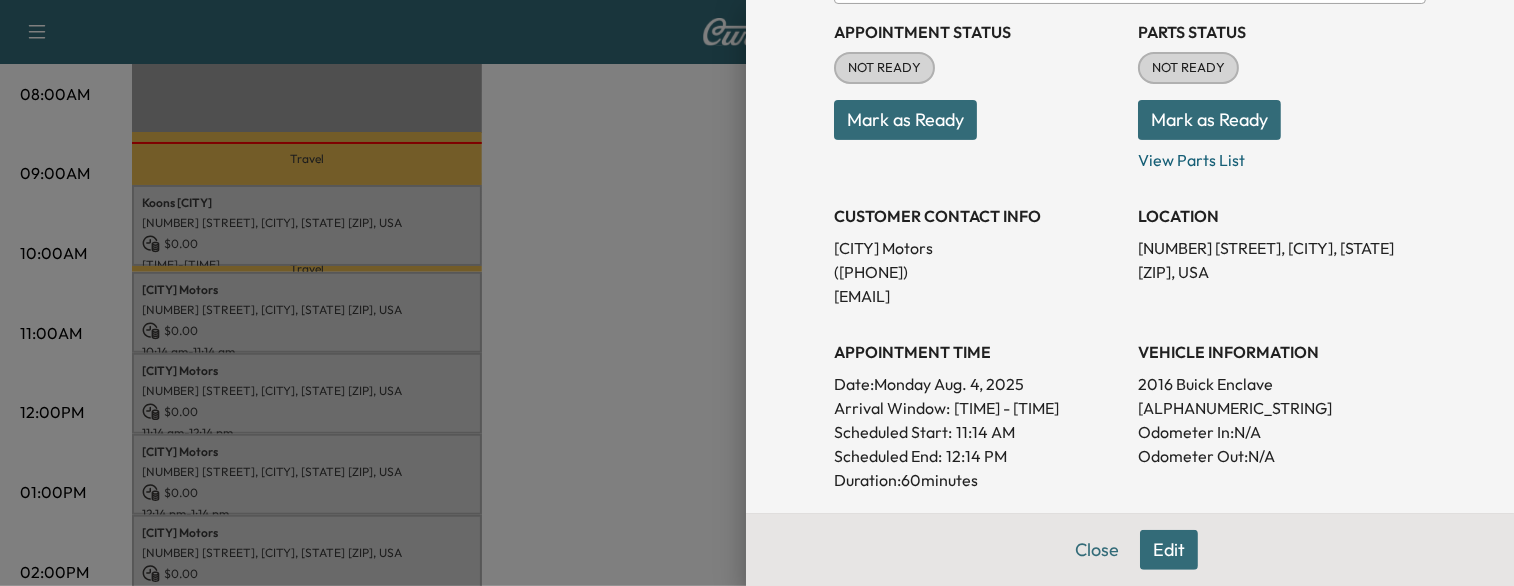 scroll, scrollTop: 240, scrollLeft: 0, axis: vertical 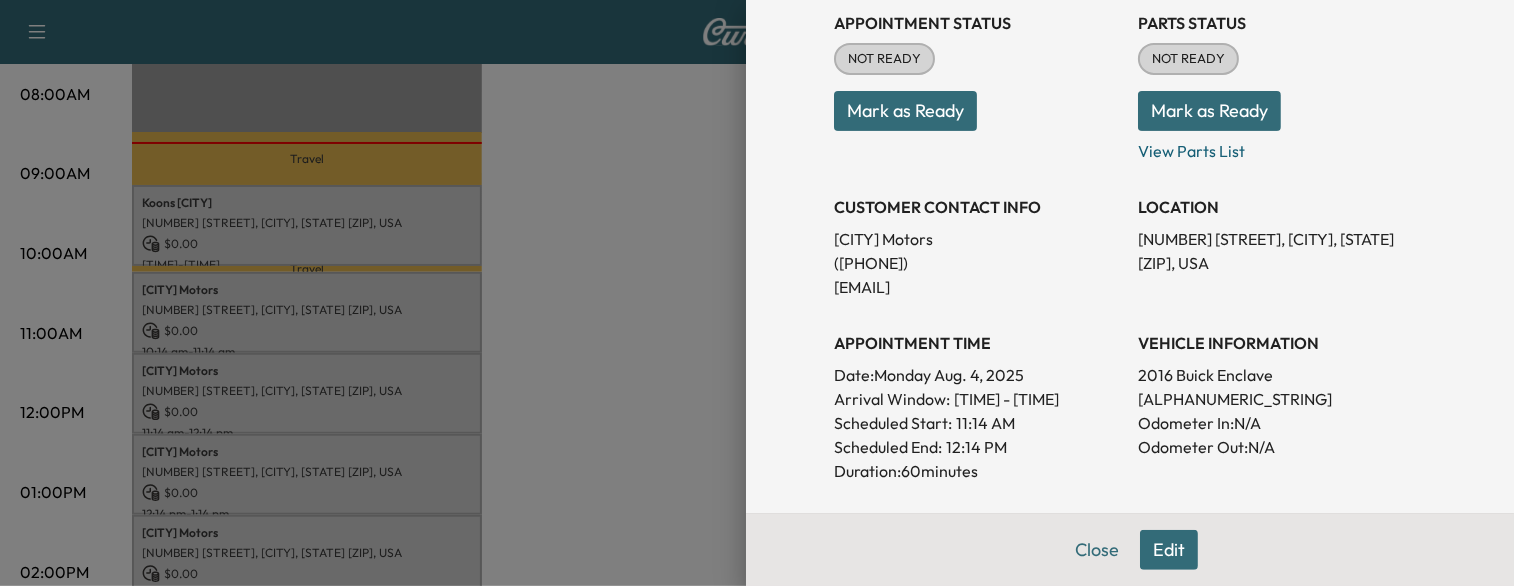 click at bounding box center [757, 293] 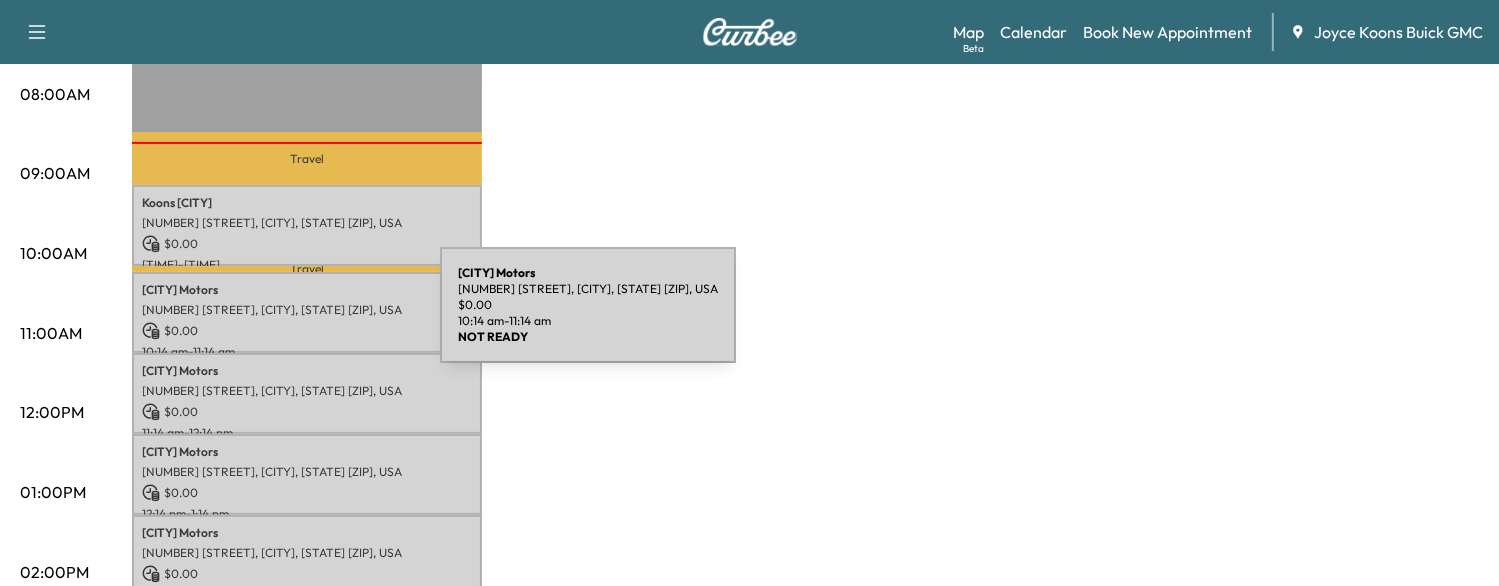 drag, startPoint x: 380, startPoint y: 324, endPoint x: 290, endPoint y: 317, distance: 90.27181 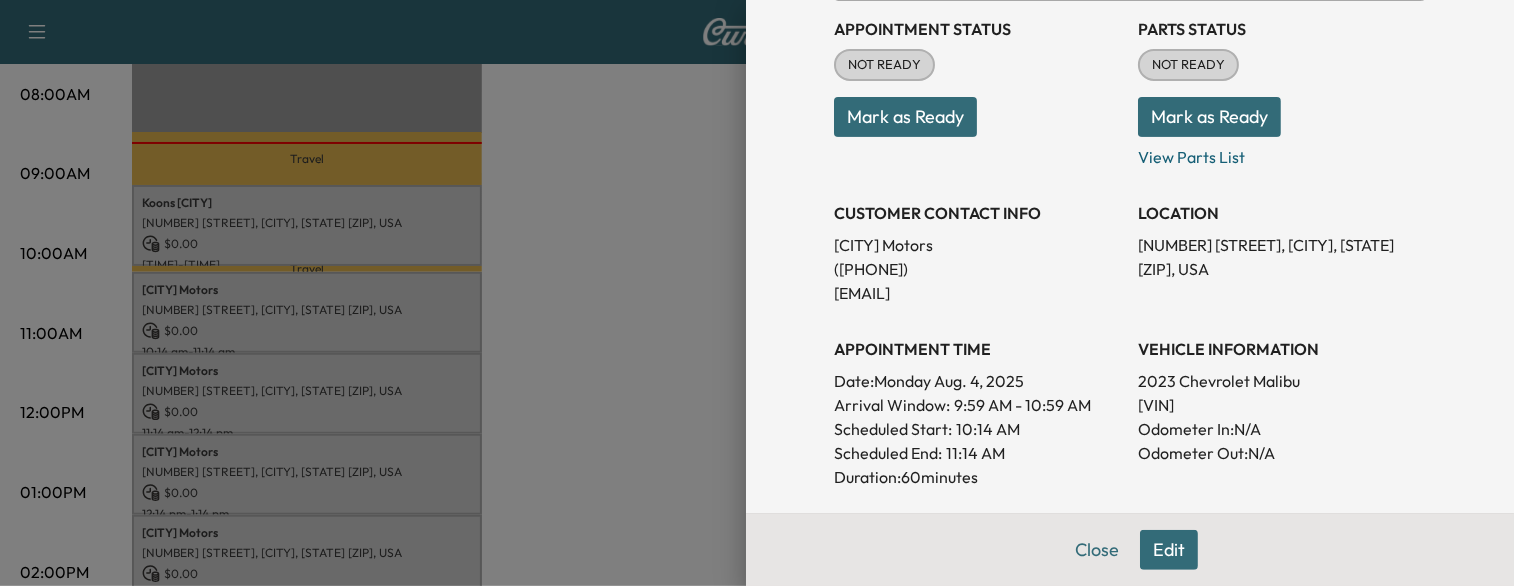 scroll, scrollTop: 238, scrollLeft: 0, axis: vertical 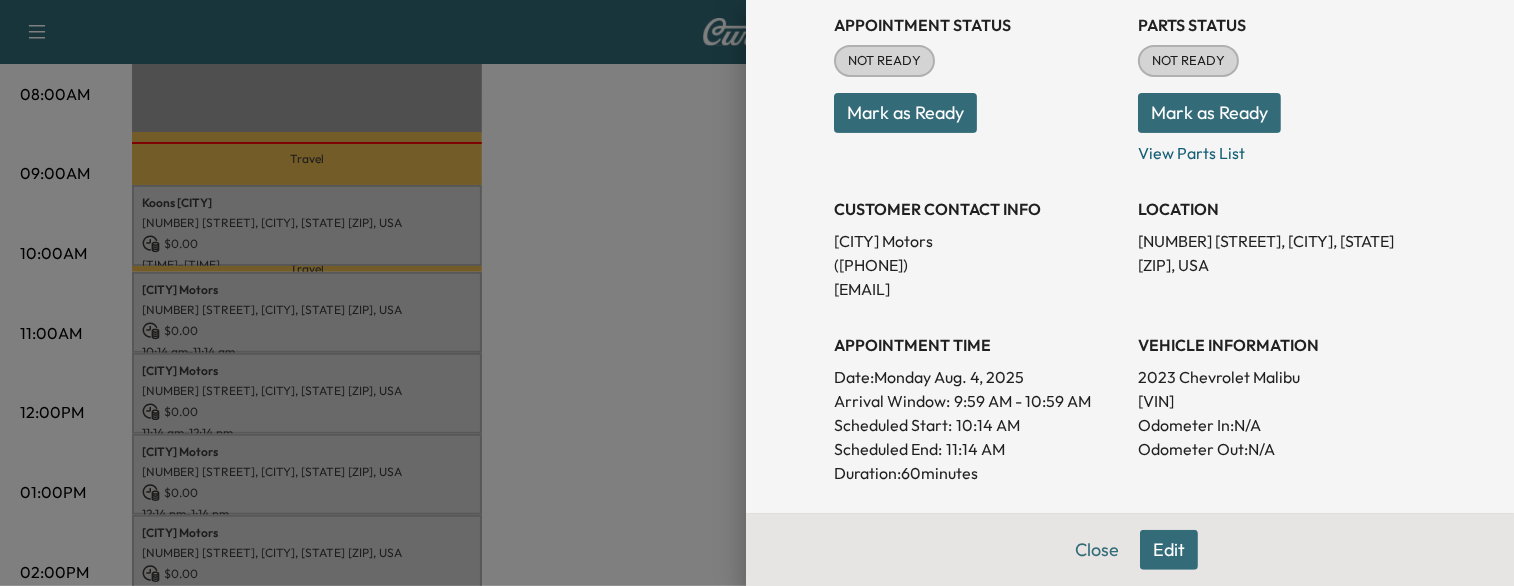 click at bounding box center (757, 293) 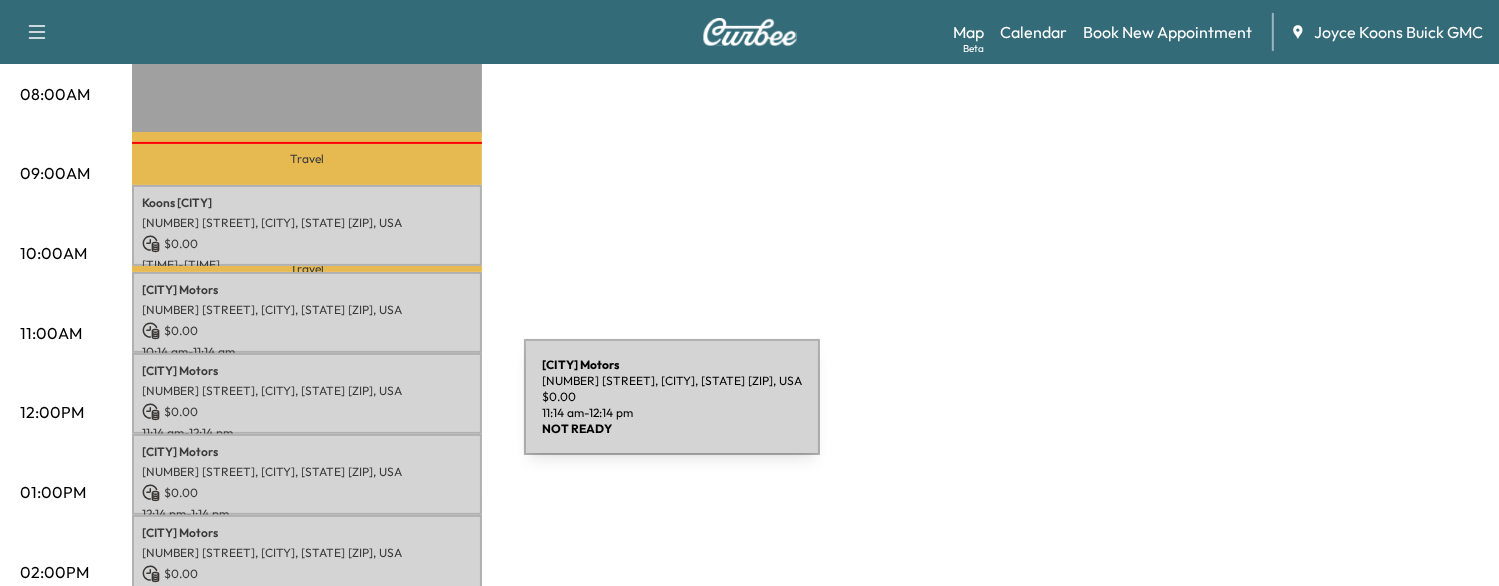 click on "$ 0.00" at bounding box center (307, 412) 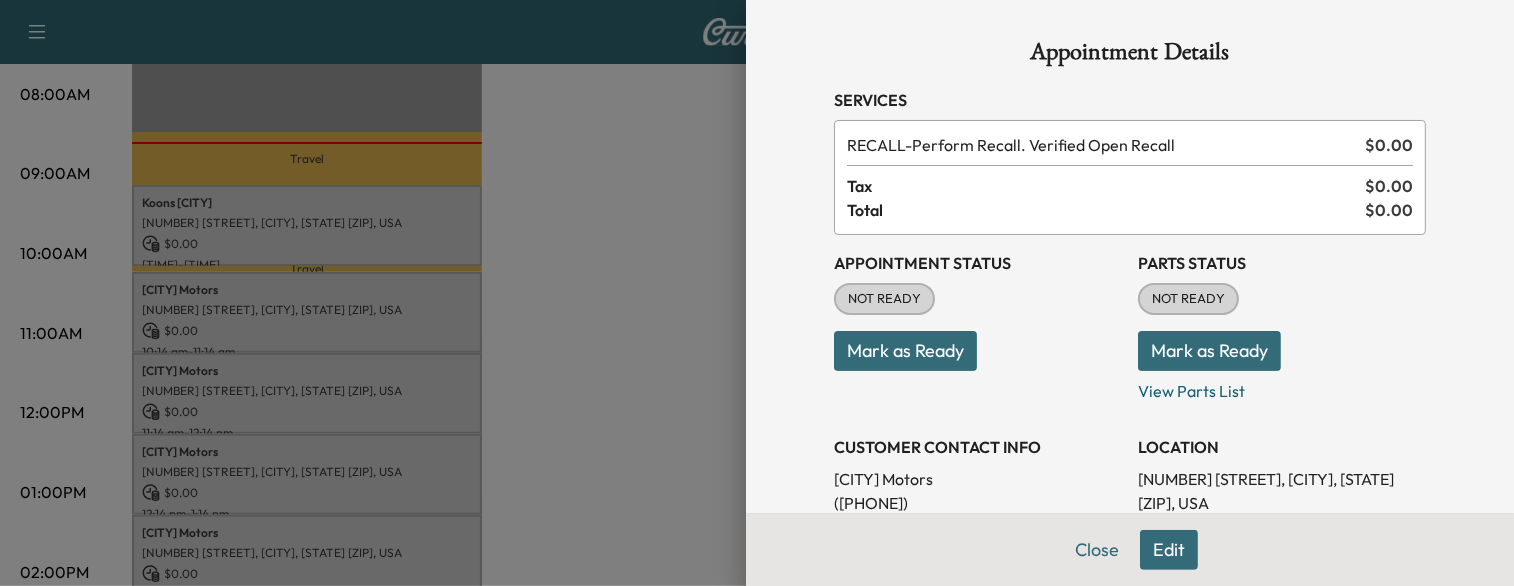 click at bounding box center (757, 293) 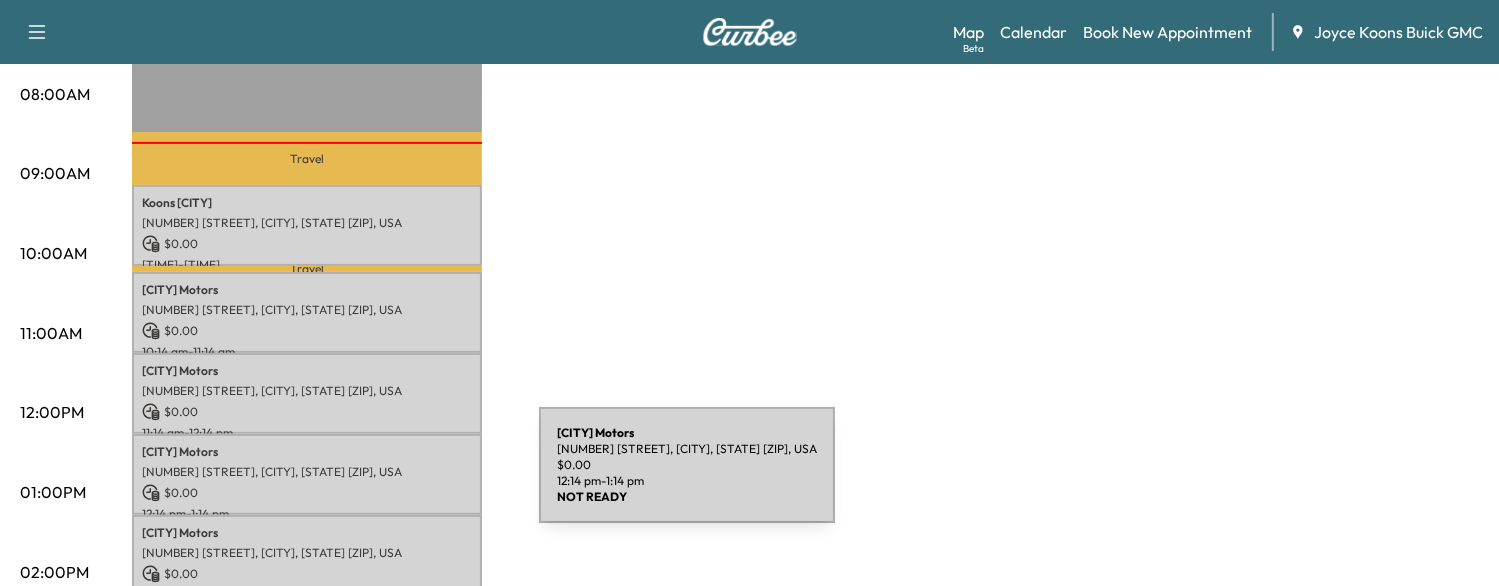 click on "$ 0.00" at bounding box center [307, 493] 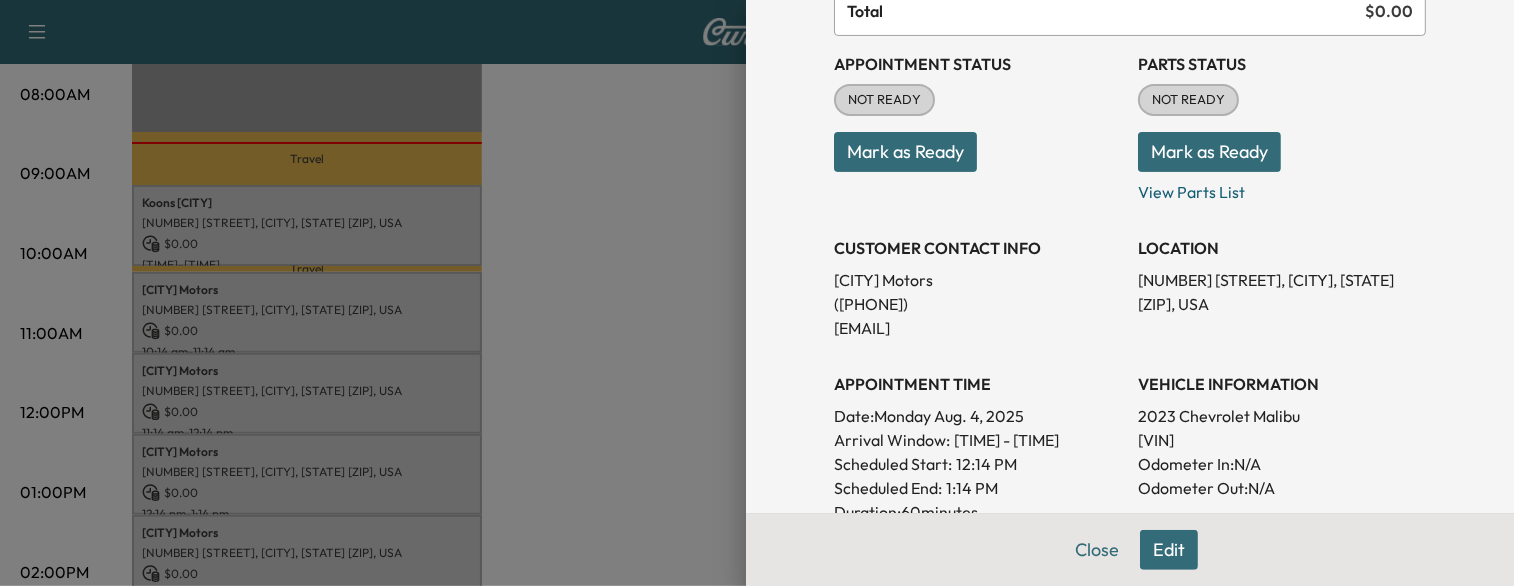 scroll, scrollTop: 207, scrollLeft: 0, axis: vertical 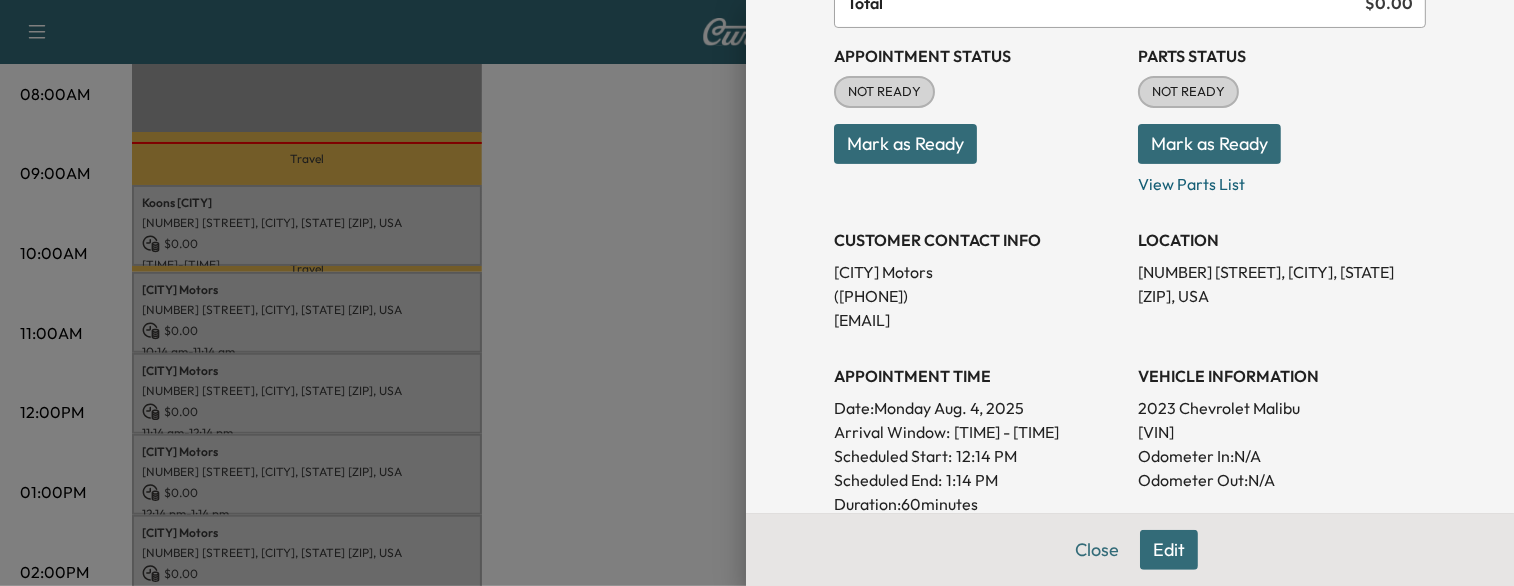 click on "[VIN]" at bounding box center (1282, 432) 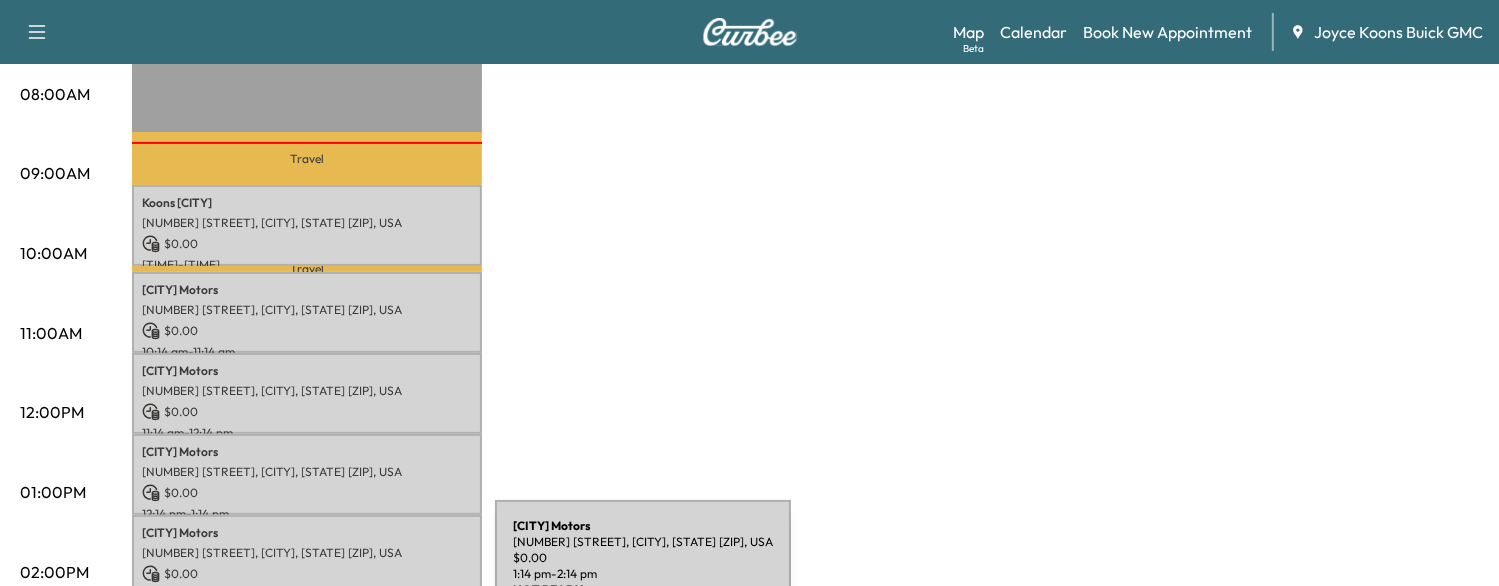 click on "$ 0.00" at bounding box center [307, 574] 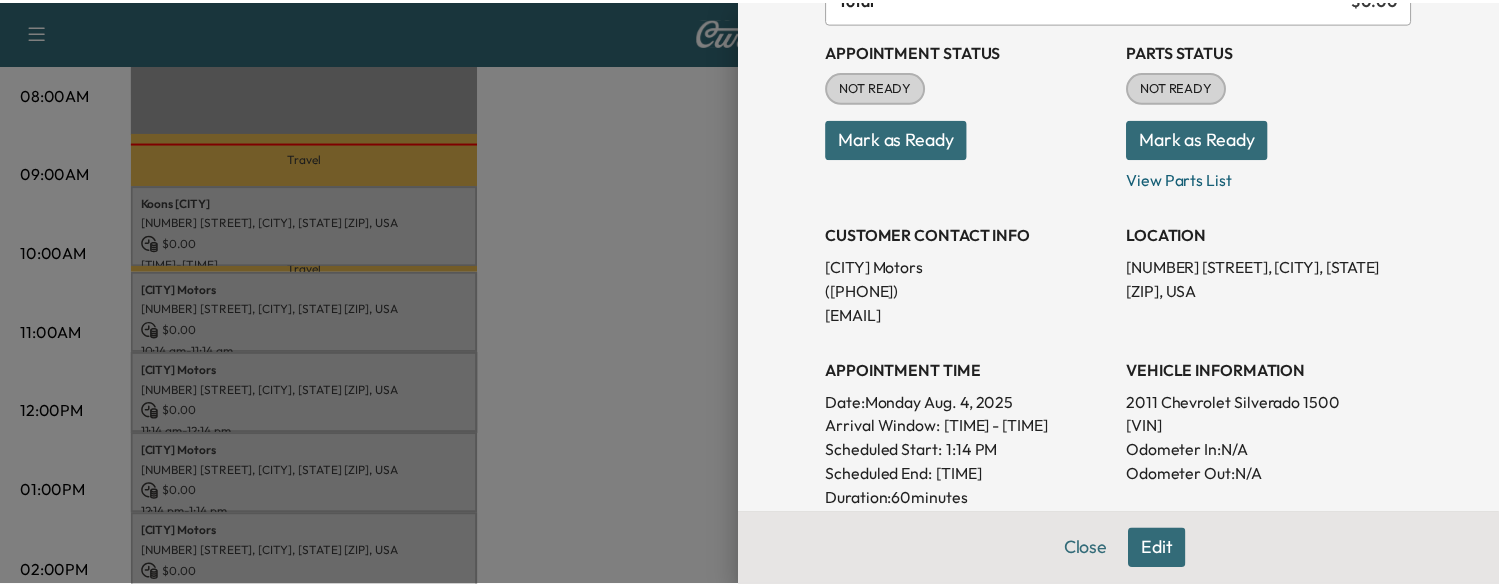 scroll, scrollTop: 212, scrollLeft: 0, axis: vertical 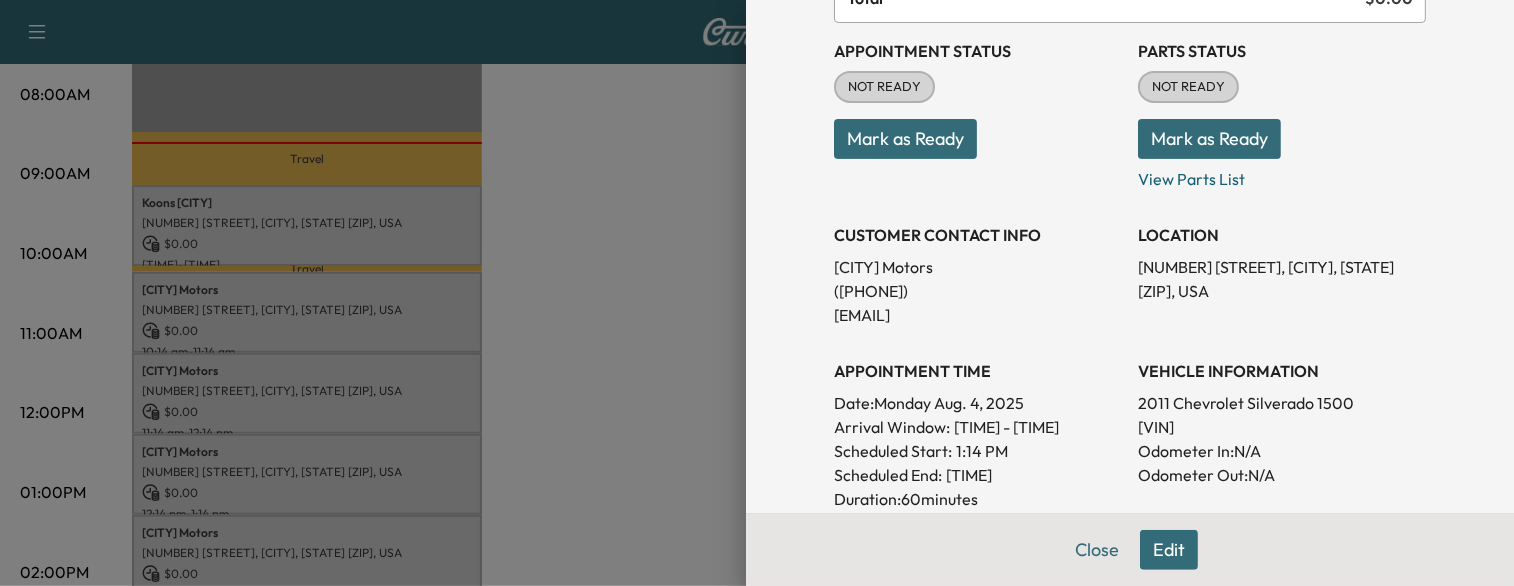 click on "[VIN]" at bounding box center (1282, 427) 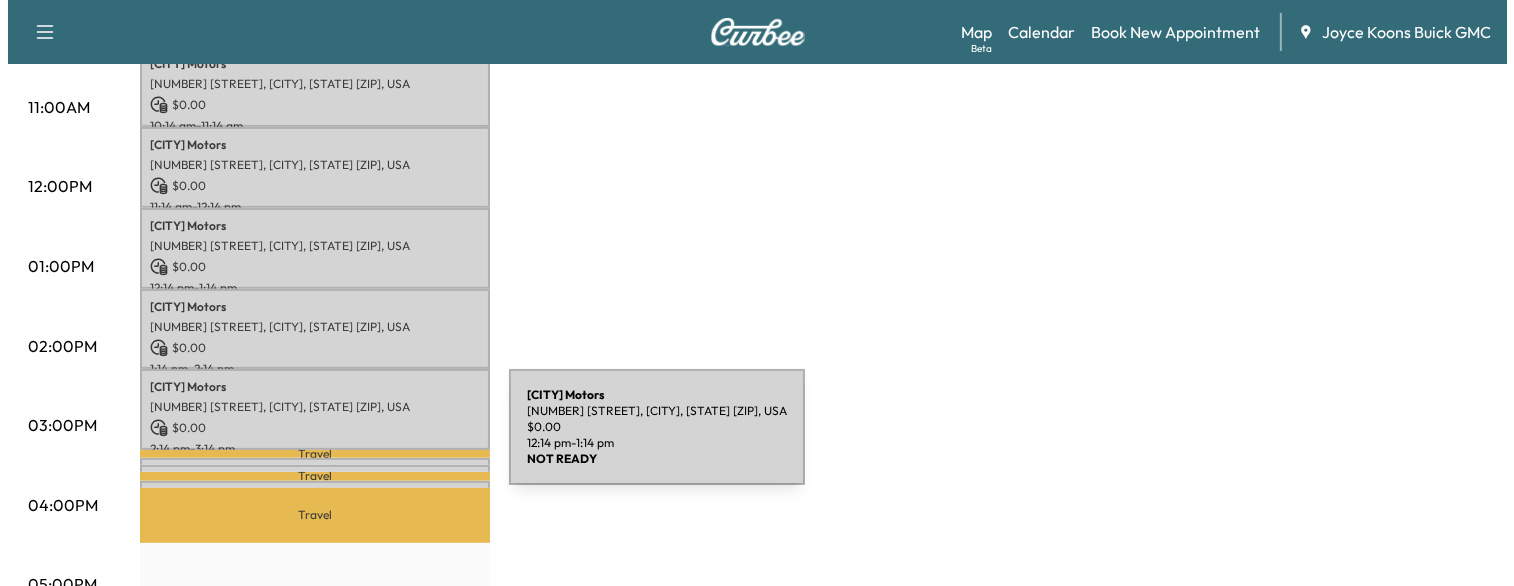 scroll, scrollTop: 766, scrollLeft: 0, axis: vertical 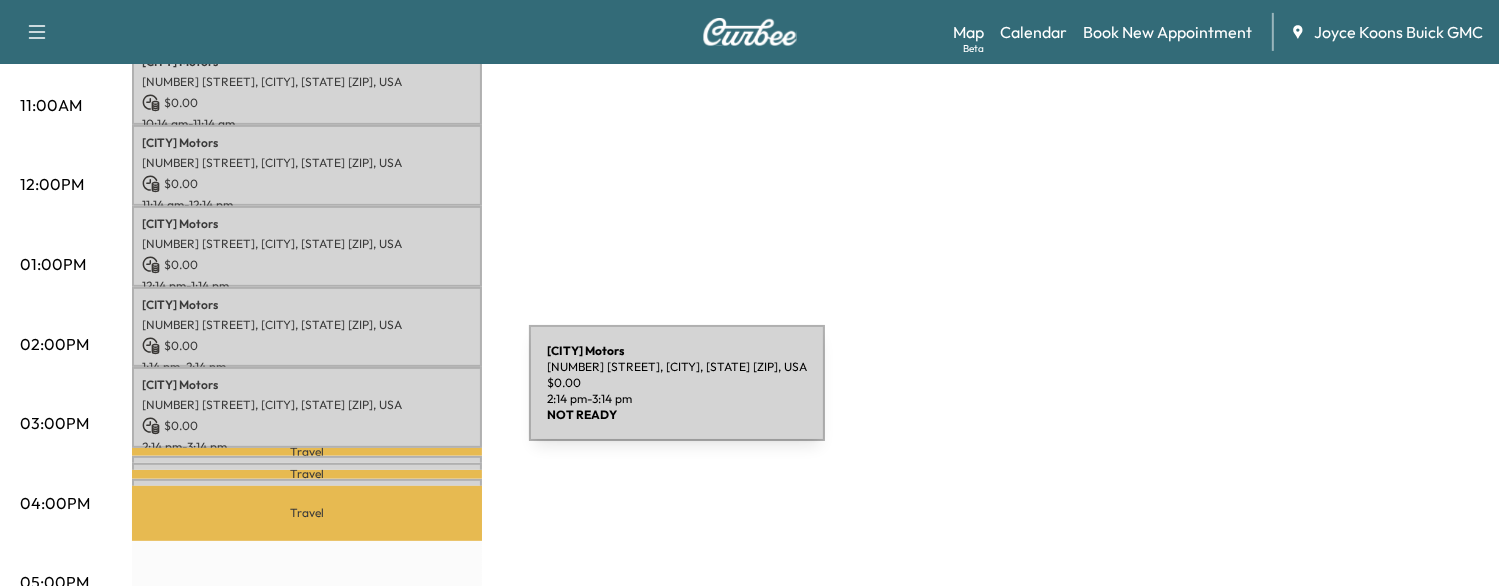 click on "[NUMBER] [STREET], [CITY], [STATE] [ZIP], USA" at bounding box center [307, 405] 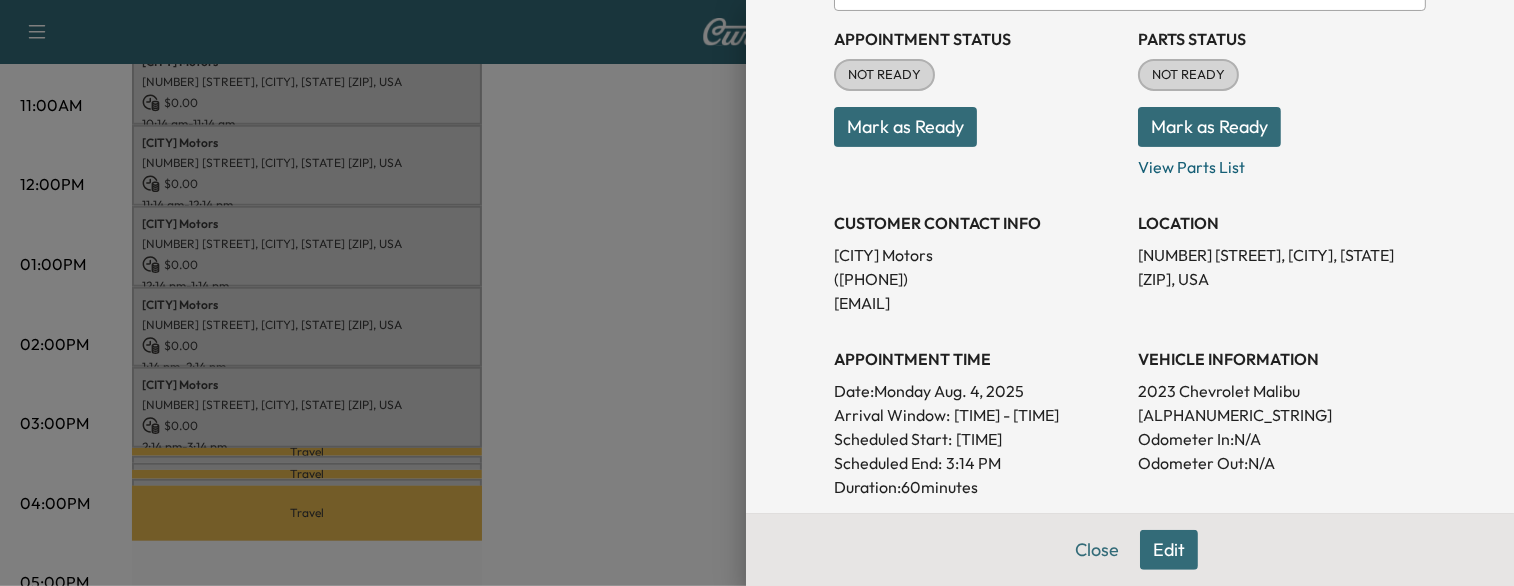 scroll, scrollTop: 232, scrollLeft: 0, axis: vertical 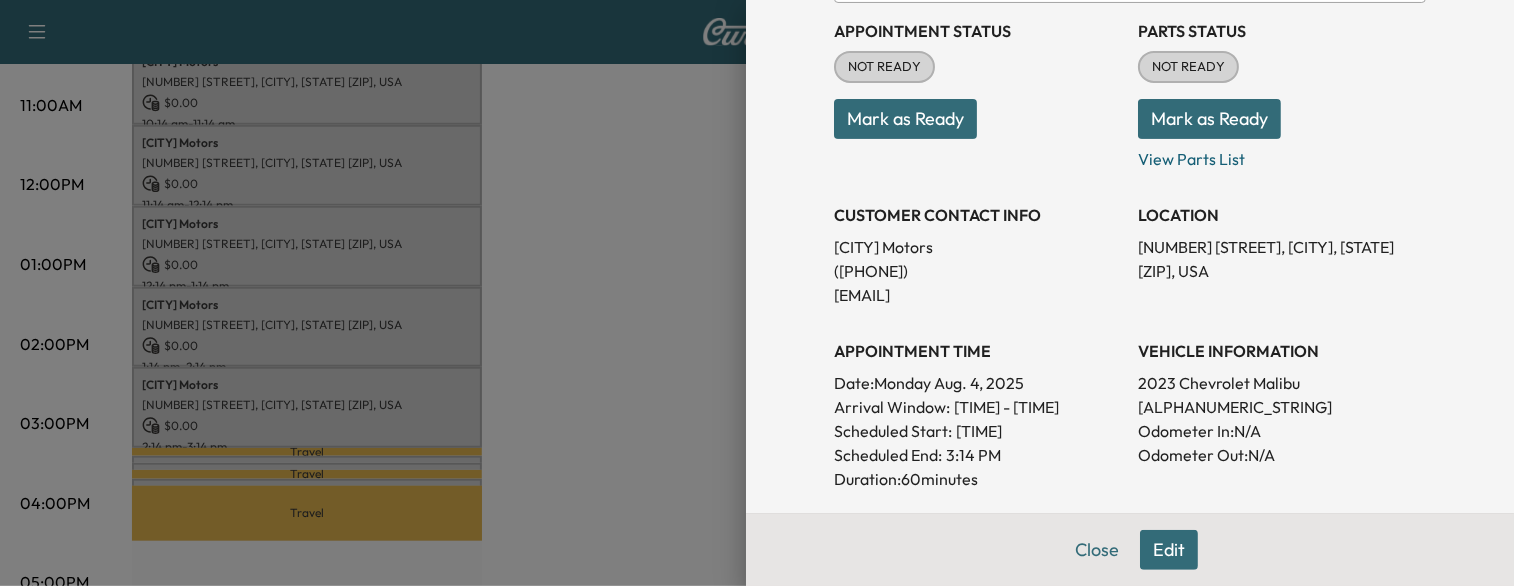 click on "[ALPHANUMERIC_STRING]" at bounding box center (1282, 407) 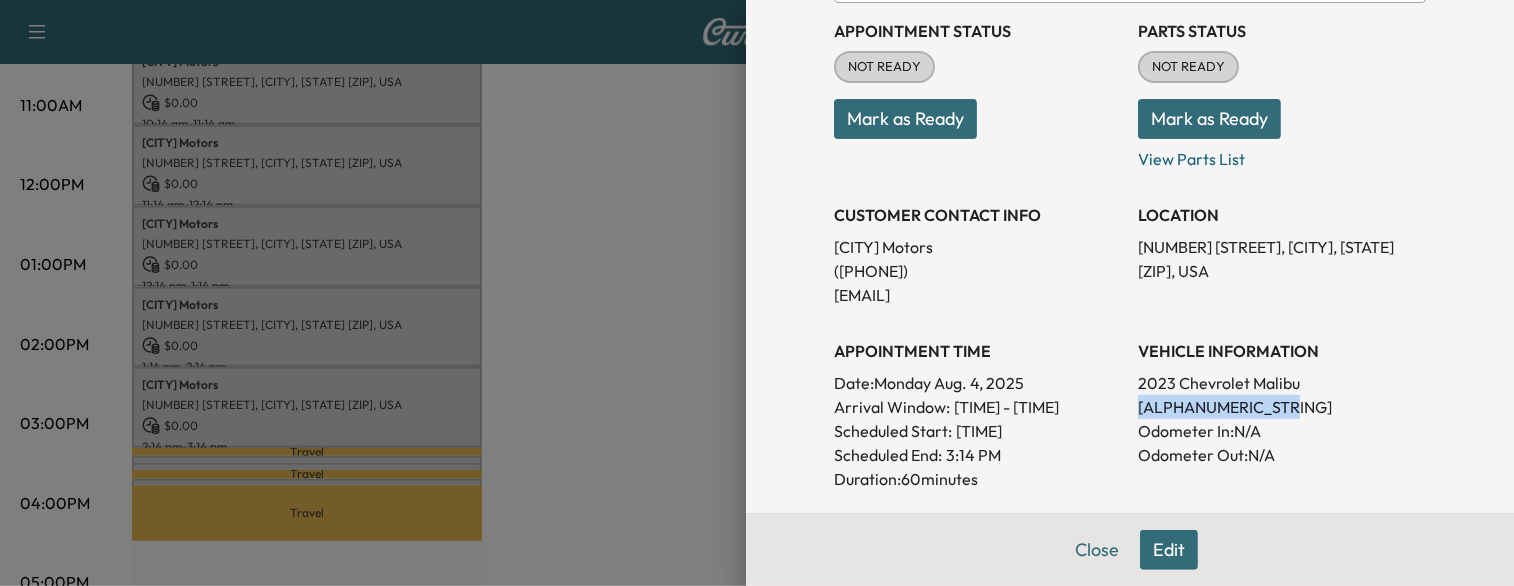 click on "[ALPHANUMERIC_STRING]" at bounding box center (1282, 407) 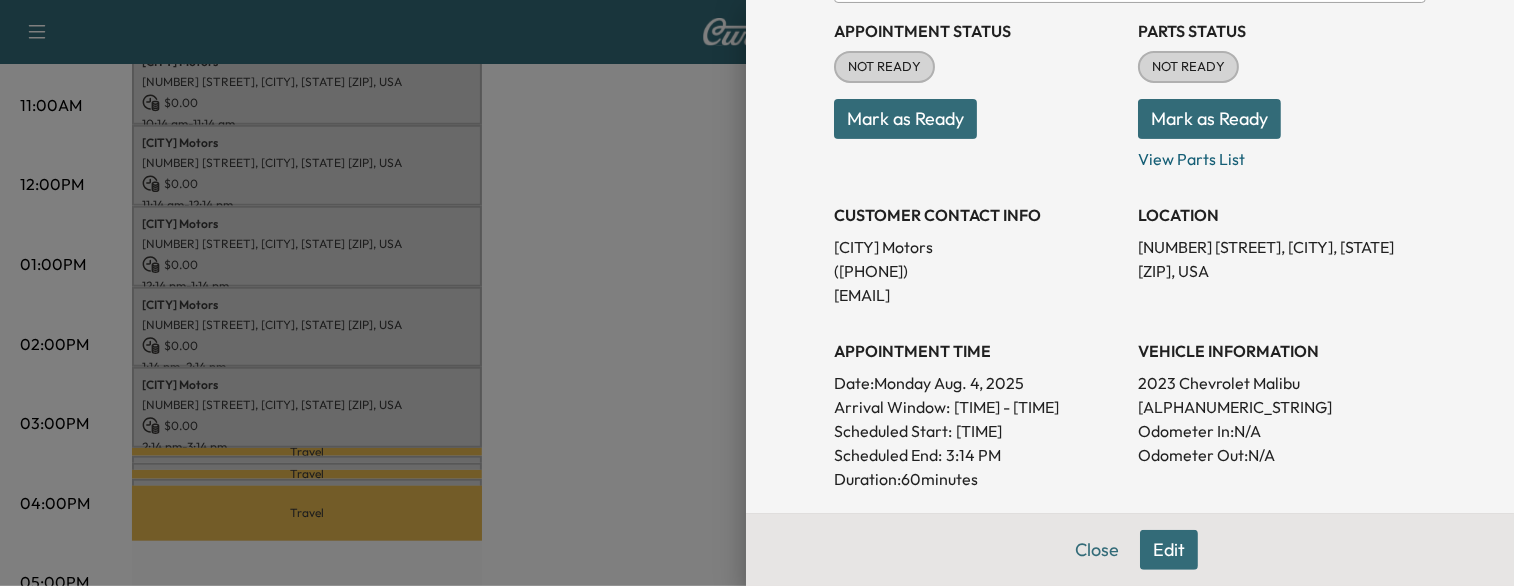 drag, startPoint x: 305, startPoint y: 287, endPoint x: 313, endPoint y: 451, distance: 164.195 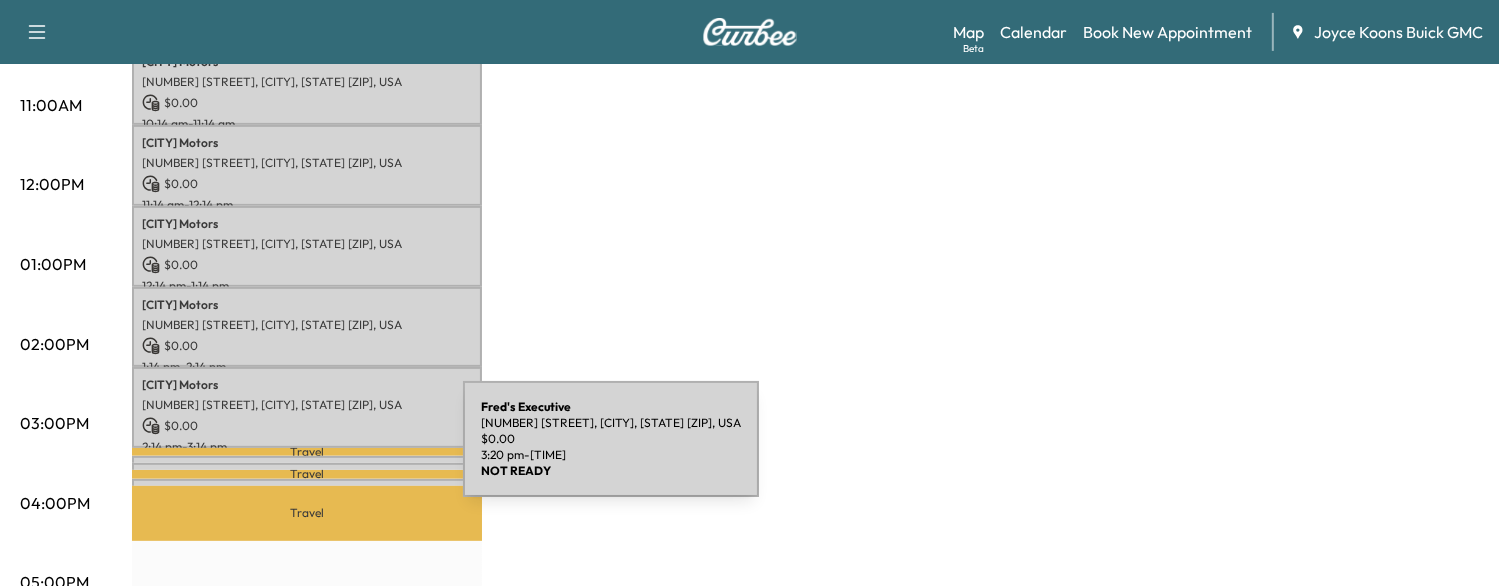 click on "Fred's   Executive [NUMBER] [STREET], [CITY], [STATE] [ZIP], USA   $ 0.00 [TIME]  -  [TIME]" at bounding box center (307, 466) 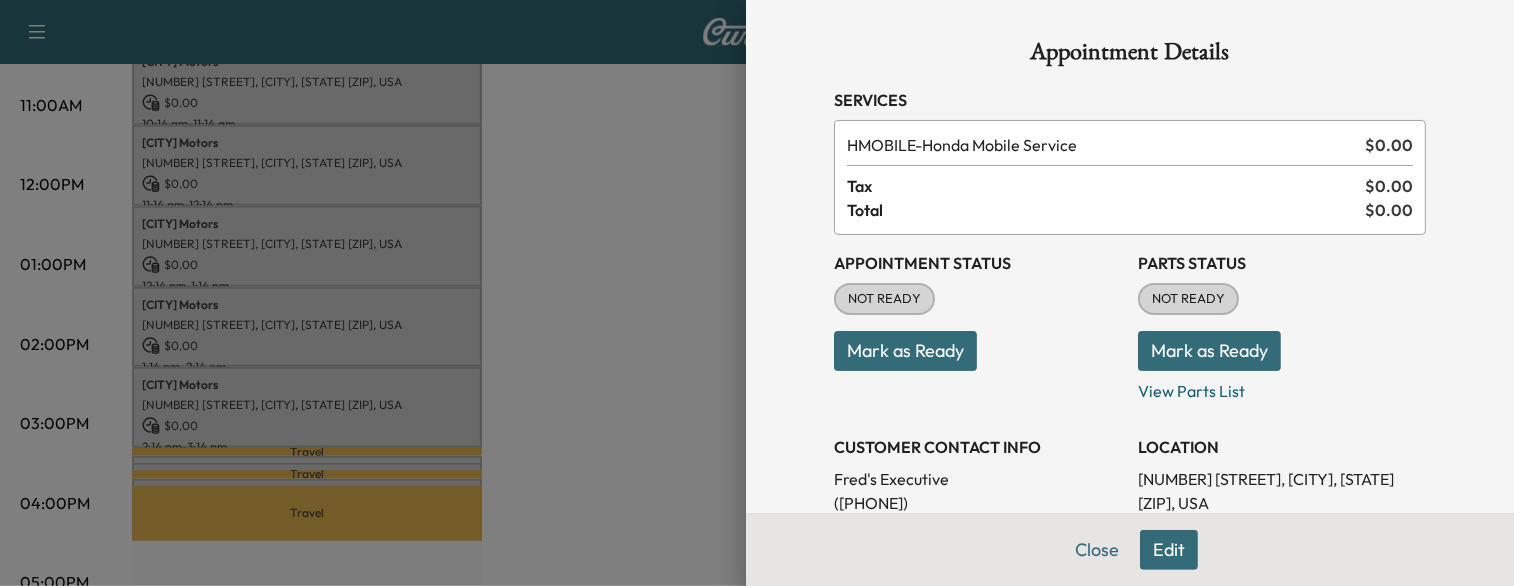 click at bounding box center (757, 293) 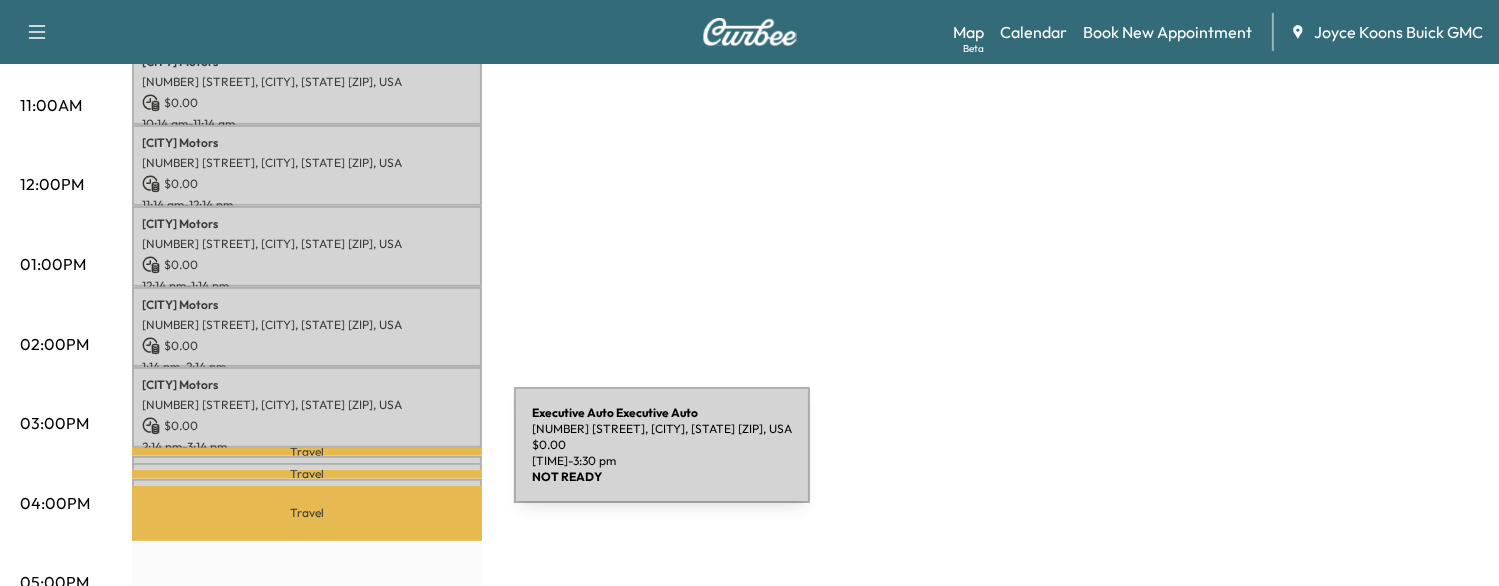 click on "Executive Auto   Executive Auto [NUMBER] [STREET], [CITY], [STATE] [ZIP], USA   $ 0.00 [TIME]  -  [TIME]" at bounding box center [307, 473] 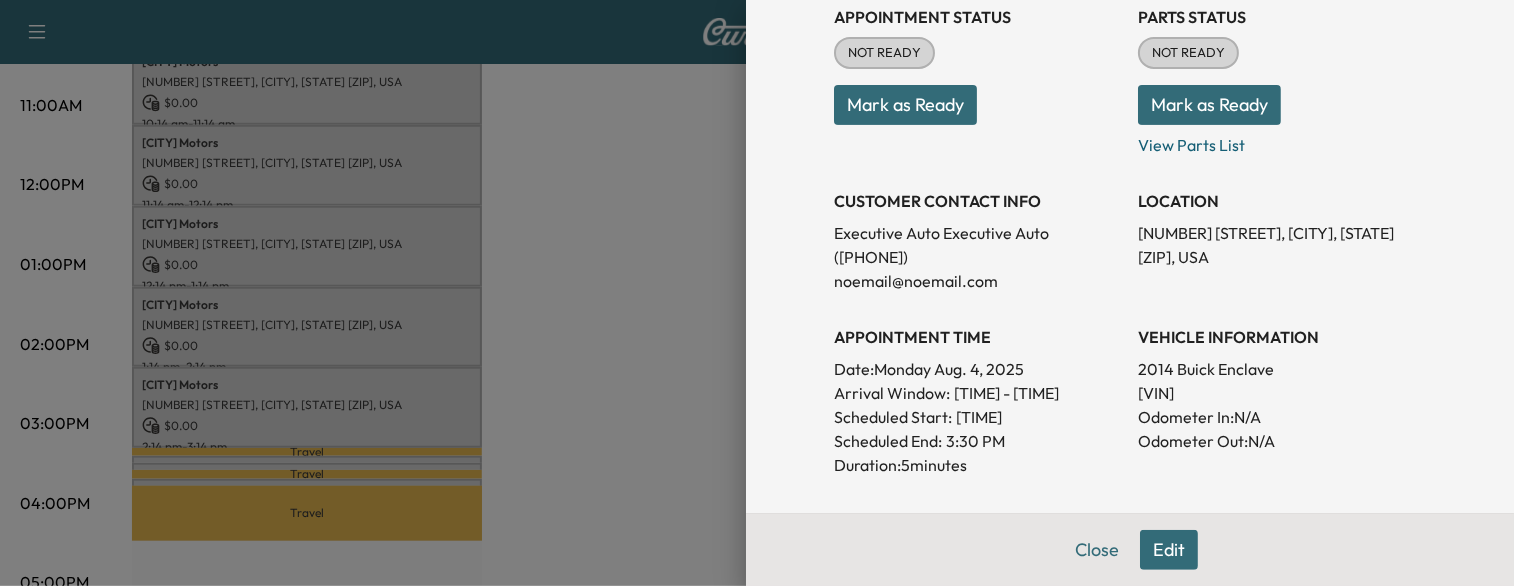 scroll, scrollTop: 248, scrollLeft: 0, axis: vertical 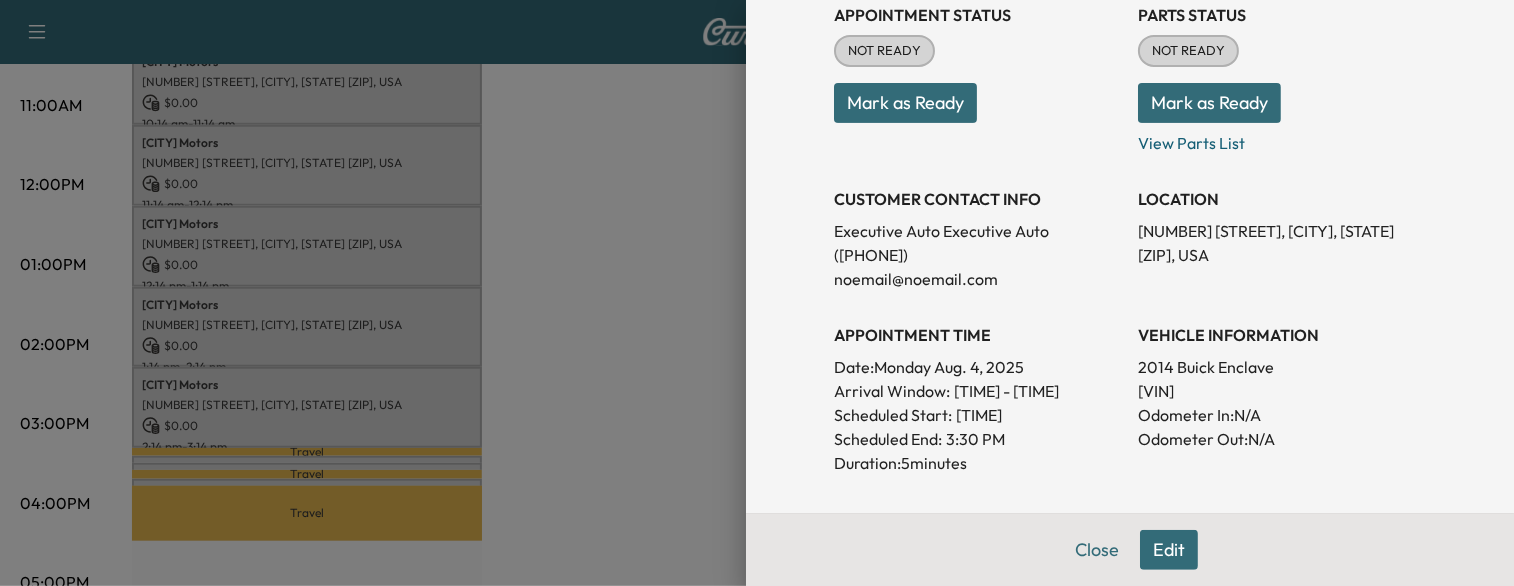 click on "[VIN]" at bounding box center (1282, 391) 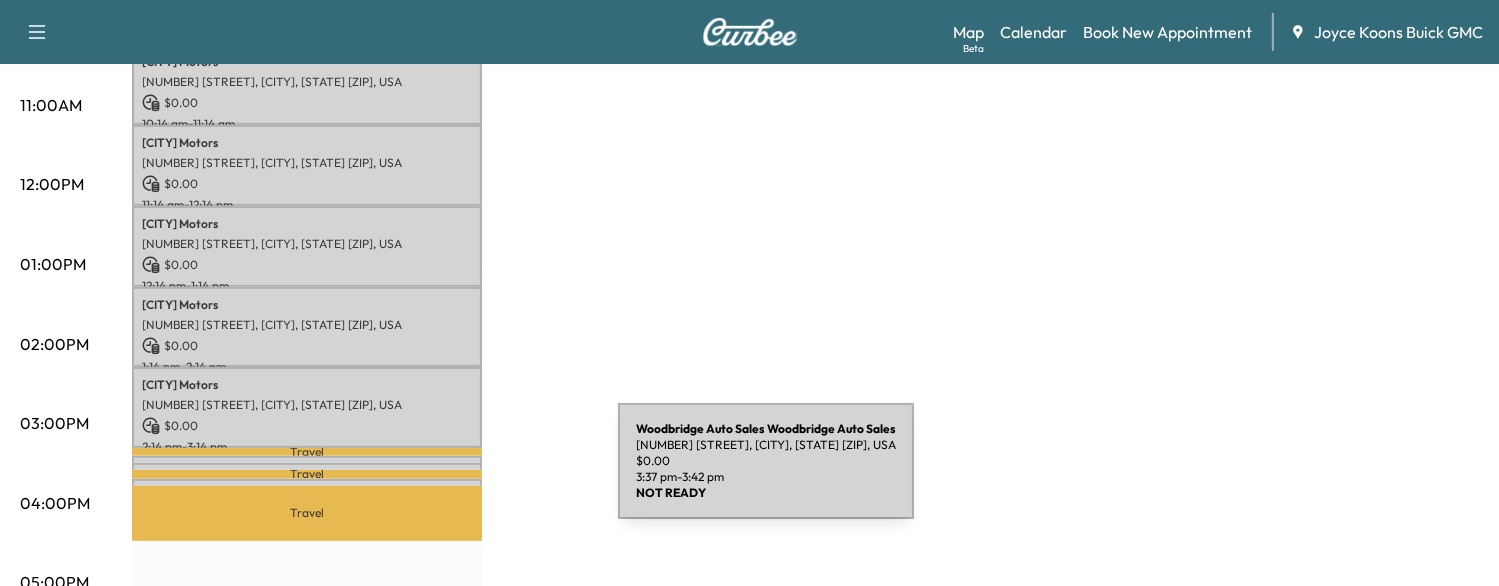 click on "Woodbridge Auto Sales    Woodbridge Auto Sales  [NUMBER] [STREET], [CITY], [STATE] [ZIP], USA   $ 0.00 [TIME]  -  [TIME]" at bounding box center [307, 489] 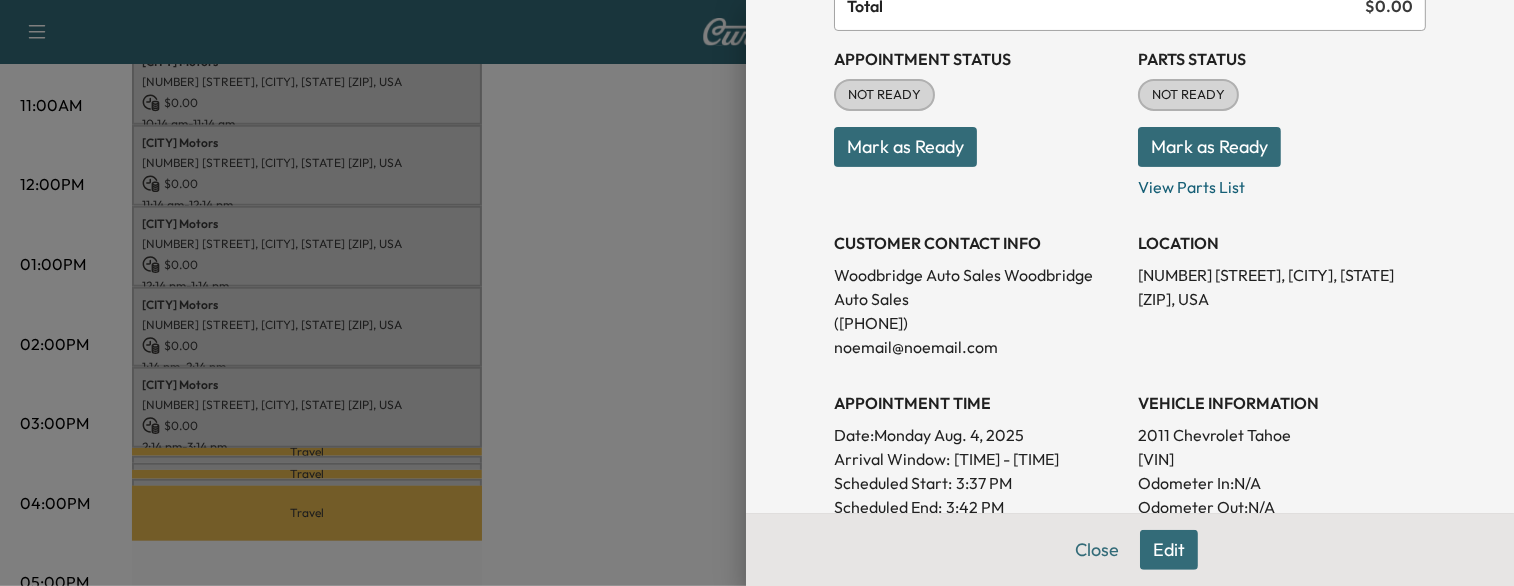 scroll, scrollTop: 208, scrollLeft: 0, axis: vertical 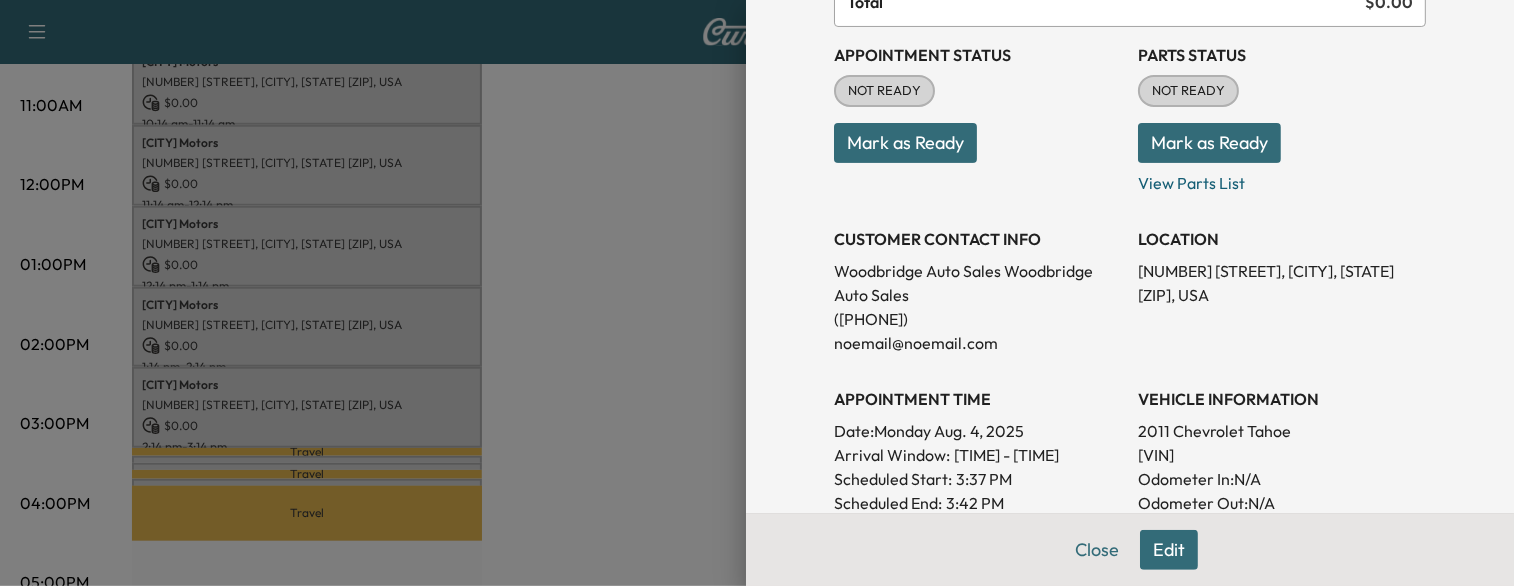 click on "[VIN]" at bounding box center (1282, 455) 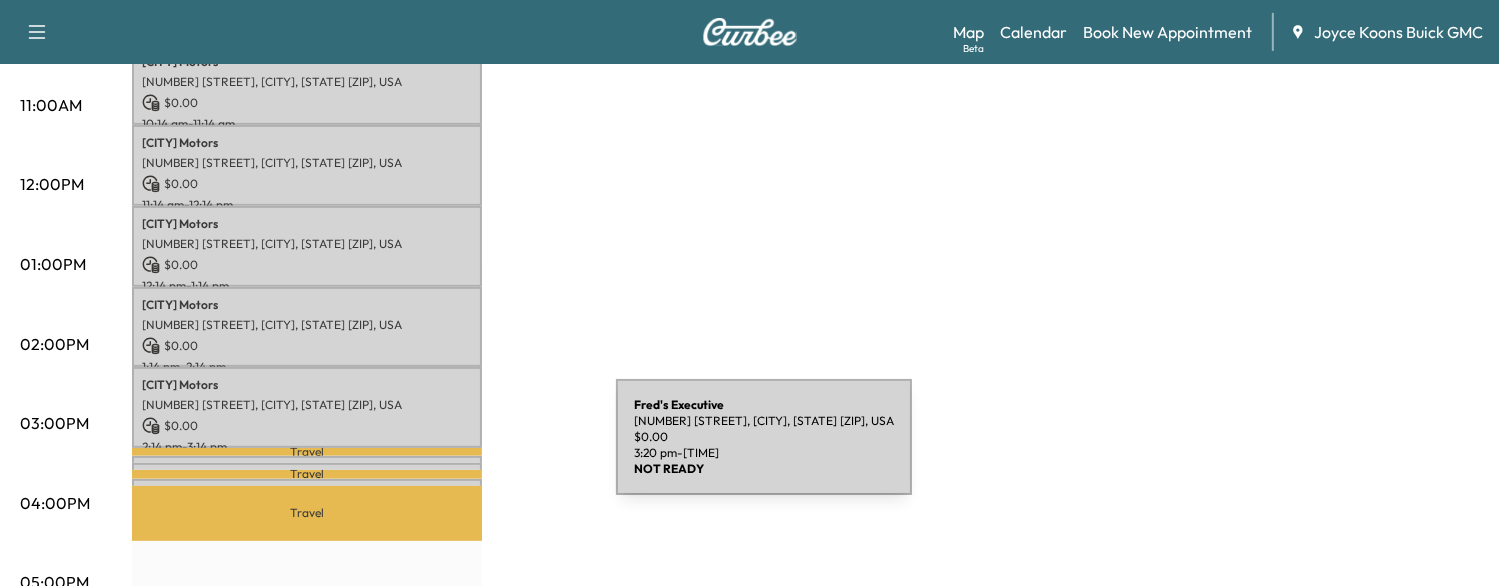 click on "Fred's   Executive [NUMBER] [STREET], [CITY], [STATE] [ZIP], USA   $ 0.00 [TIME]  -  [TIME]" at bounding box center [307, 466] 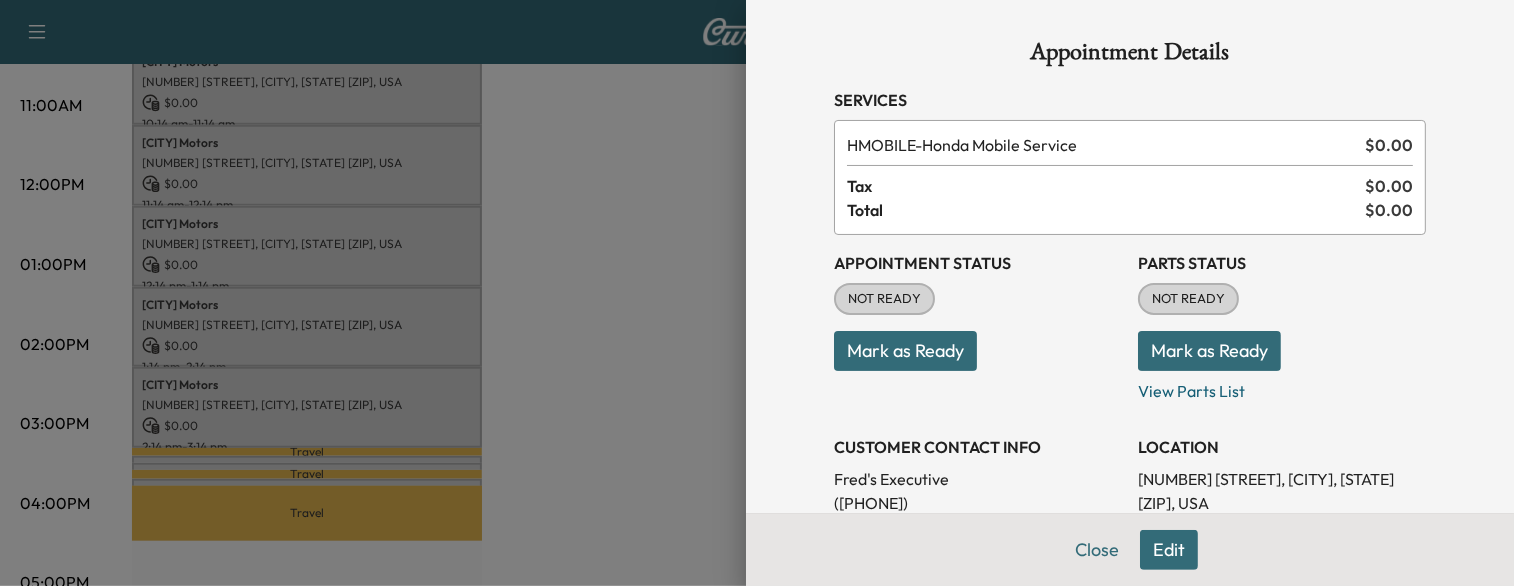 scroll, scrollTop: 8, scrollLeft: 0, axis: vertical 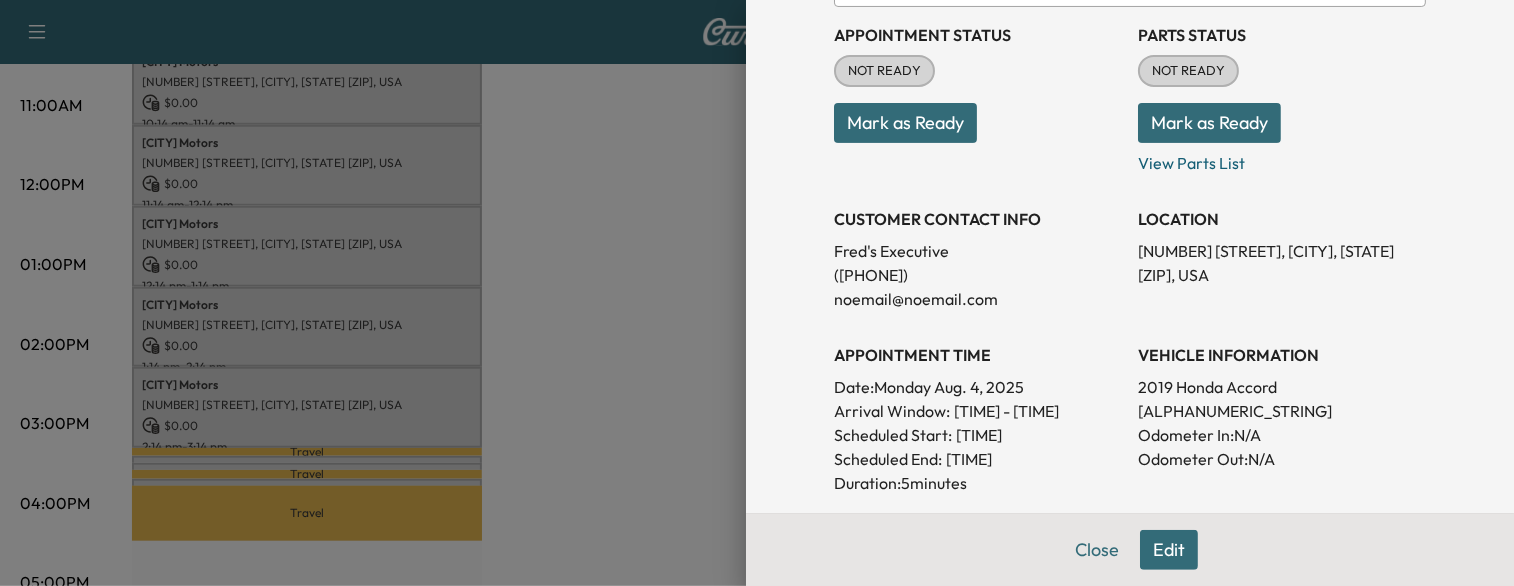 click on "[ALPHANUMERIC_STRING]" at bounding box center (1282, 411) 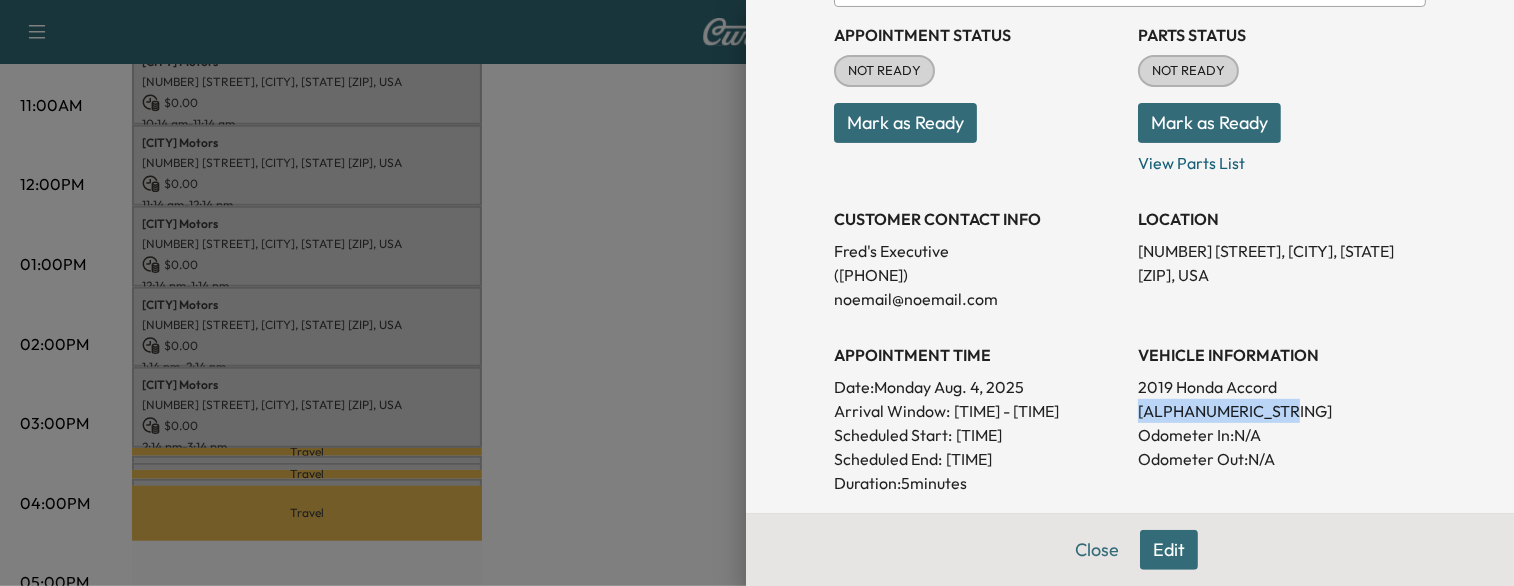 click on "[ALPHANUMERIC_STRING]" at bounding box center [1282, 411] 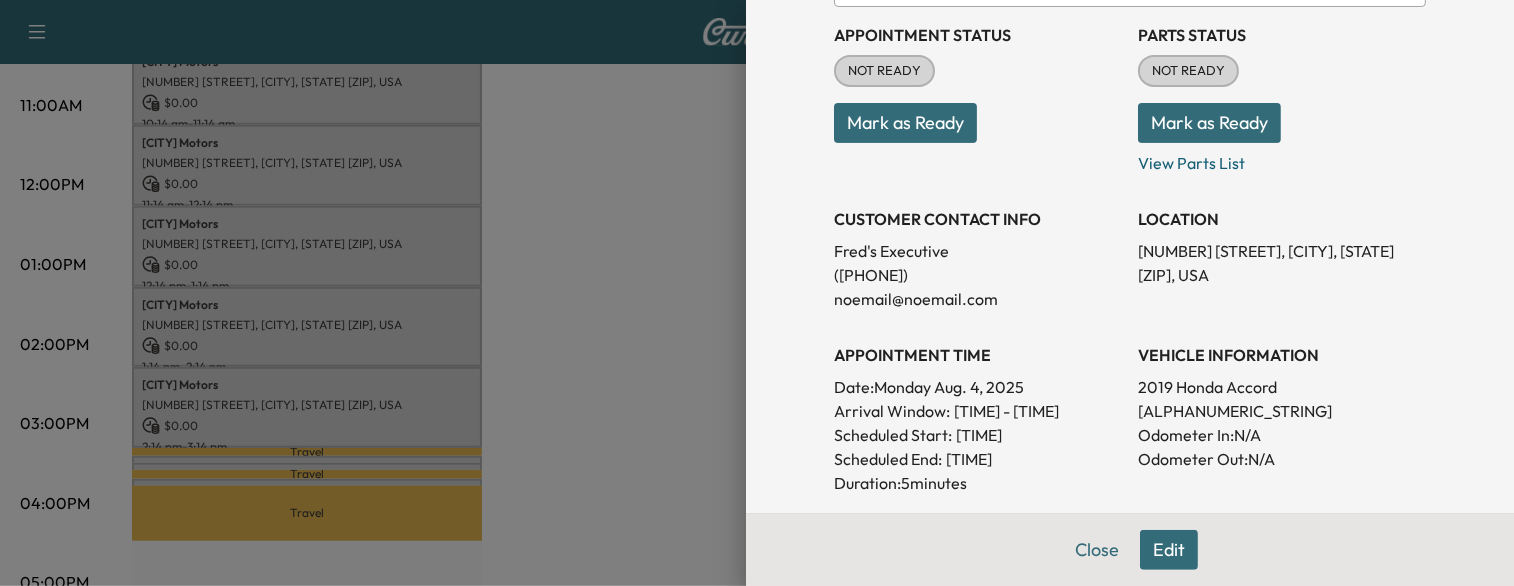 click at bounding box center (757, 293) 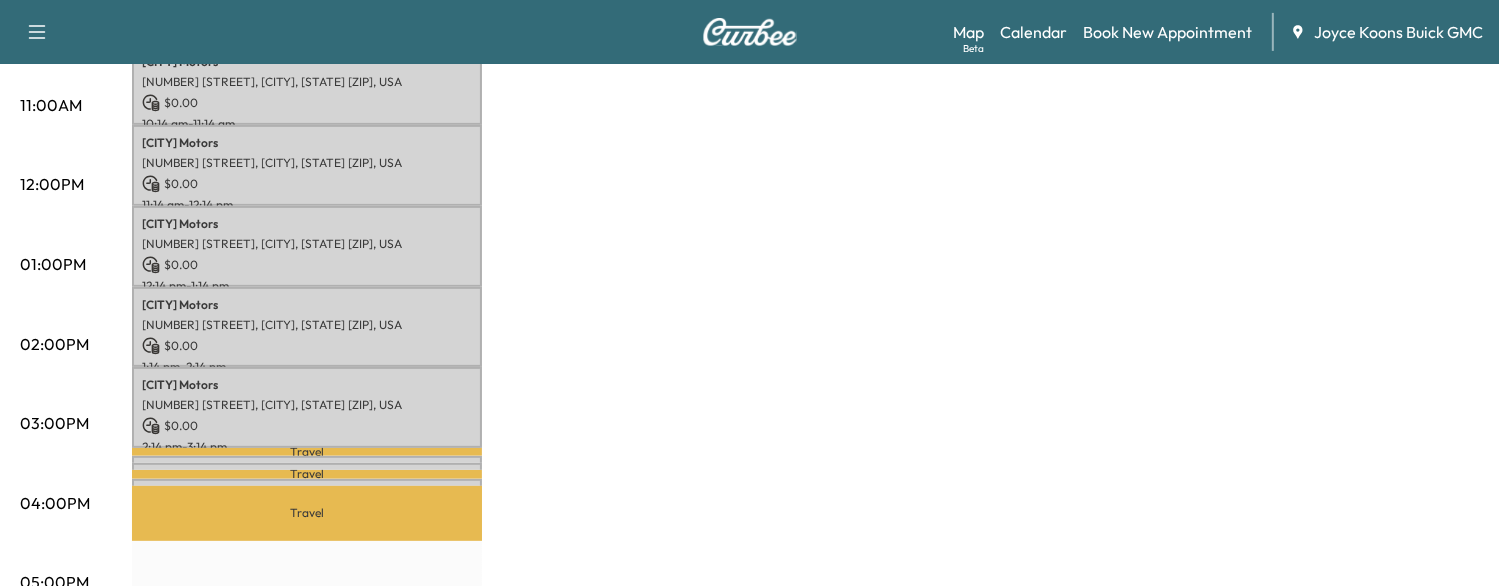 click on "Travel" at bounding box center [307, 513] 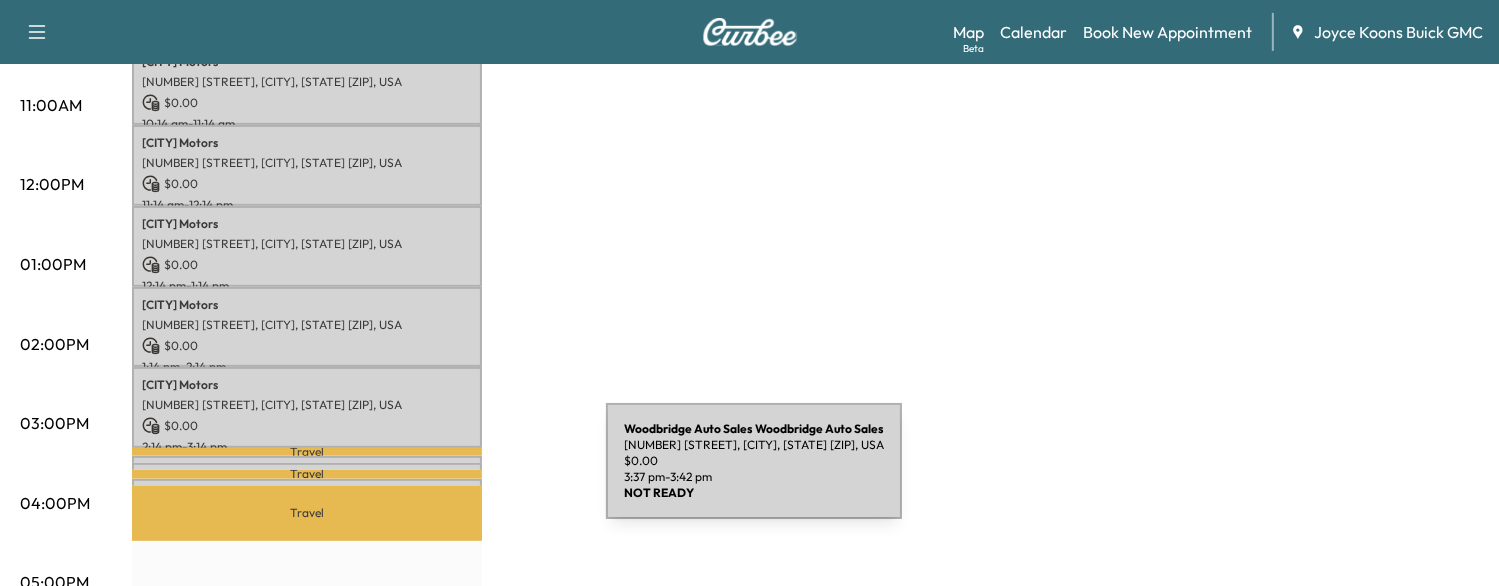 click on "Woodbridge Auto Sales    Woodbridge Auto Sales  [NUMBER] [STREET], [CITY], [STATE] [ZIP], USA   $ 0.00 [TIME]  -  [TIME]" at bounding box center [307, 489] 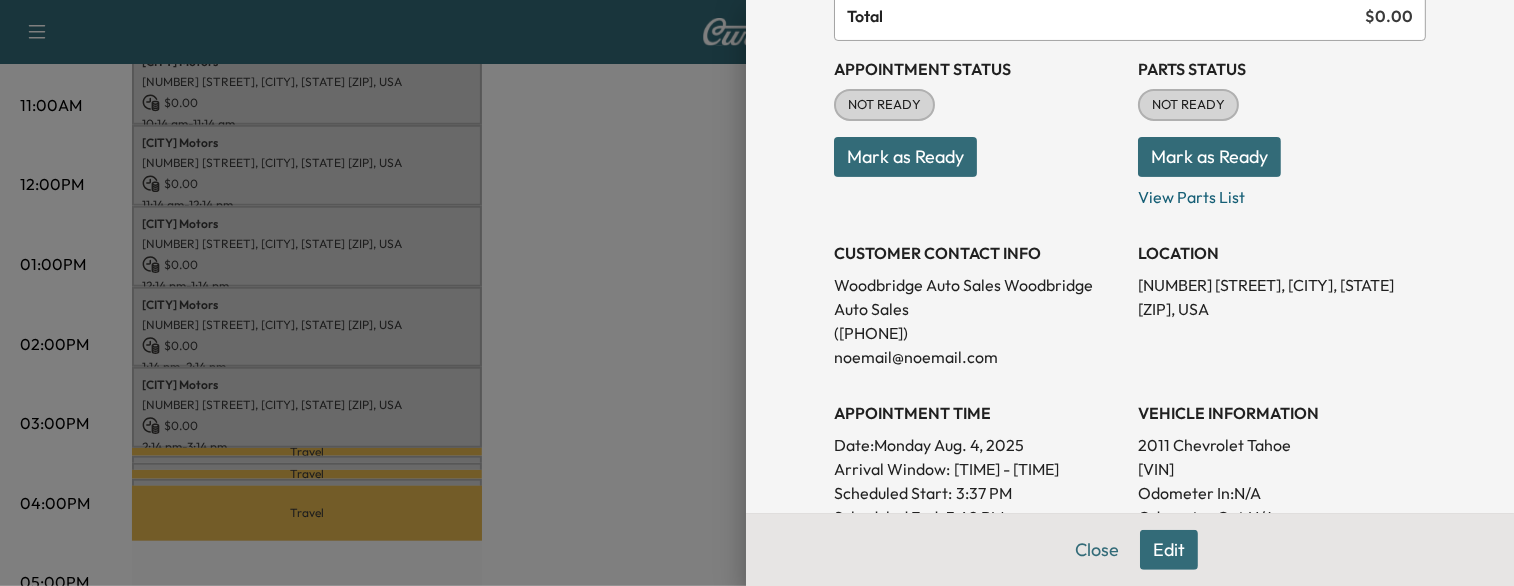 scroll, scrollTop: 195, scrollLeft: 0, axis: vertical 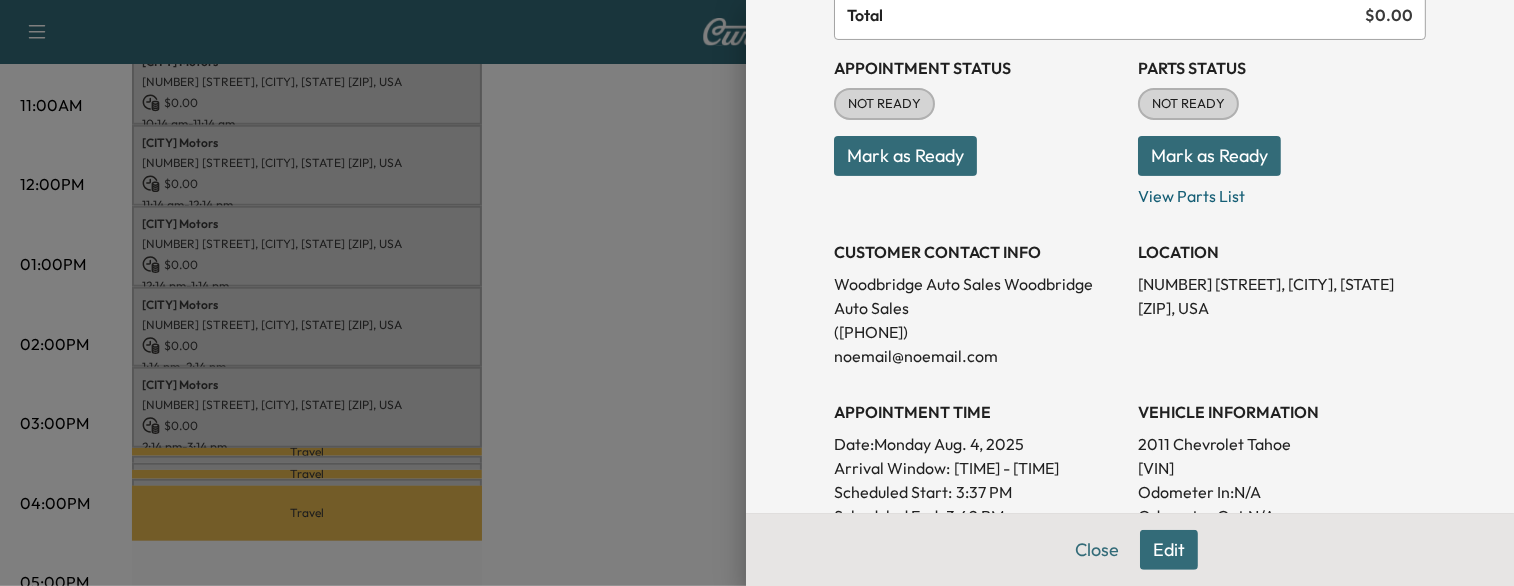 click at bounding box center [757, 293] 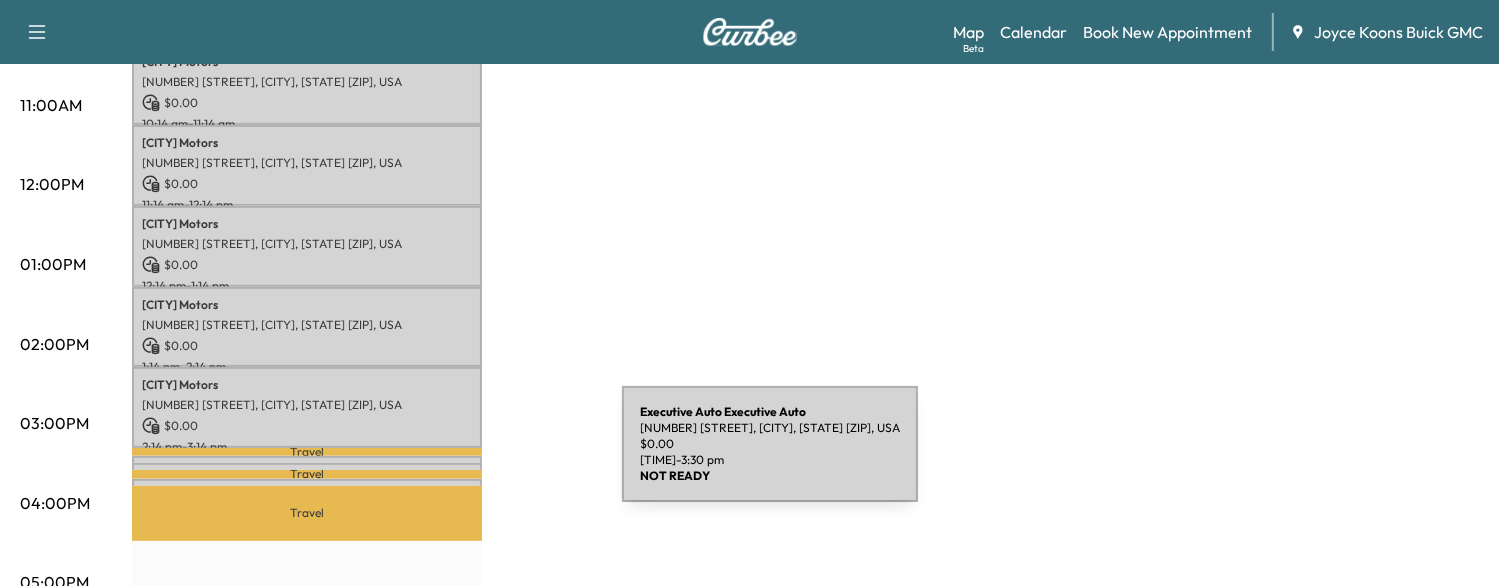 click on "Executive Auto   Executive Auto [NUMBER] [STREET], [CITY], [STATE] [ZIP], USA   $ 0.00 [TIME]  -  [TIME]" at bounding box center (307, 473) 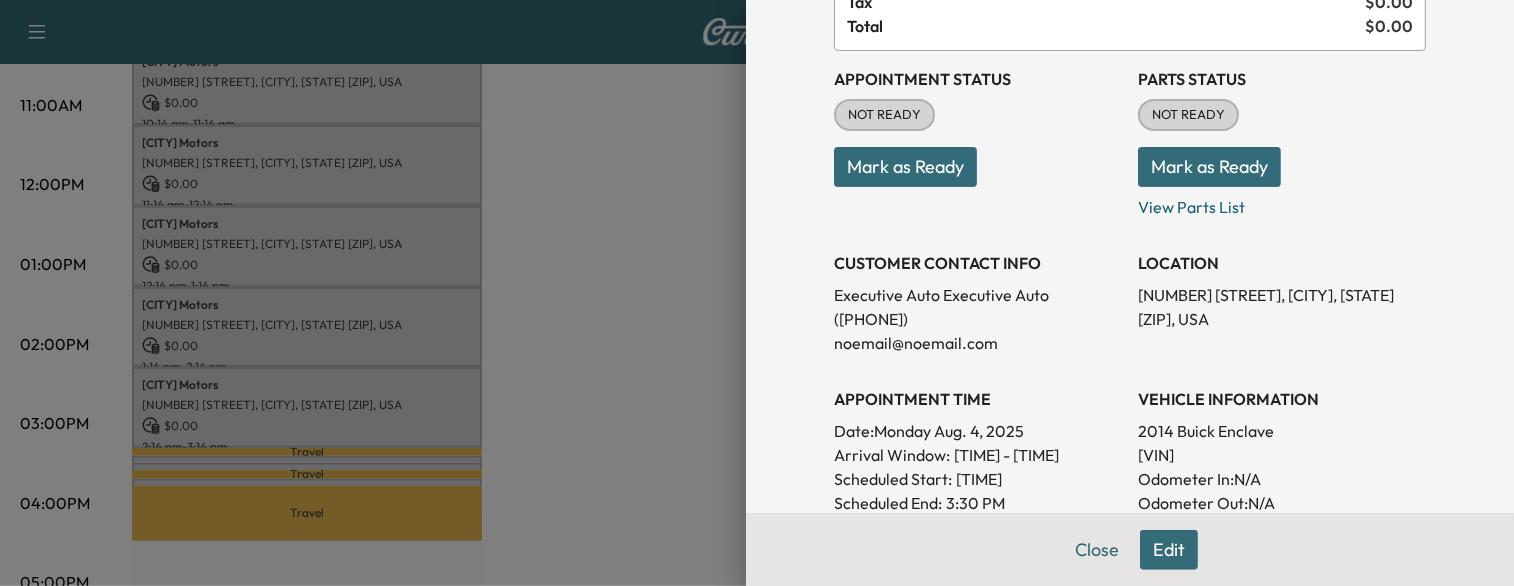 scroll, scrollTop: 186, scrollLeft: 0, axis: vertical 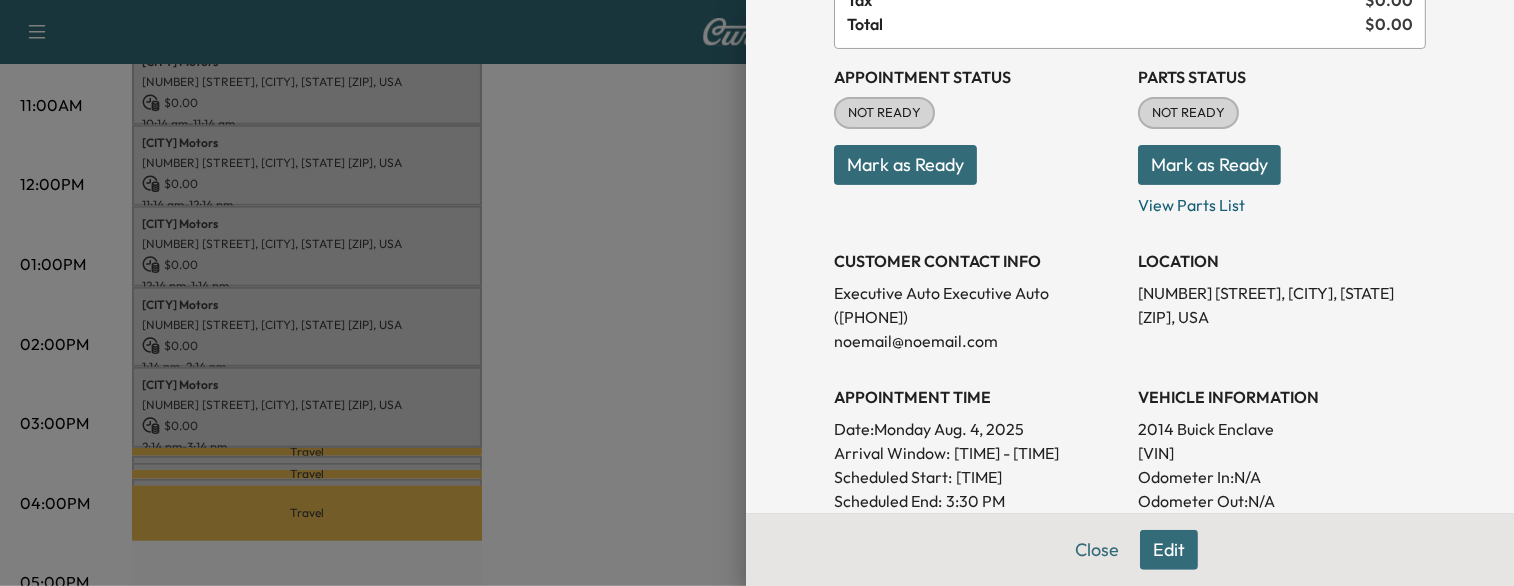 click on "[VIN]" at bounding box center (1282, 453) 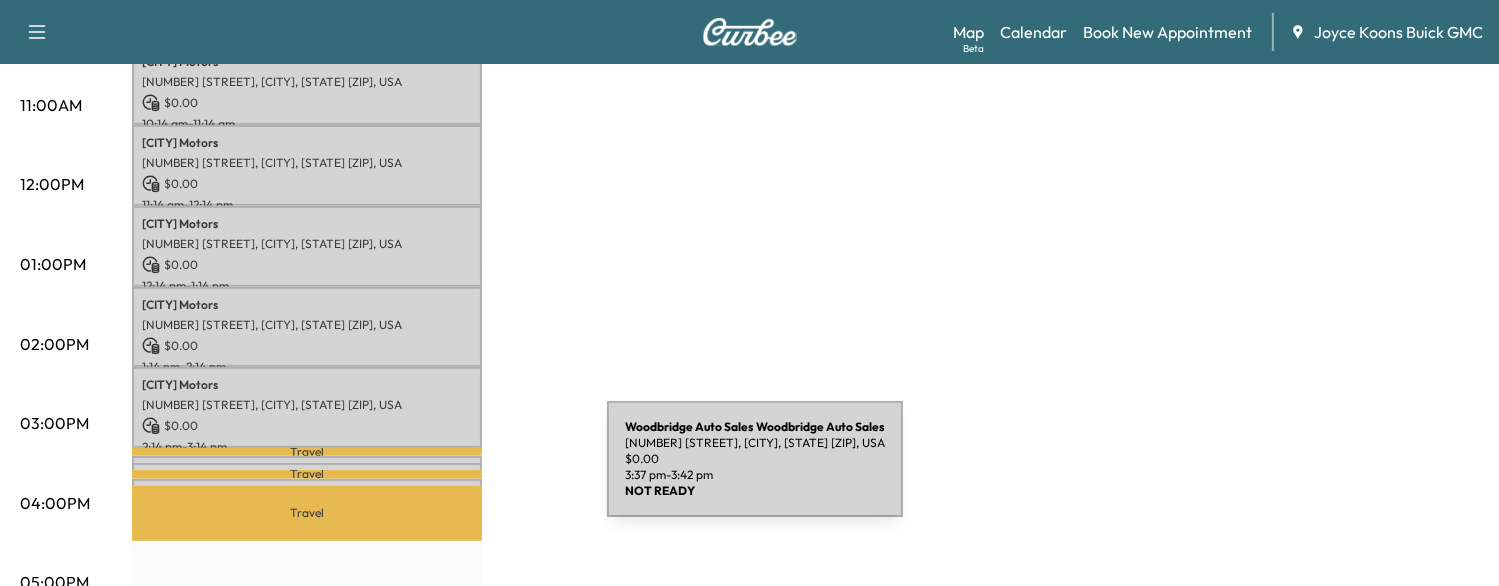 click on "Woodbridge Auto Sales    Woodbridge Auto Sales  [NUMBER] [STREET], [CITY], [STATE] [ZIP], USA   $ 0.00 [TIME]  -  [TIME]" at bounding box center [307, 489] 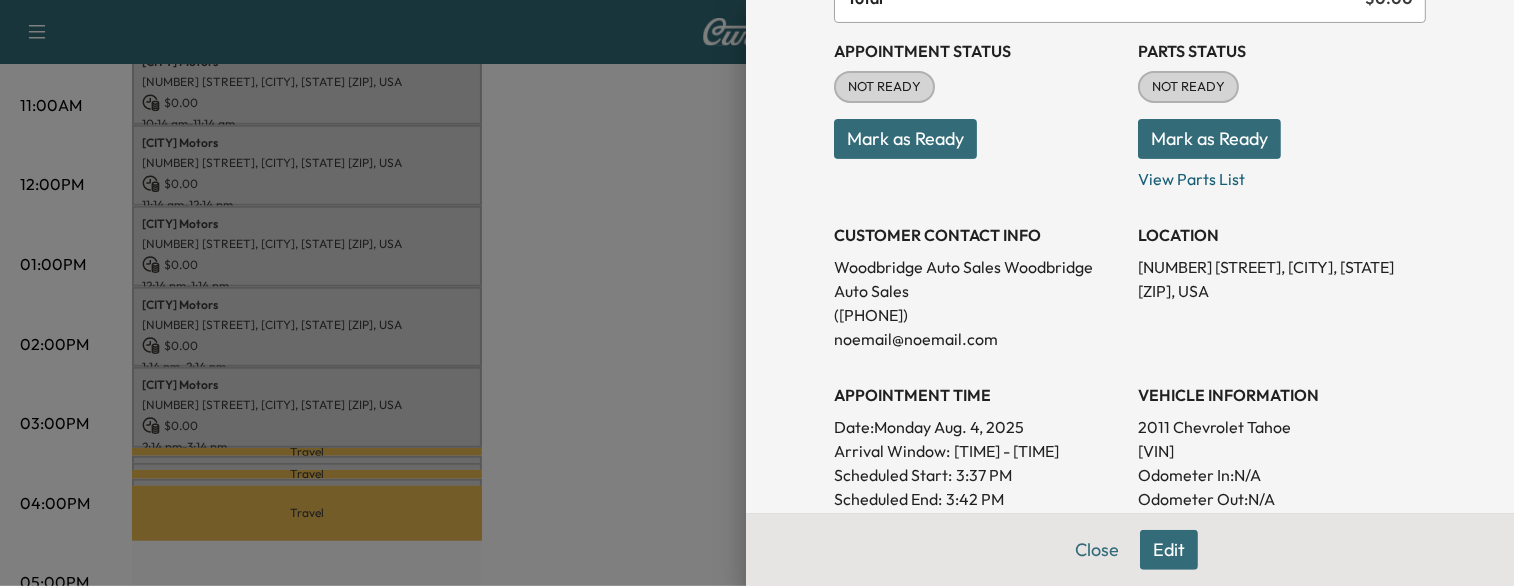 scroll, scrollTop: 276, scrollLeft: 0, axis: vertical 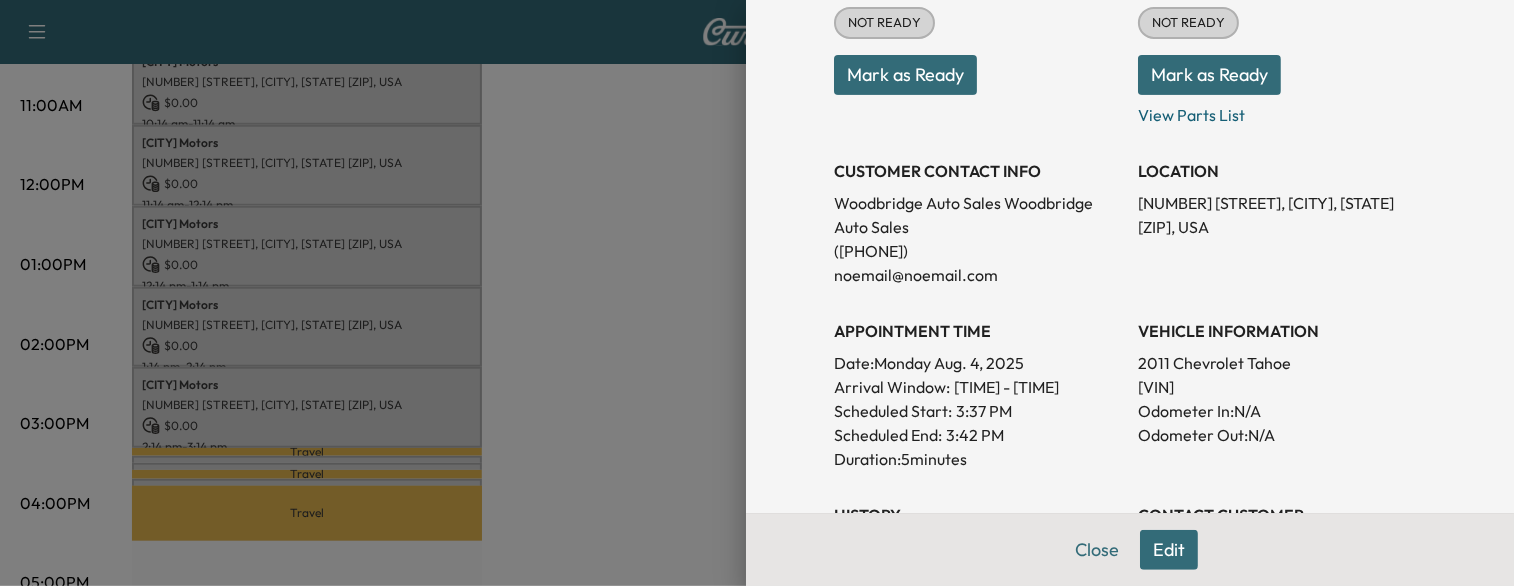 click on "[VIN]" at bounding box center (1282, 387) 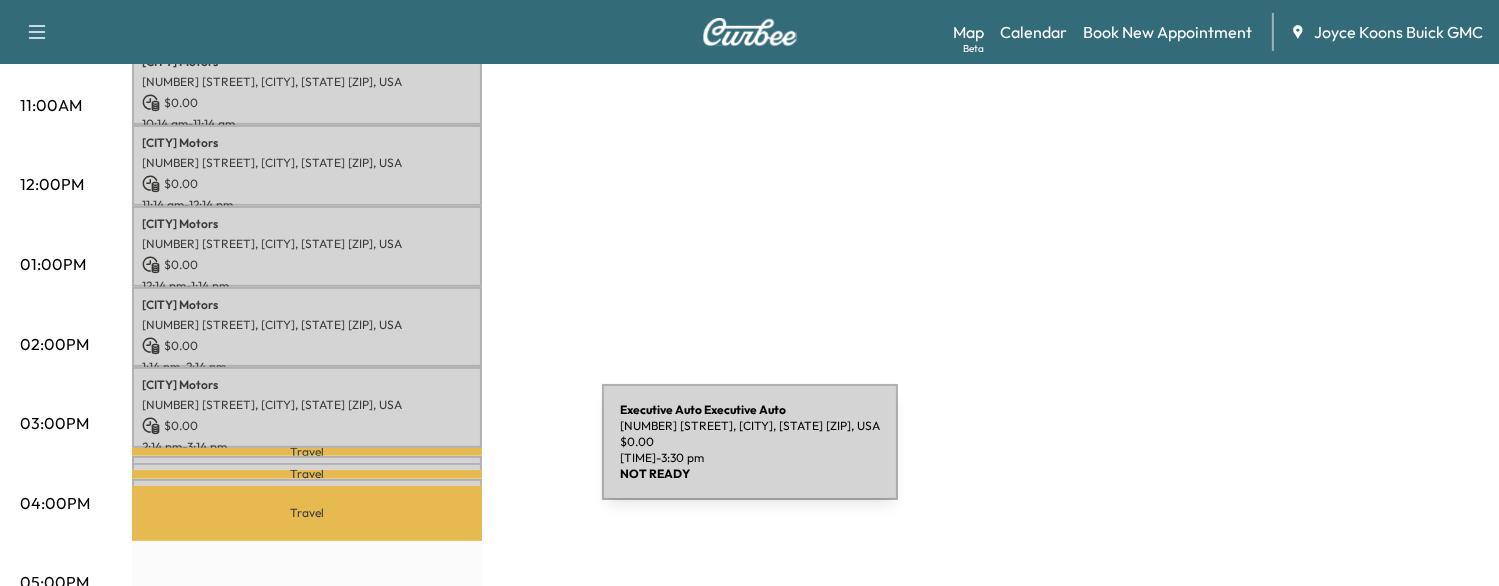 click on "Executive Auto   Executive Auto [NUMBER] [STREET], [CITY], [STATE] [ZIP], USA   $ 0.00 [TIME]  -  [TIME]" at bounding box center (307, 473) 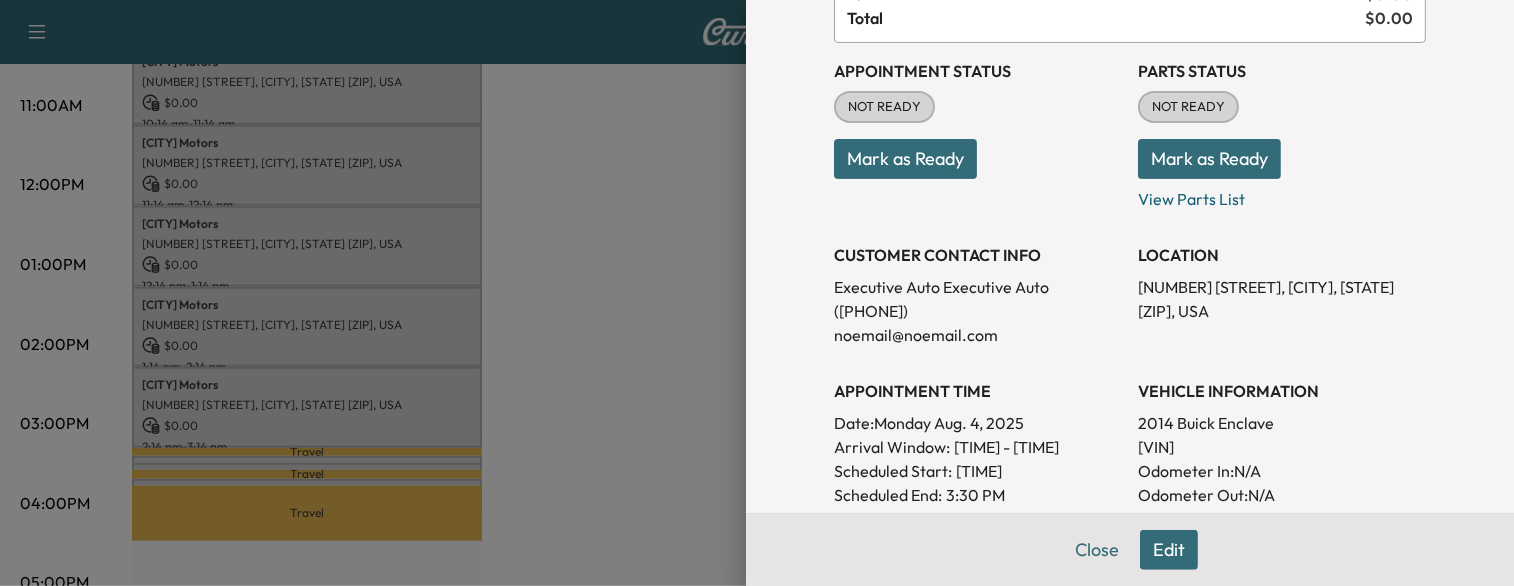 scroll, scrollTop: 260, scrollLeft: 0, axis: vertical 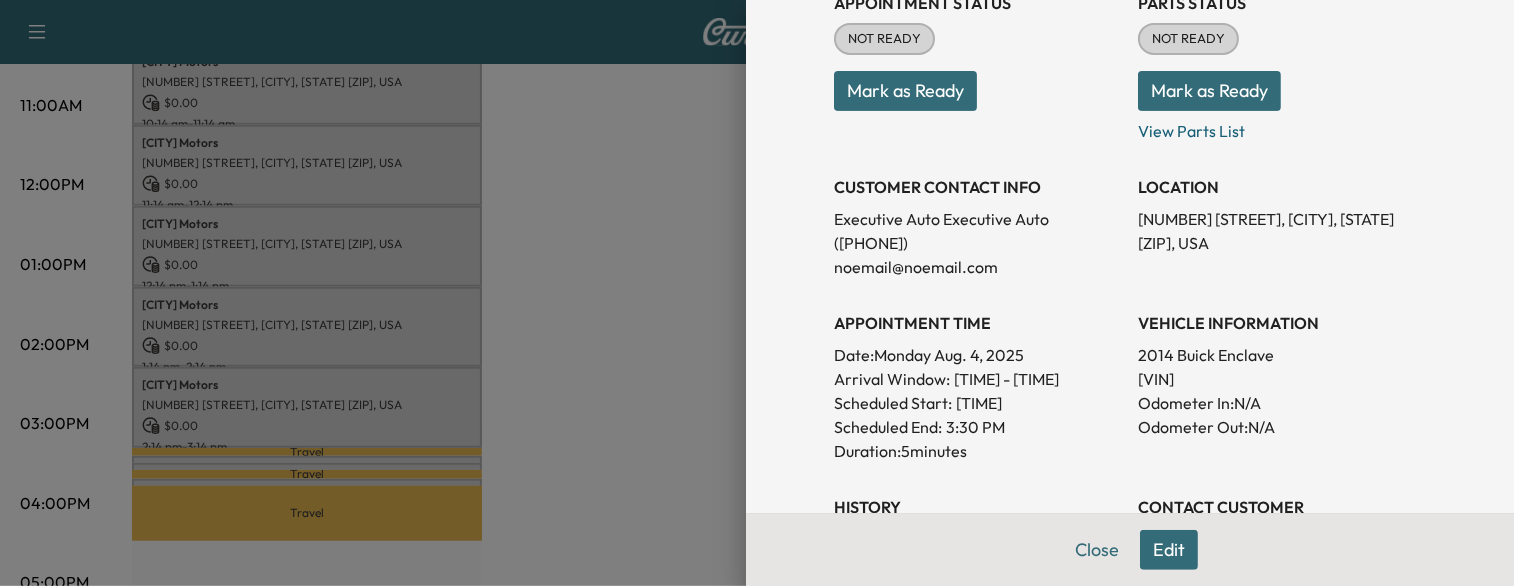 click at bounding box center [757, 293] 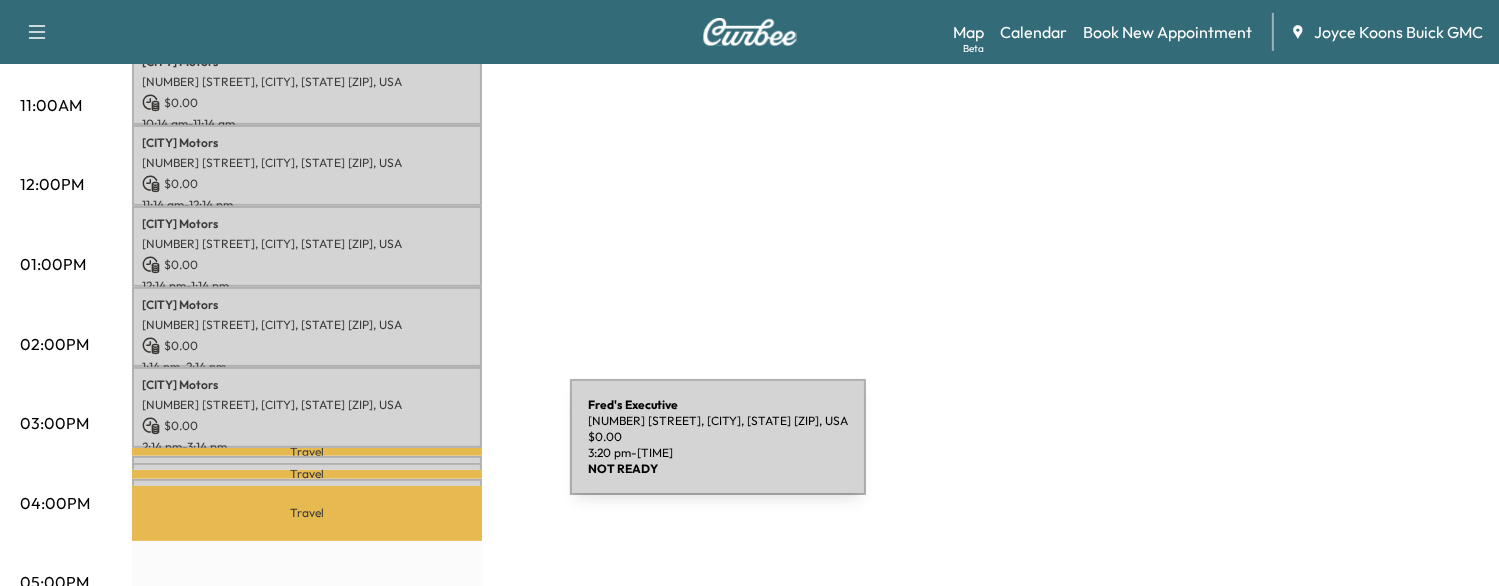 click on "Fred's   Executive [NUMBER] [STREET], [CITY], [STATE] [ZIP], USA   $ 0.00 [TIME]  -  [TIME]" at bounding box center (307, 466) 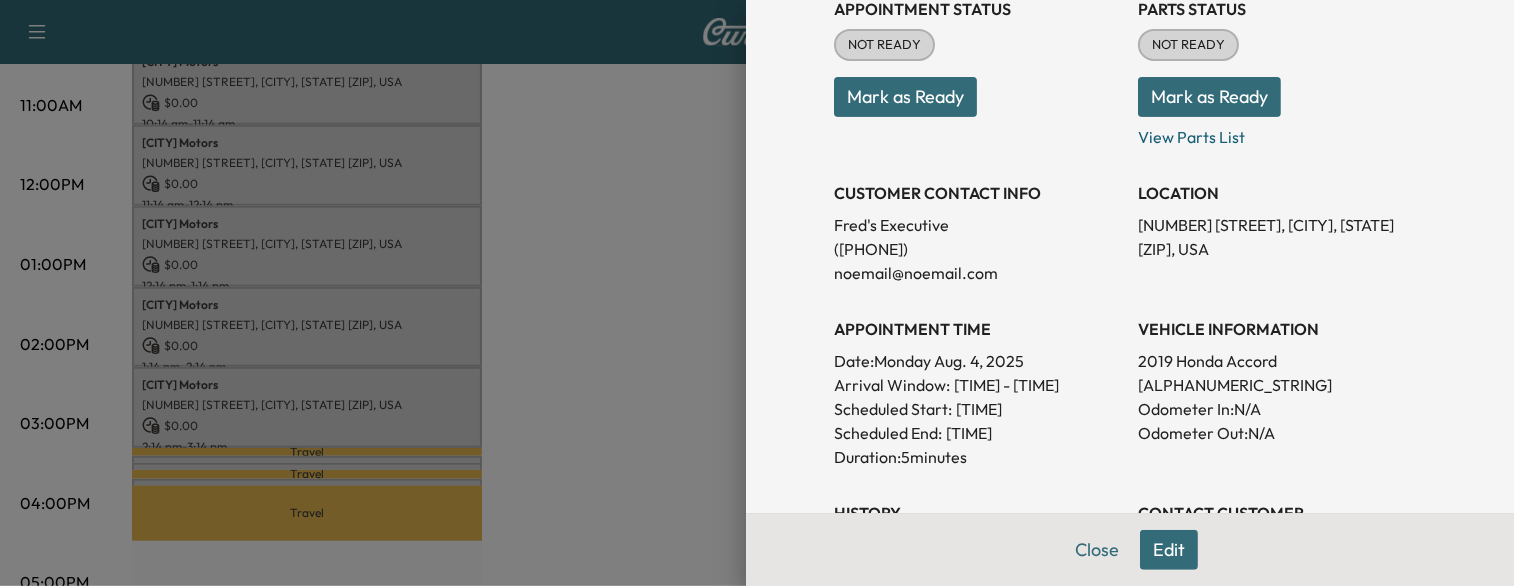 scroll, scrollTop: 255, scrollLeft: 0, axis: vertical 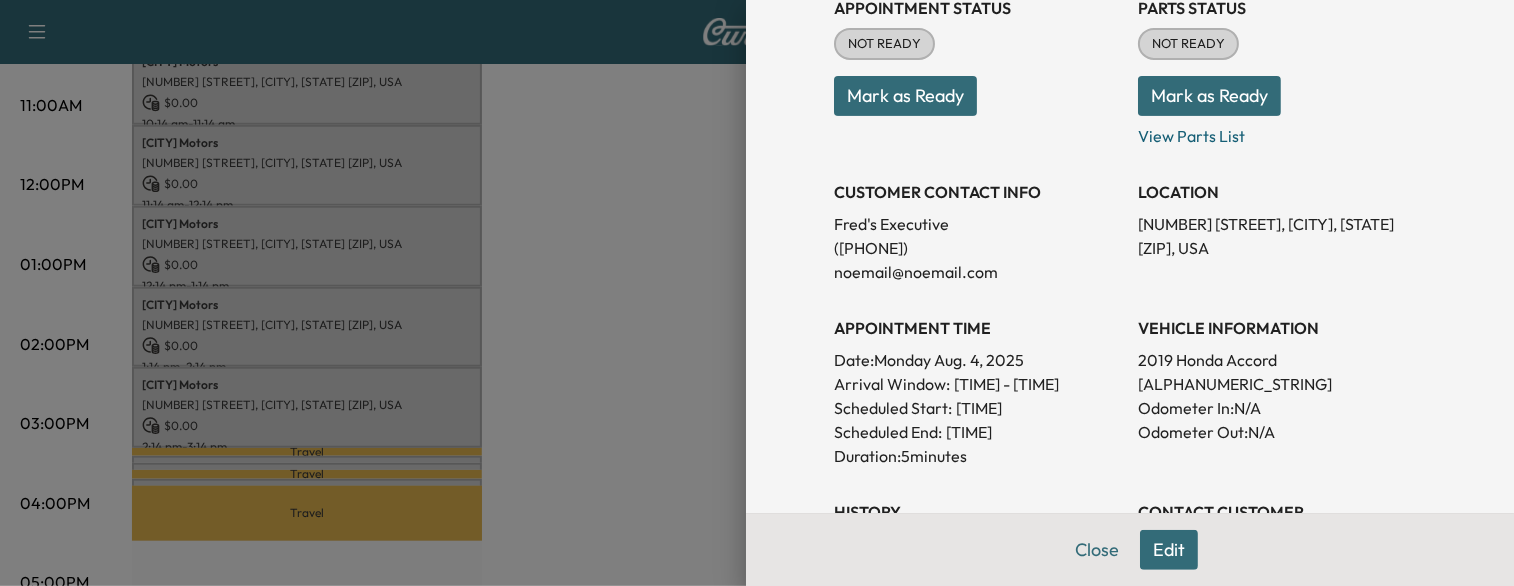 click at bounding box center [757, 293] 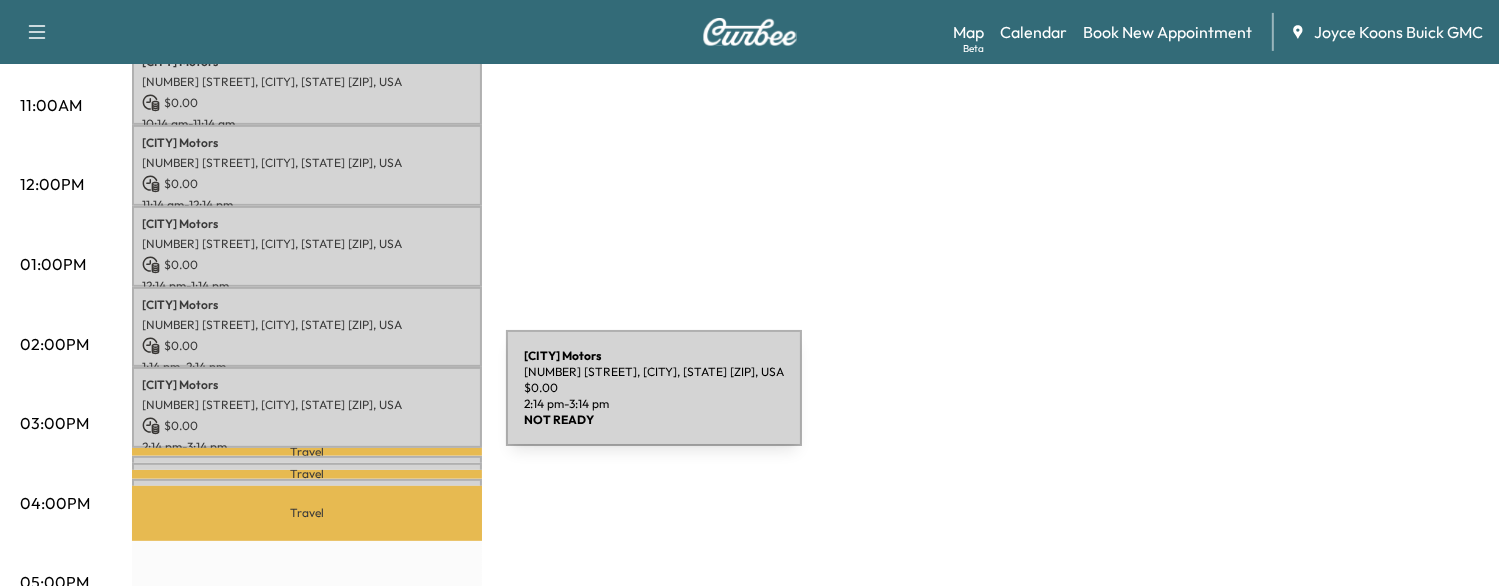 click on "[NUMBER] [STREET], [CITY], [STATE] [ZIP], USA" at bounding box center (307, 405) 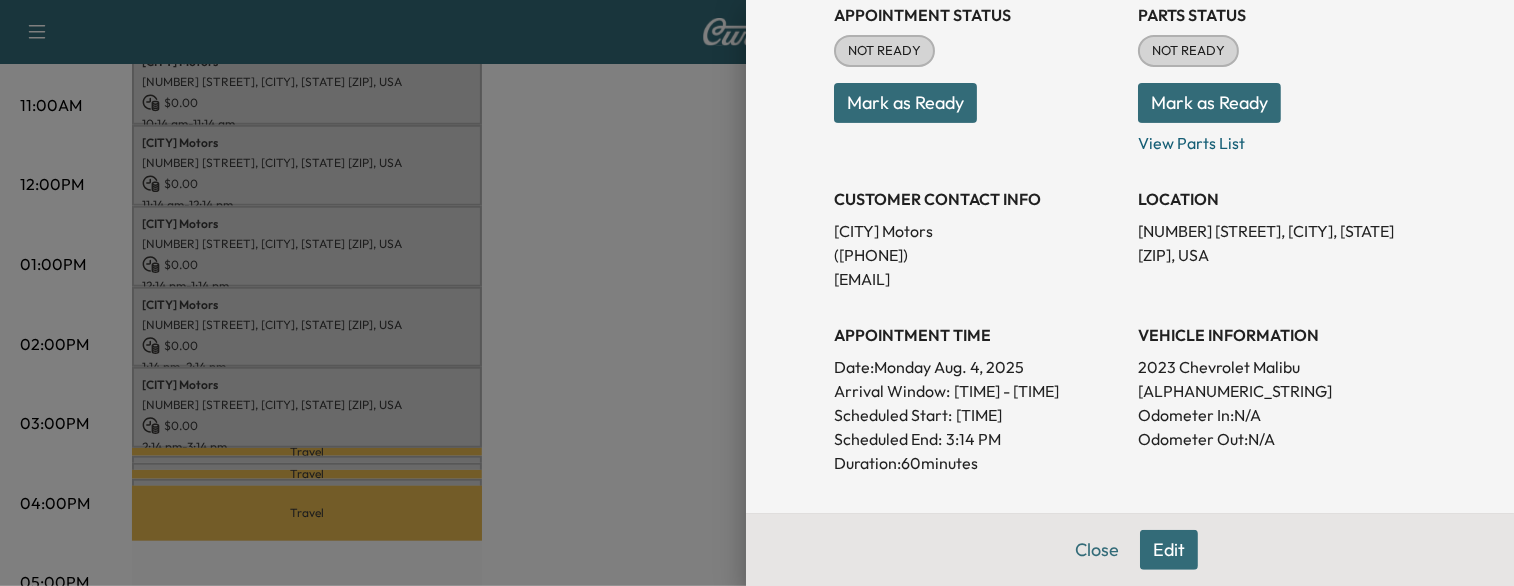 scroll, scrollTop: 250, scrollLeft: 0, axis: vertical 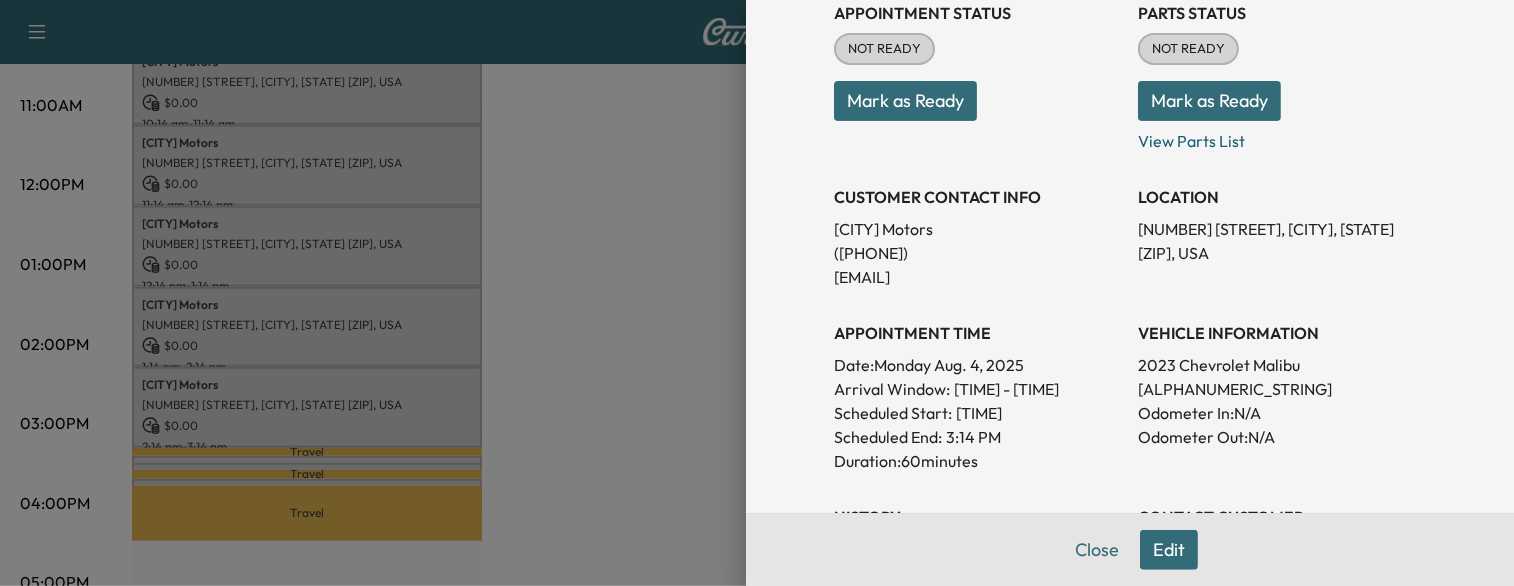 click at bounding box center (757, 293) 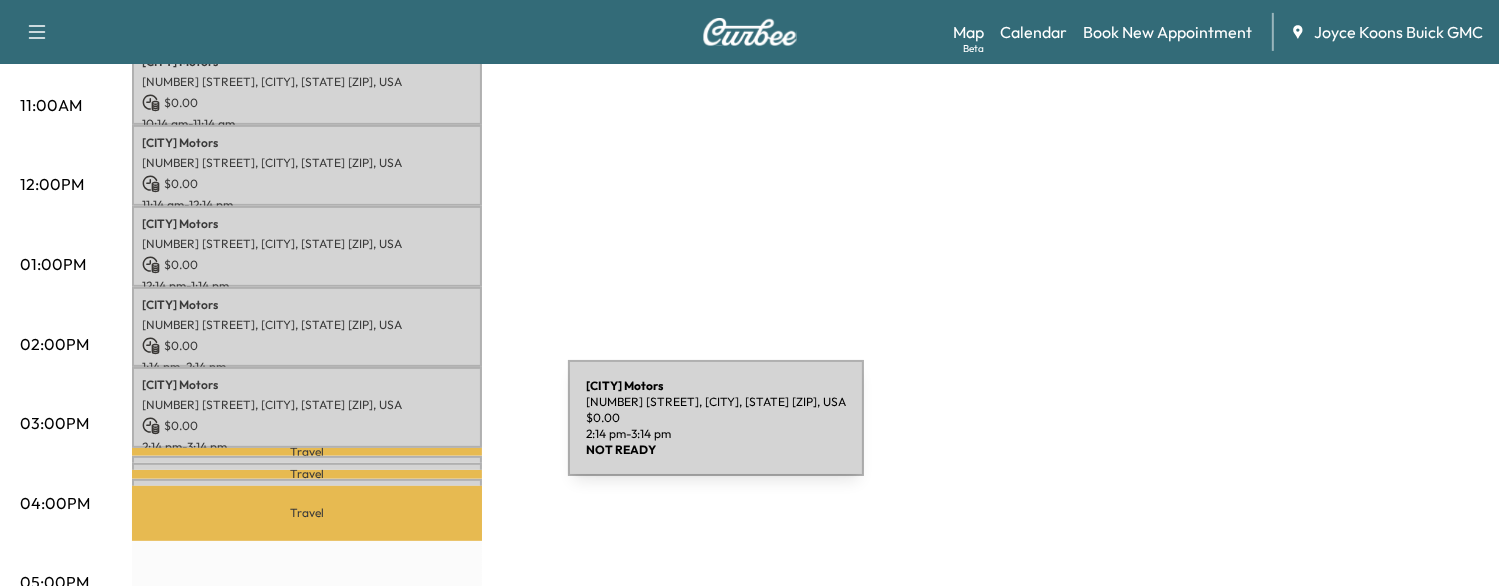 click on "[TIME]  -  [TIME]" at bounding box center (307, 447) 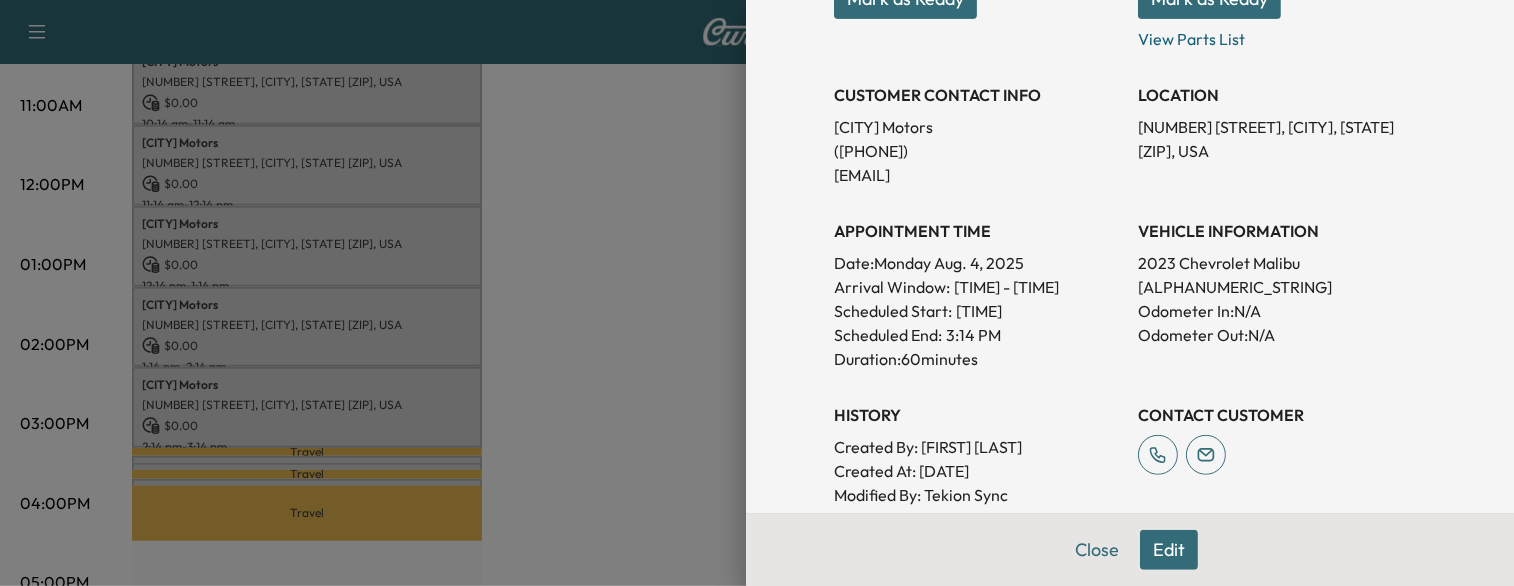 scroll, scrollTop: 358, scrollLeft: 0, axis: vertical 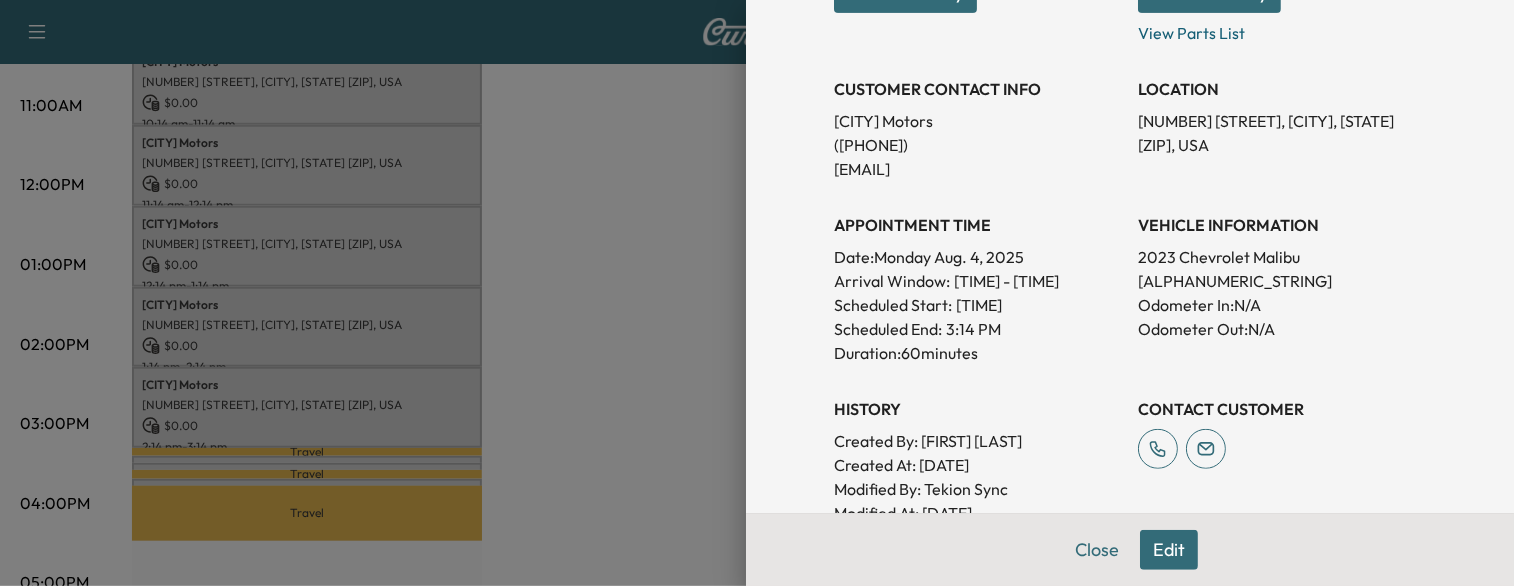 click at bounding box center (757, 293) 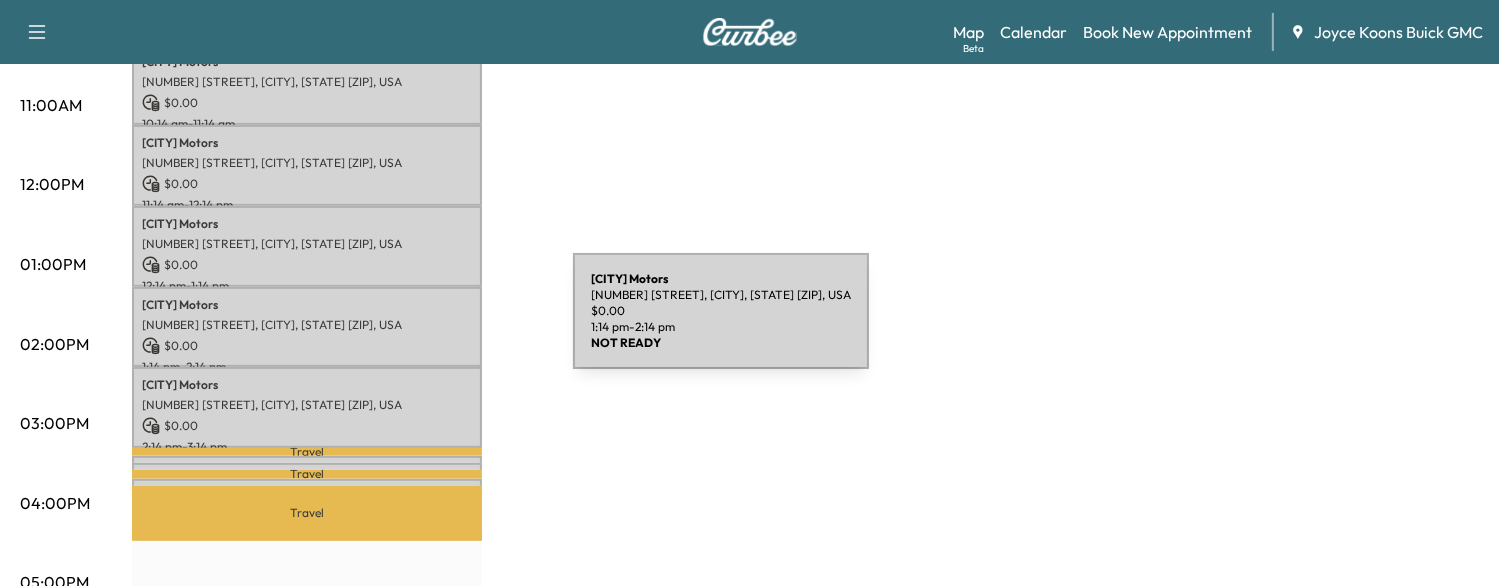 click on "[NUMBER] [STREET], [CITY], [STATE] [ZIP], USA" at bounding box center (307, 325) 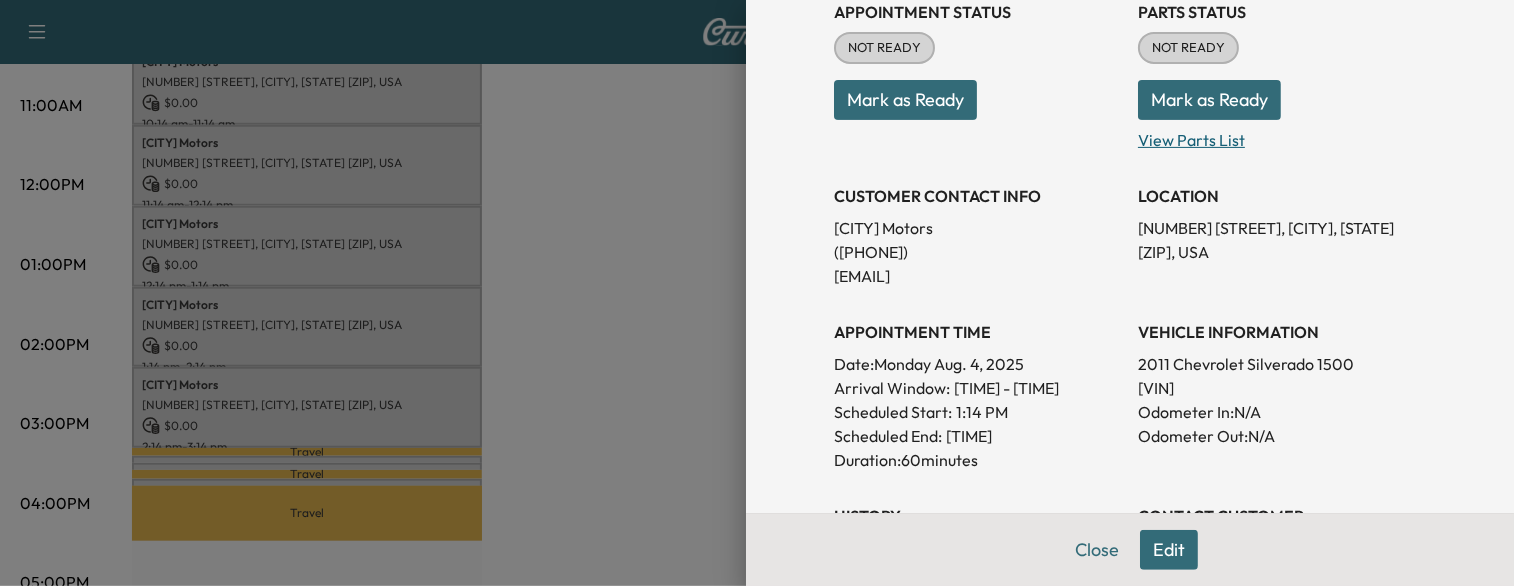 scroll, scrollTop: 263, scrollLeft: 0, axis: vertical 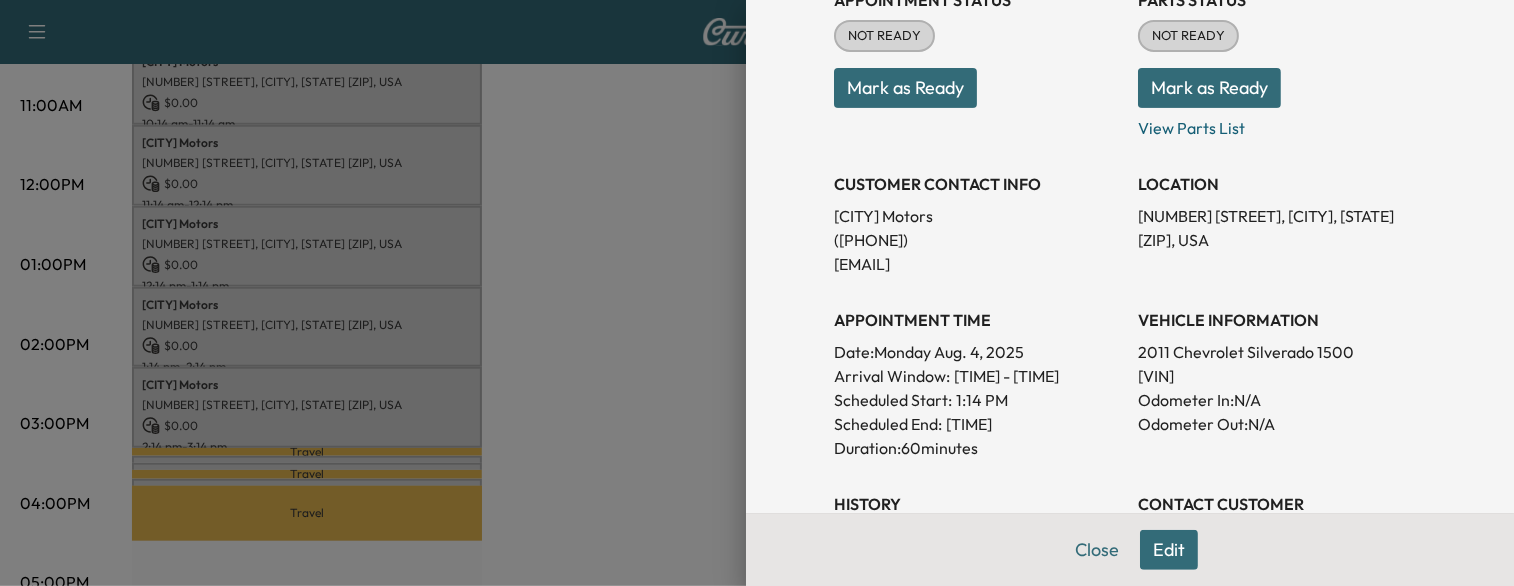 click on "[VIN]" at bounding box center [1282, 376] 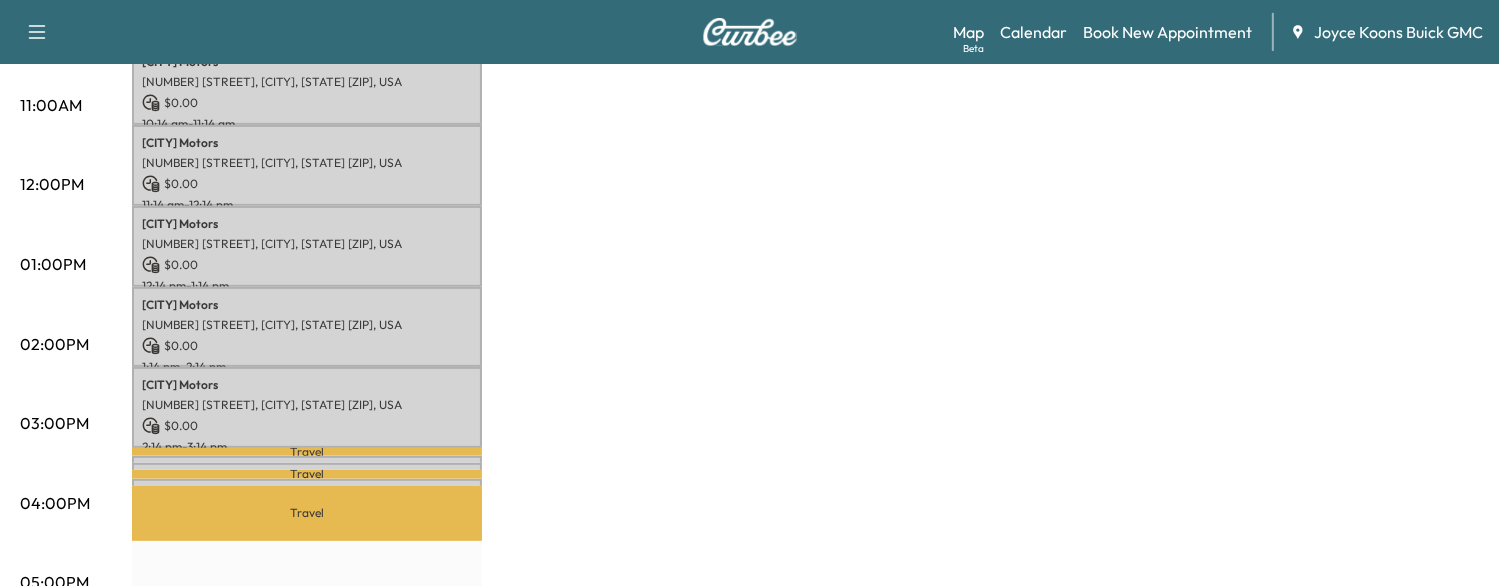 click on "Travel" at bounding box center (307, 474) 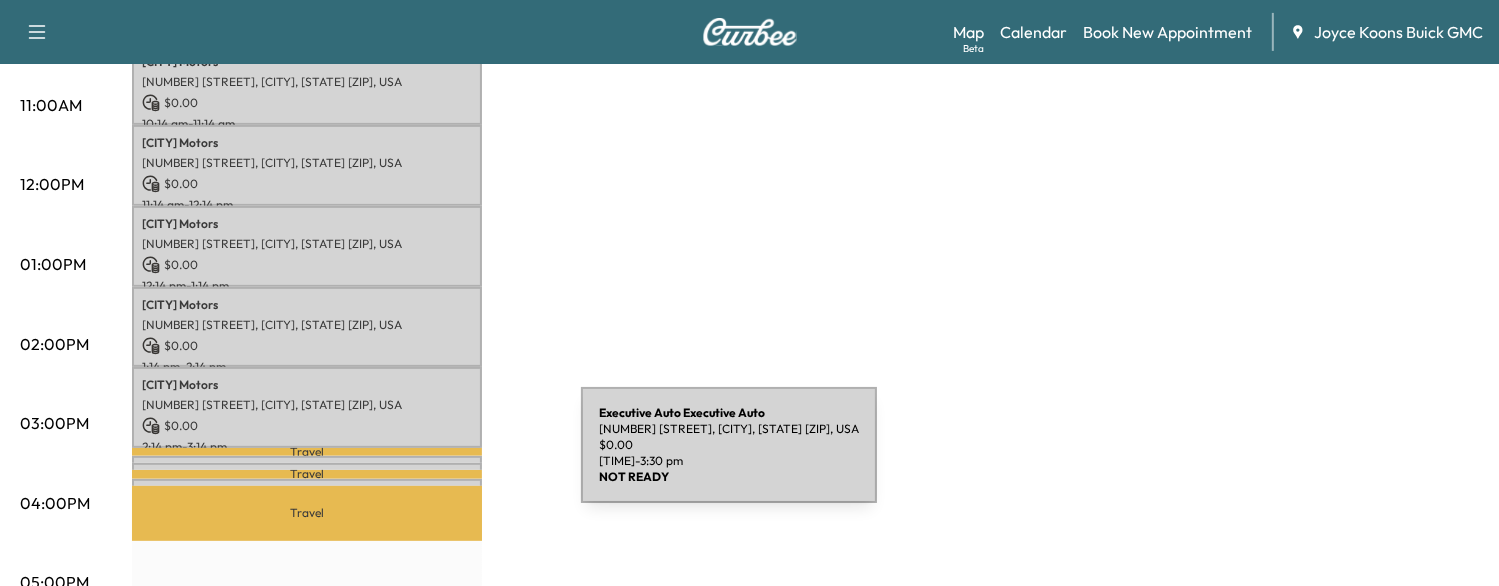 click on "Executive Auto   Executive Auto [NUMBER] [STREET], [CITY], [STATE] [ZIP], USA   $ 0.00 [TIME]  -  [TIME]" at bounding box center (307, 473) 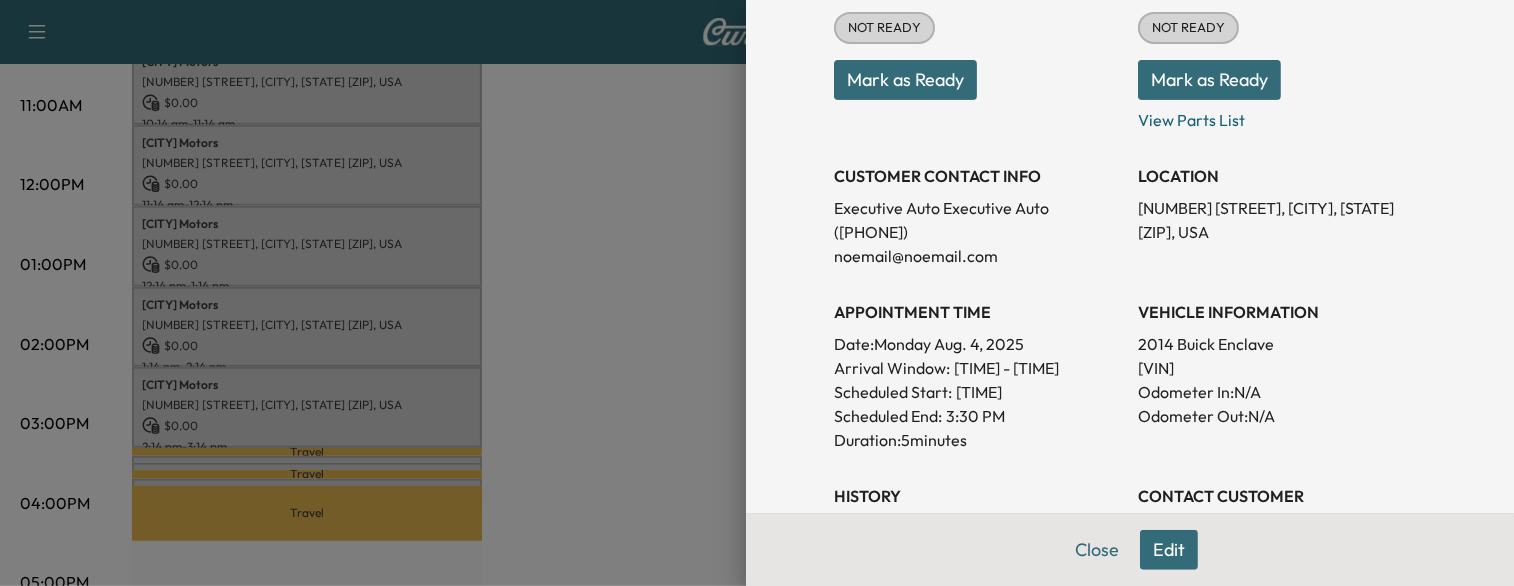 scroll, scrollTop: 274, scrollLeft: 0, axis: vertical 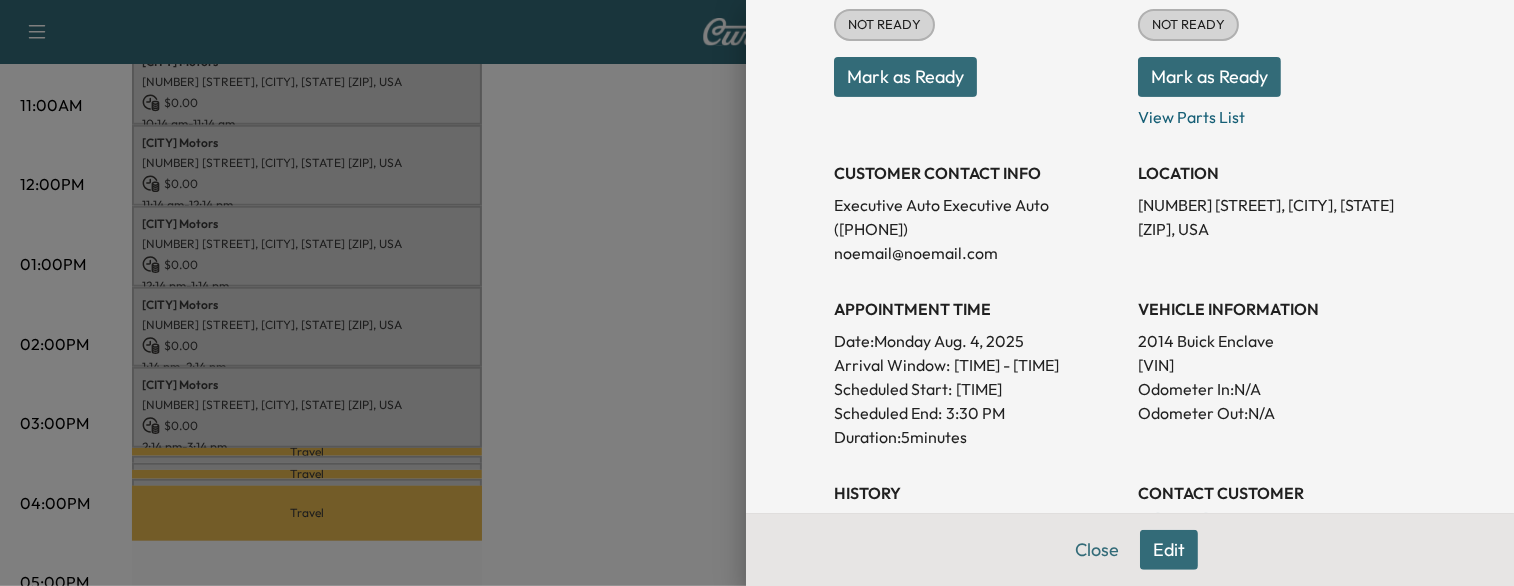 click at bounding box center [757, 293] 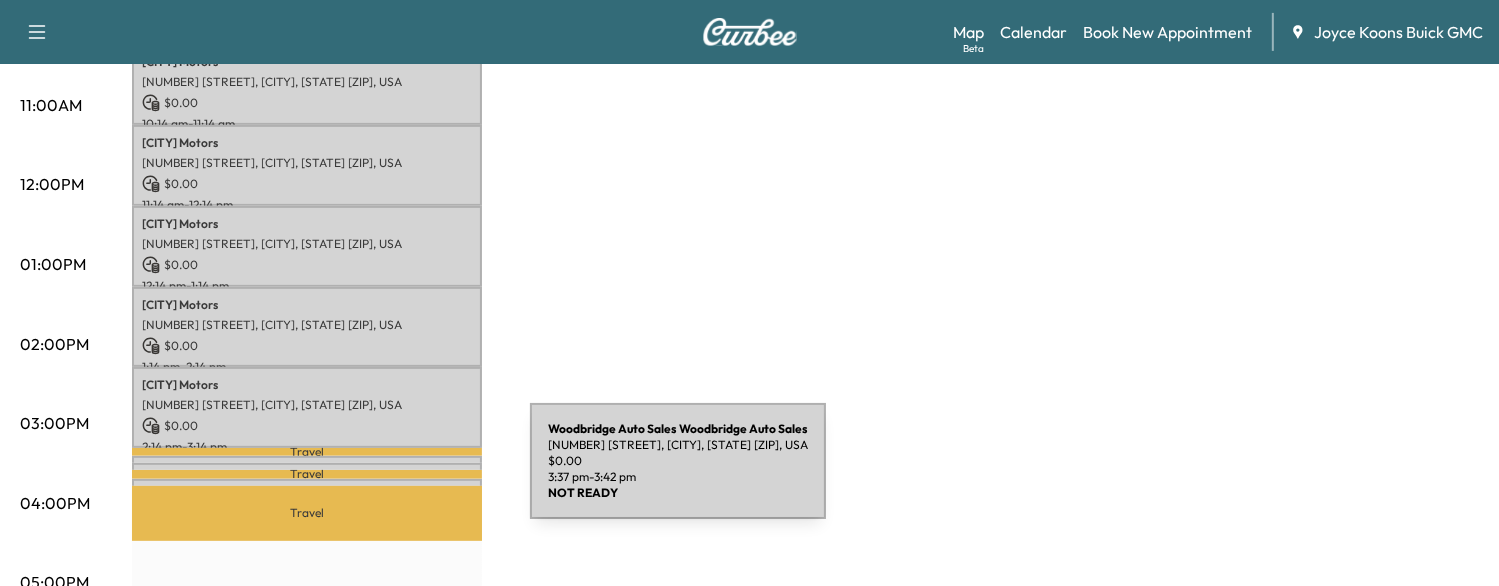 click on "Woodbridge Auto Sales    Woodbridge Auto Sales  [NUMBER] [STREET], [CITY], [STATE] [ZIP], USA   $ 0.00 [TIME]  -  [TIME]" at bounding box center (307, 489) 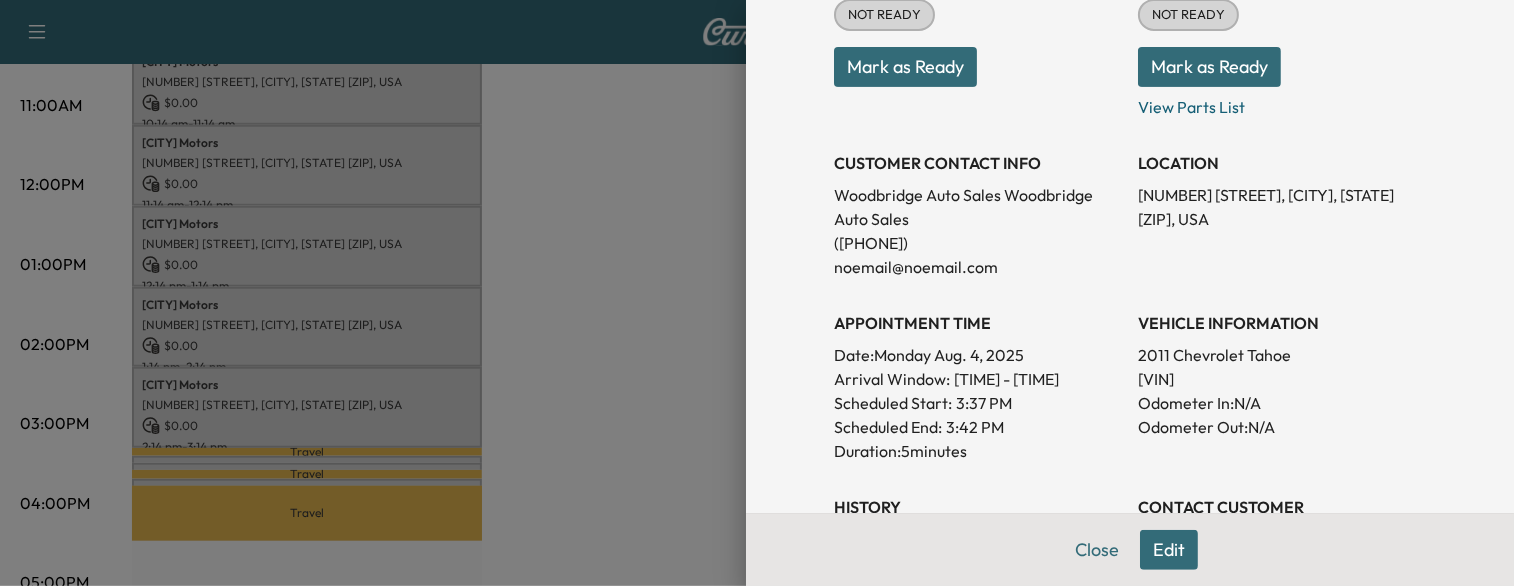 scroll, scrollTop: 284, scrollLeft: 0, axis: vertical 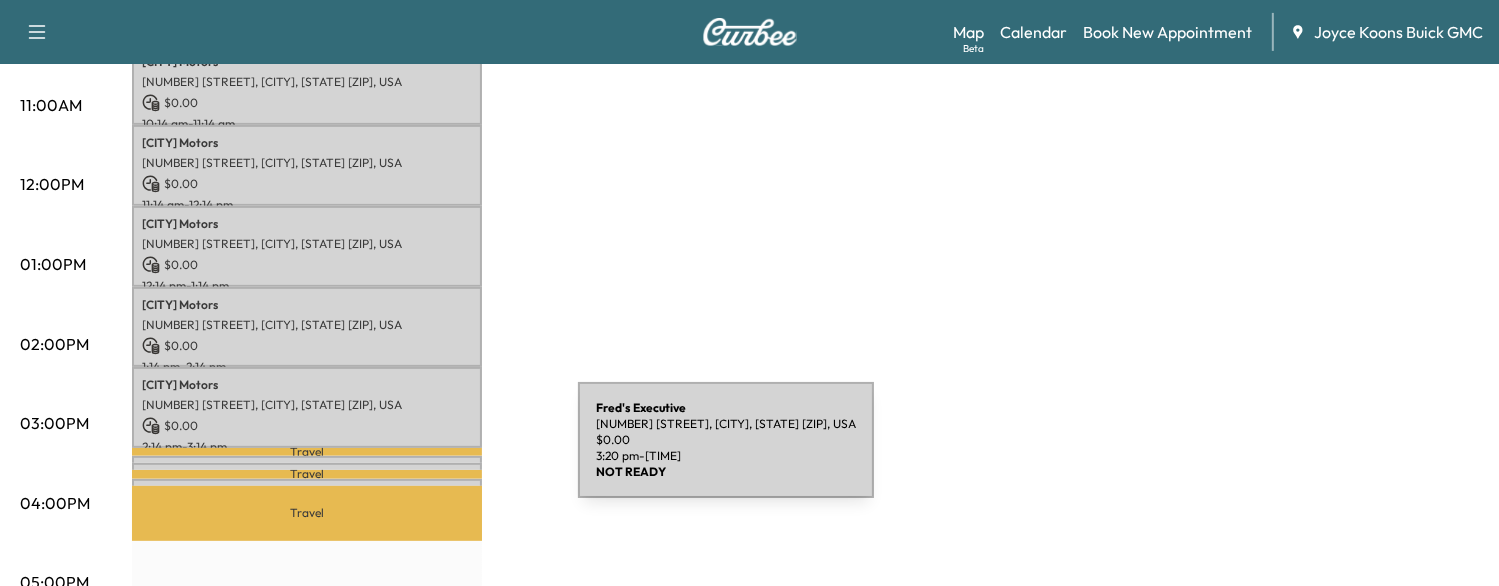 click on "Fred's   Executive [NUMBER] [STREET], [CITY], [STATE] [ZIP], USA   $ 0.00 [TIME]  -  [TIME]" at bounding box center [307, 466] 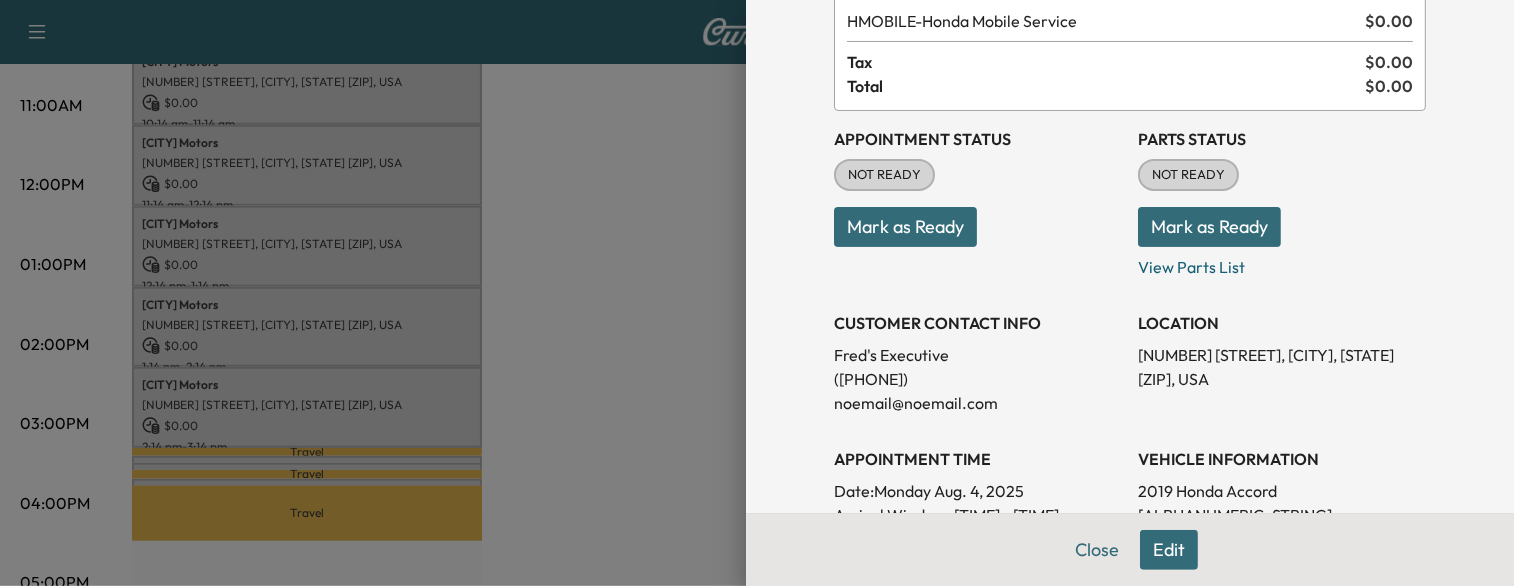 scroll, scrollTop: 126, scrollLeft: 0, axis: vertical 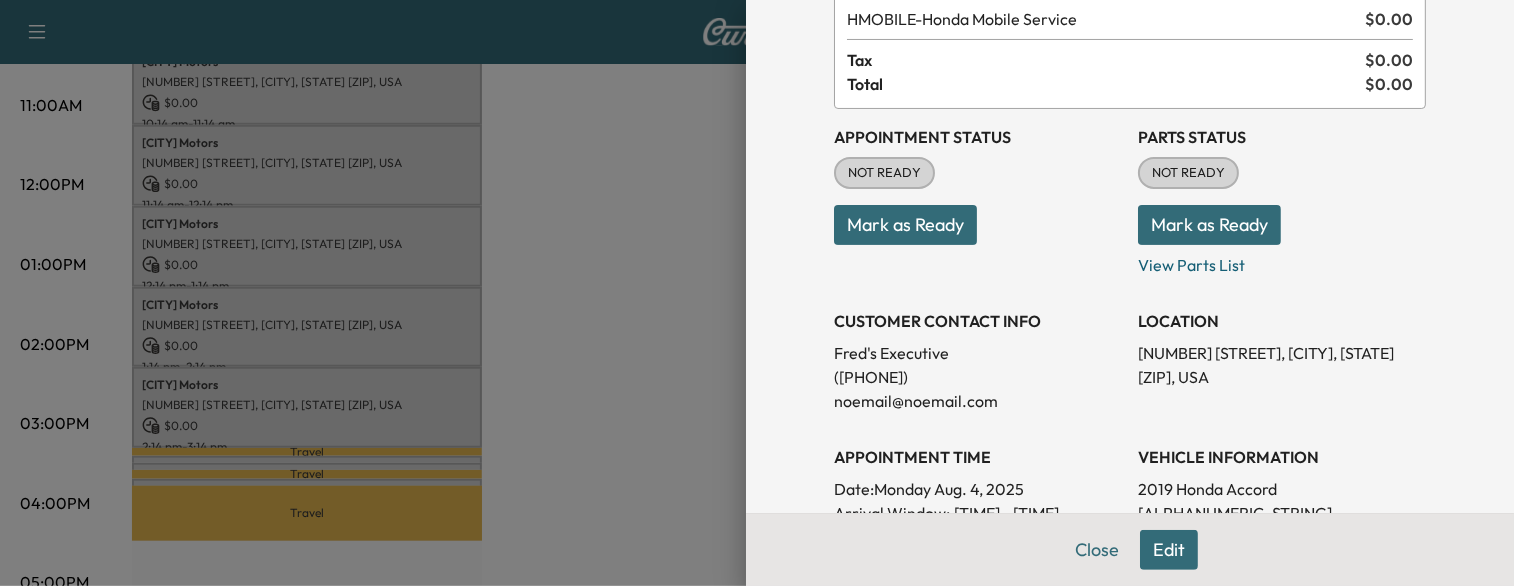 click at bounding box center (757, 293) 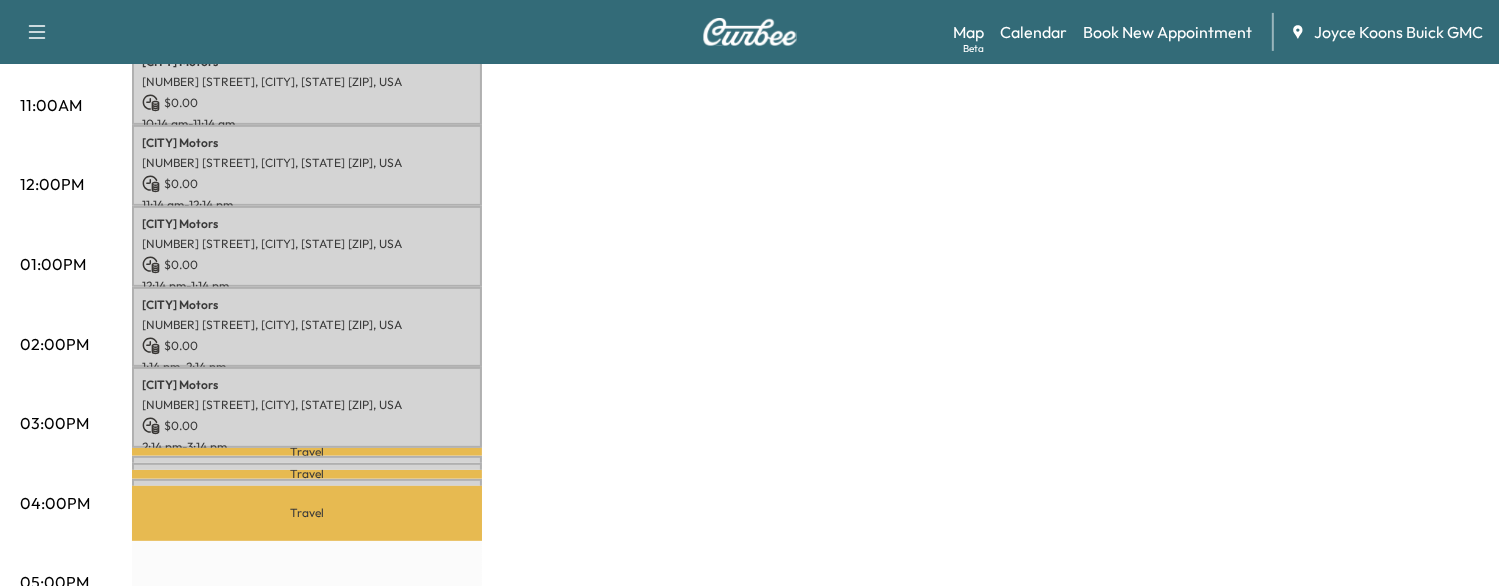 click on "Travel" at bounding box center (307, 474) 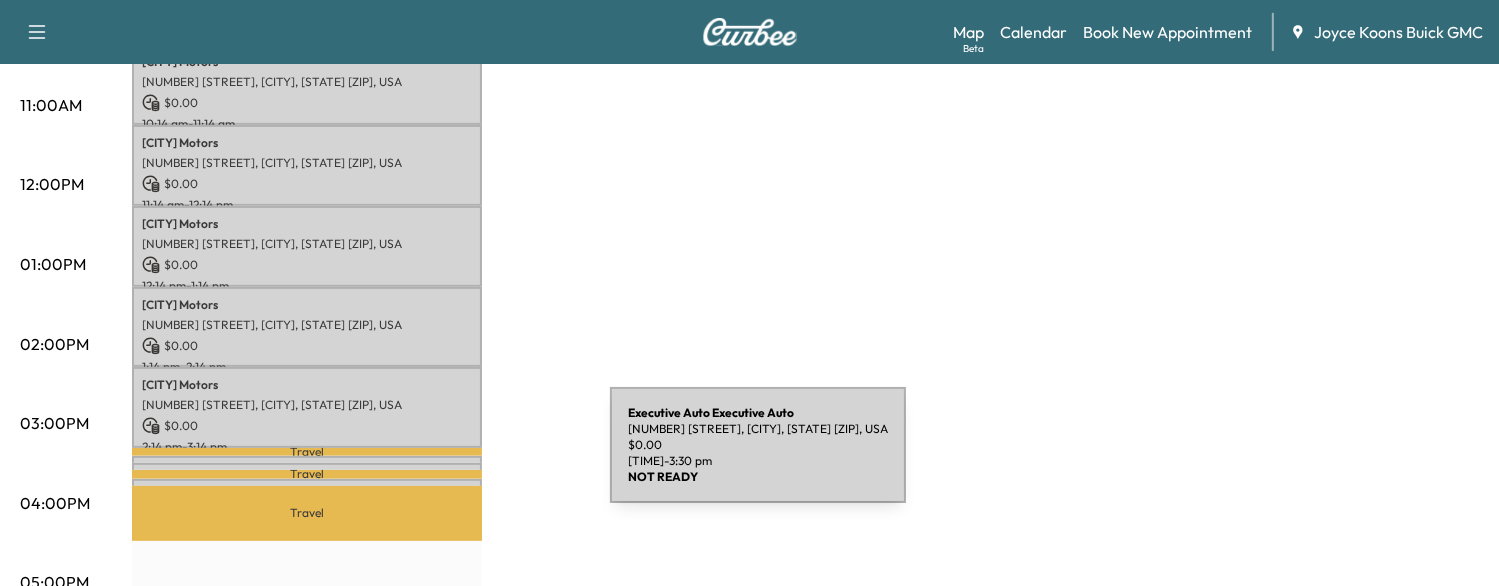 click on "Executive Auto   Executive Auto [NUMBER] [STREET], [CITY], [STATE] [ZIP], USA   $ 0.00 [TIME]  -  [TIME]" at bounding box center (307, 473) 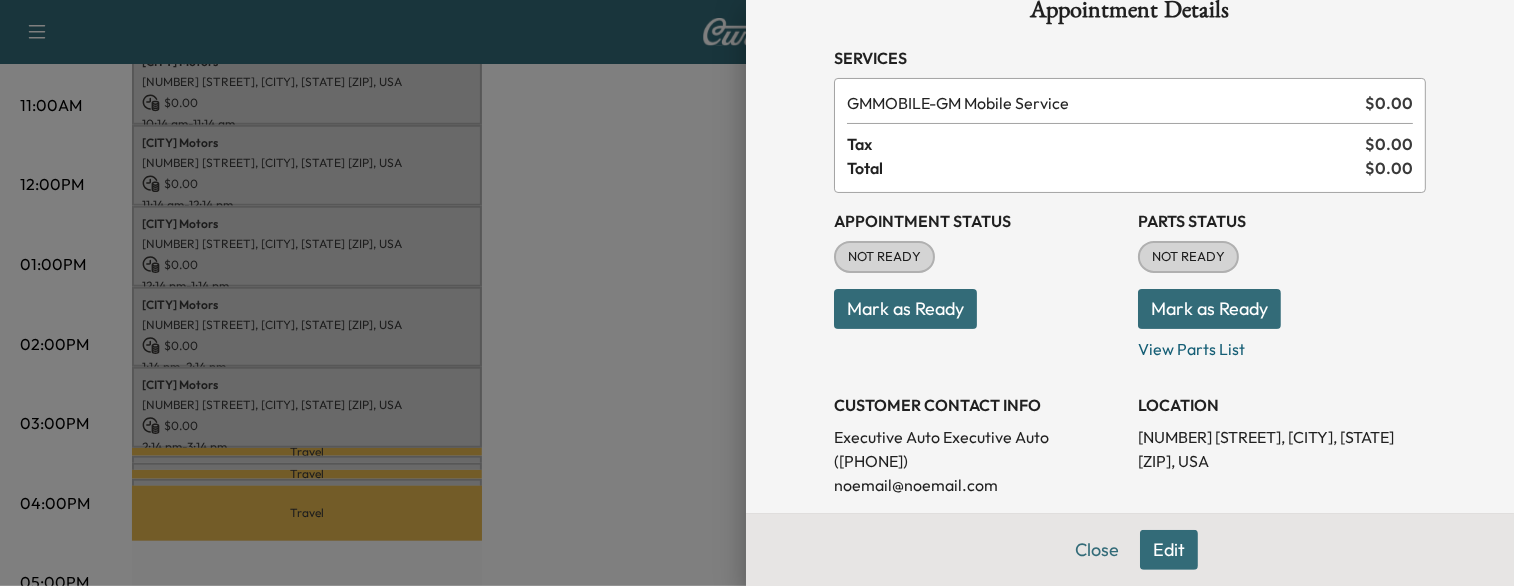 scroll, scrollTop: 44, scrollLeft: 0, axis: vertical 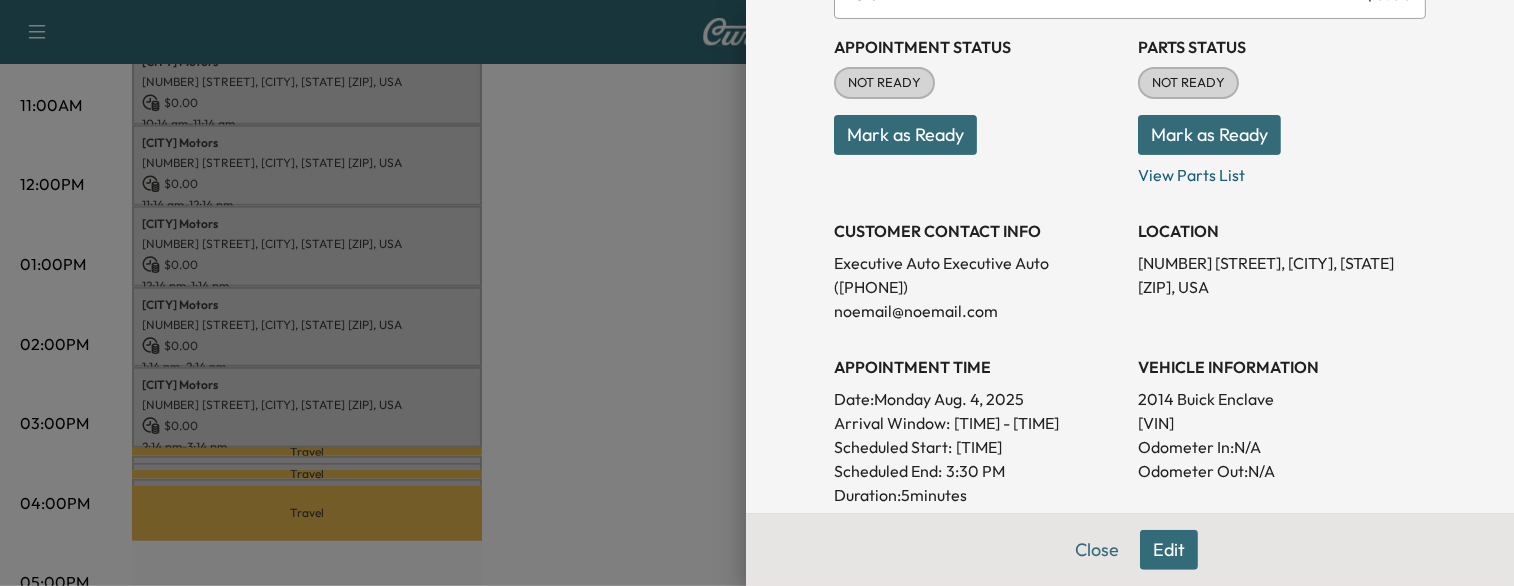 click at bounding box center (757, 293) 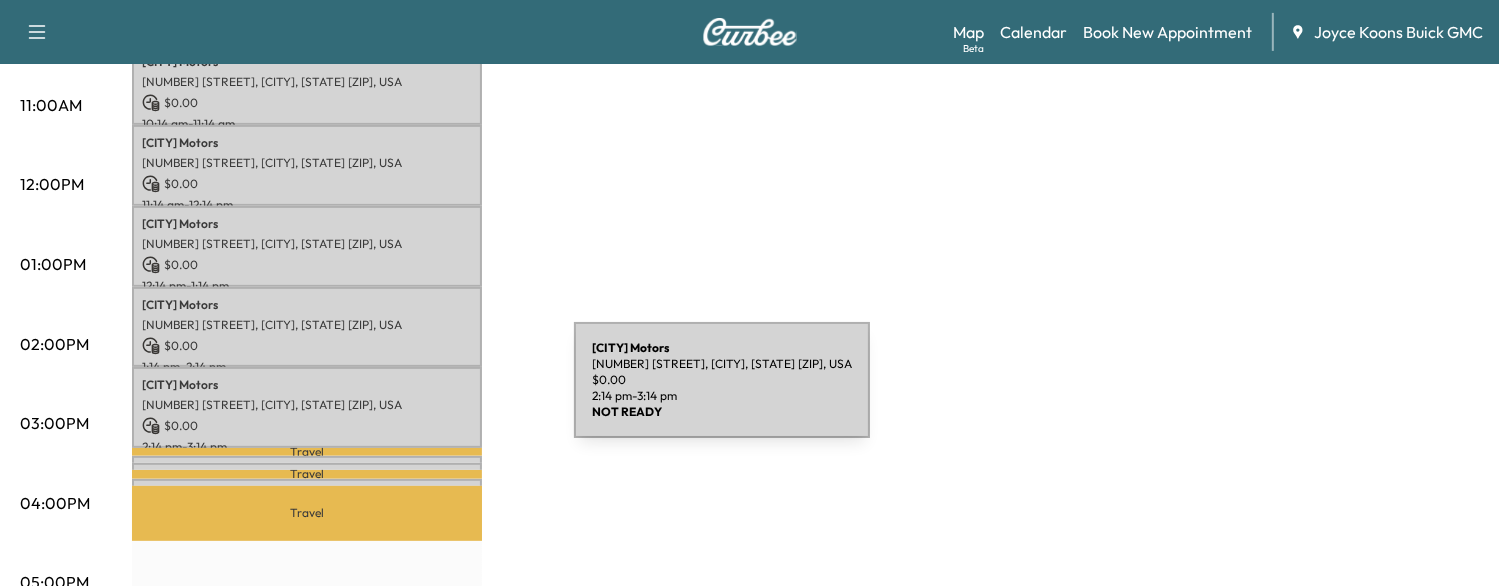 click on "[NUMBER] [STREET], [CITY], [STATE] [ZIP], USA" at bounding box center (307, 405) 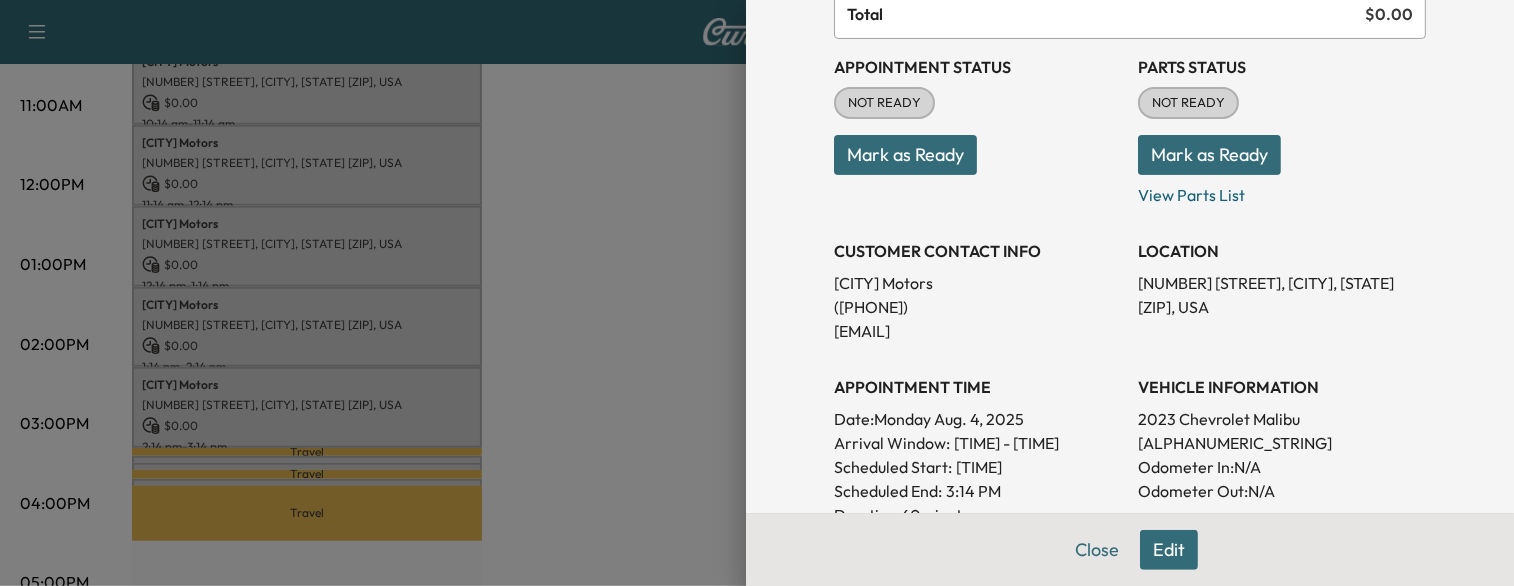 scroll, scrollTop: 200, scrollLeft: 0, axis: vertical 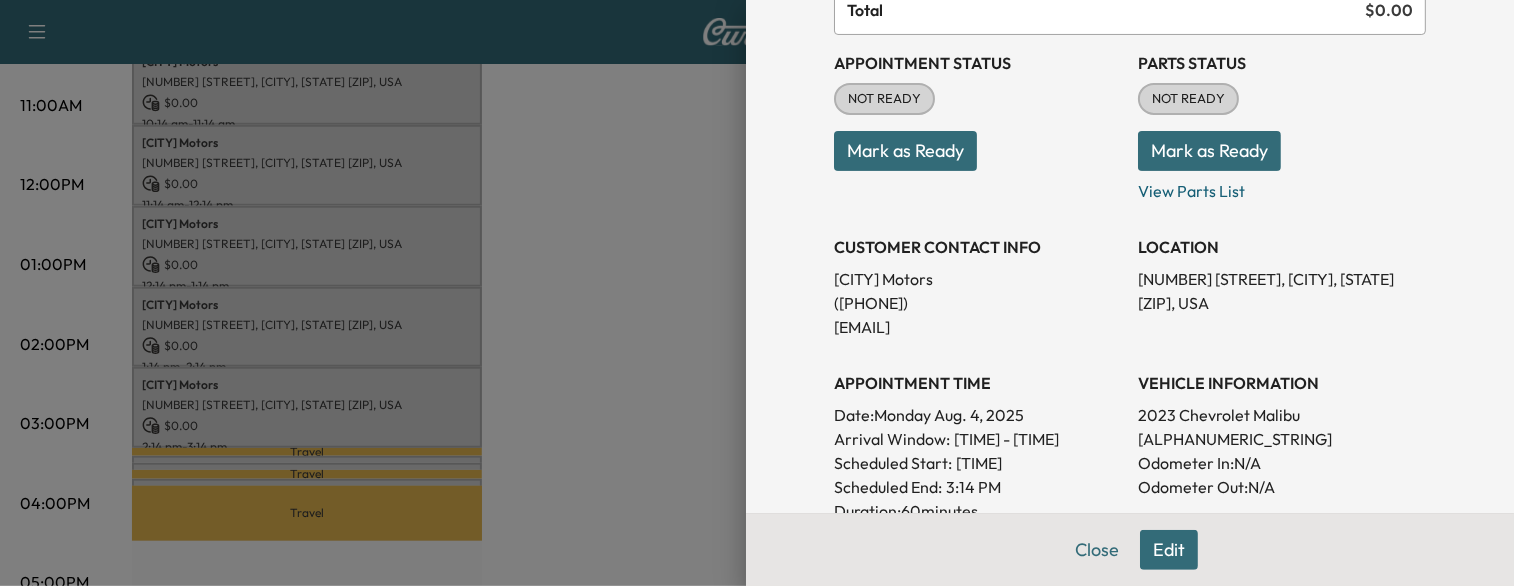 click at bounding box center (757, 293) 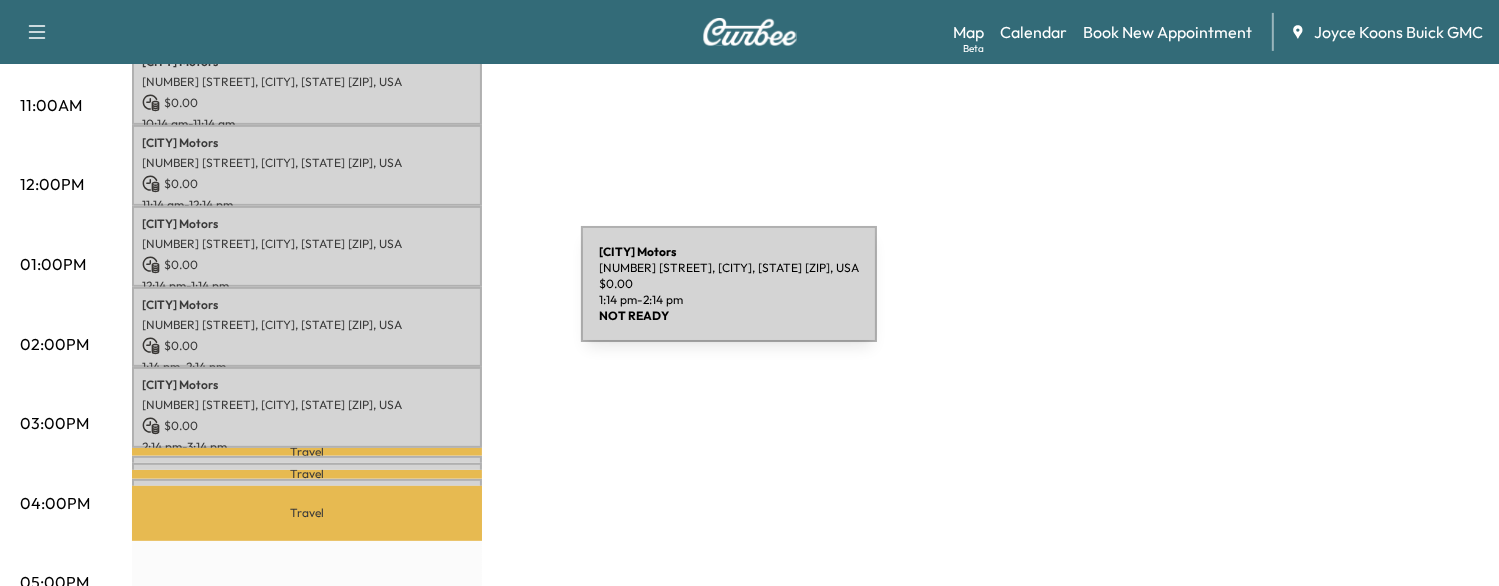 click on "Arlington    Motors" at bounding box center (307, 305) 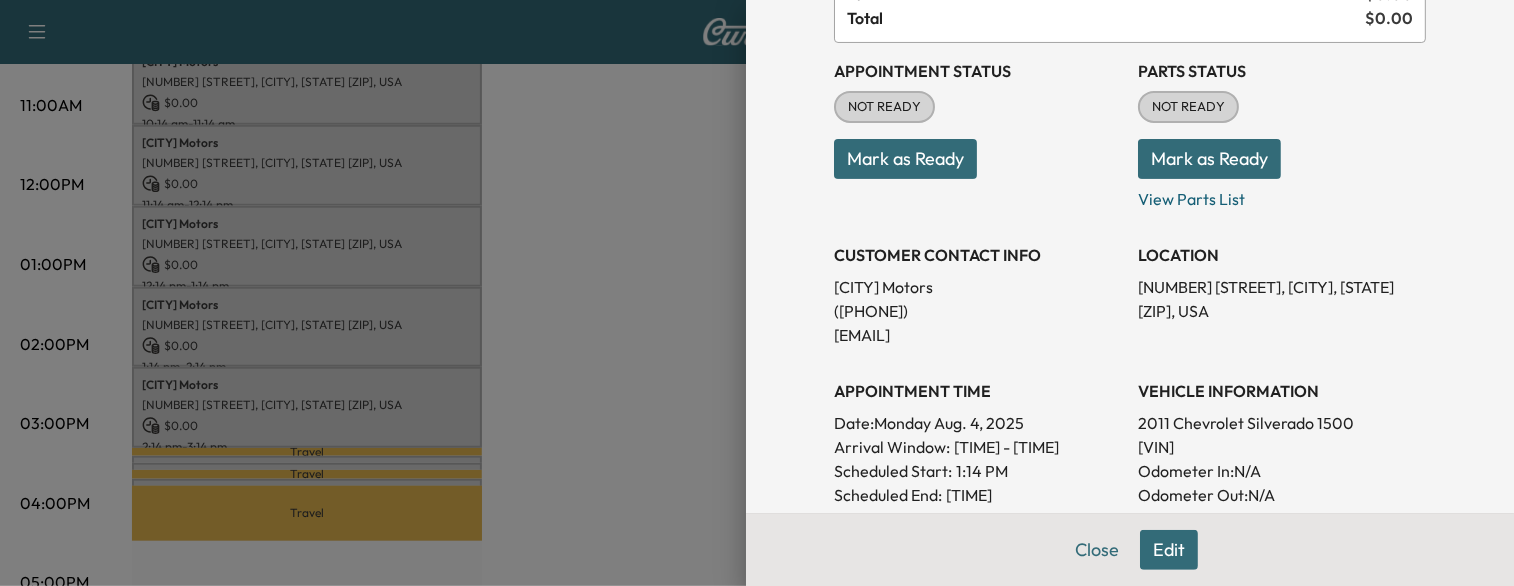scroll, scrollTop: 195, scrollLeft: 0, axis: vertical 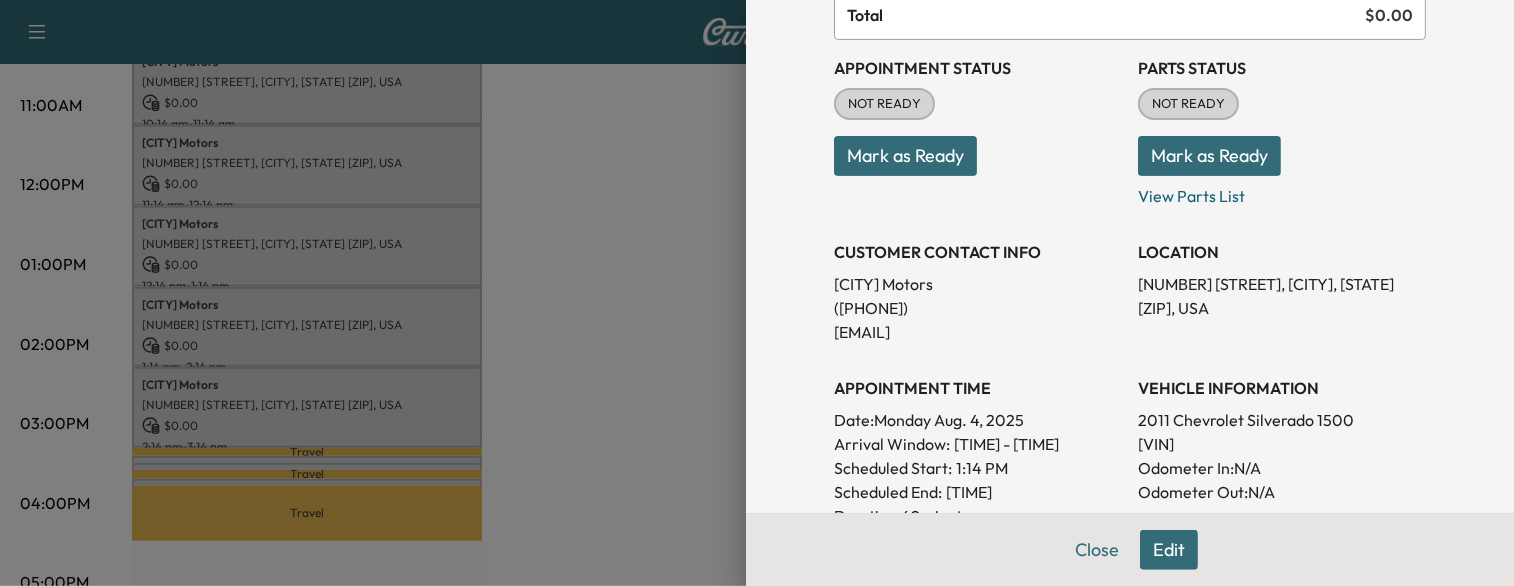 click at bounding box center [757, 293] 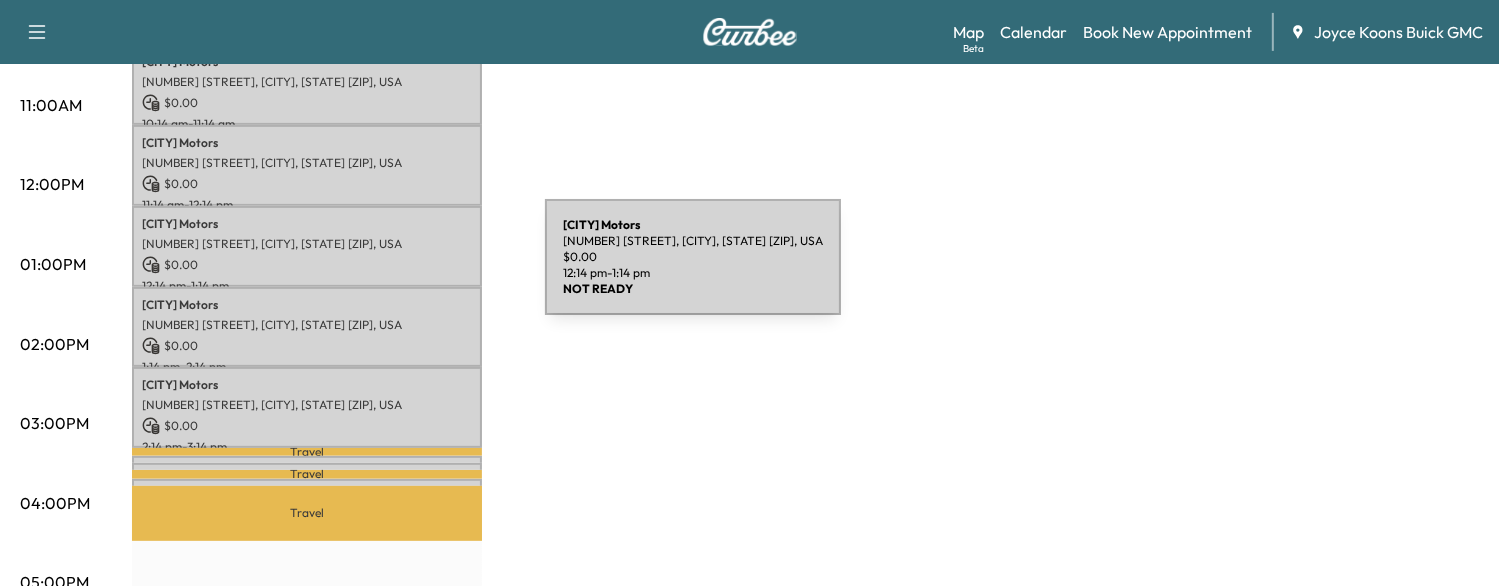 click on "[CITY]    Motors [NUMBER] [STREET], [CITY], [STATE] [ZIP], USA   $ 0.00 [TIME]  -  [TIME]" at bounding box center (307, 246) 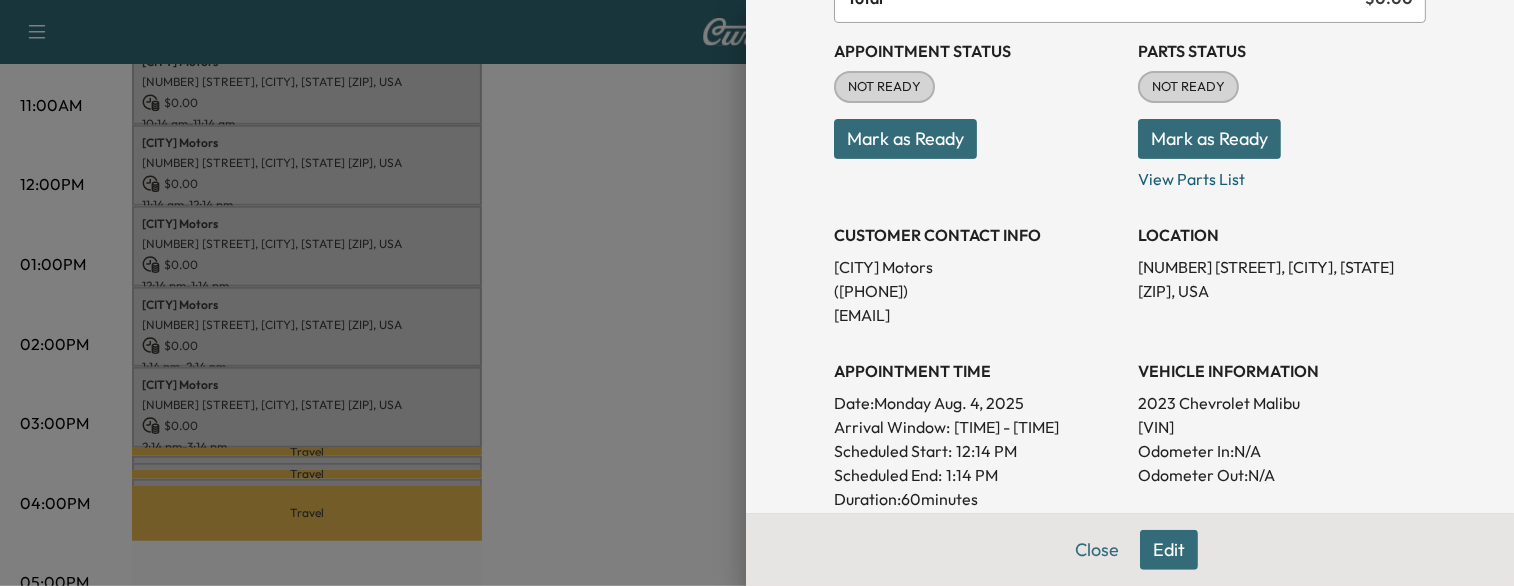 scroll, scrollTop: 214, scrollLeft: 0, axis: vertical 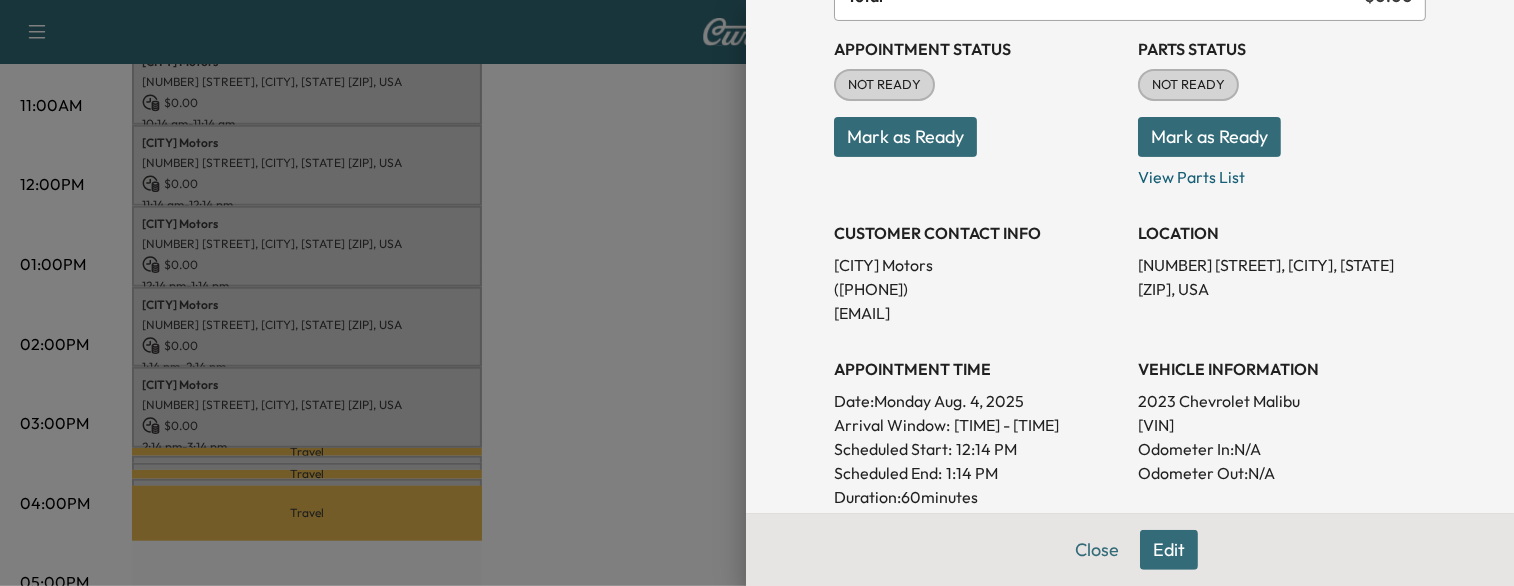 click at bounding box center [757, 293] 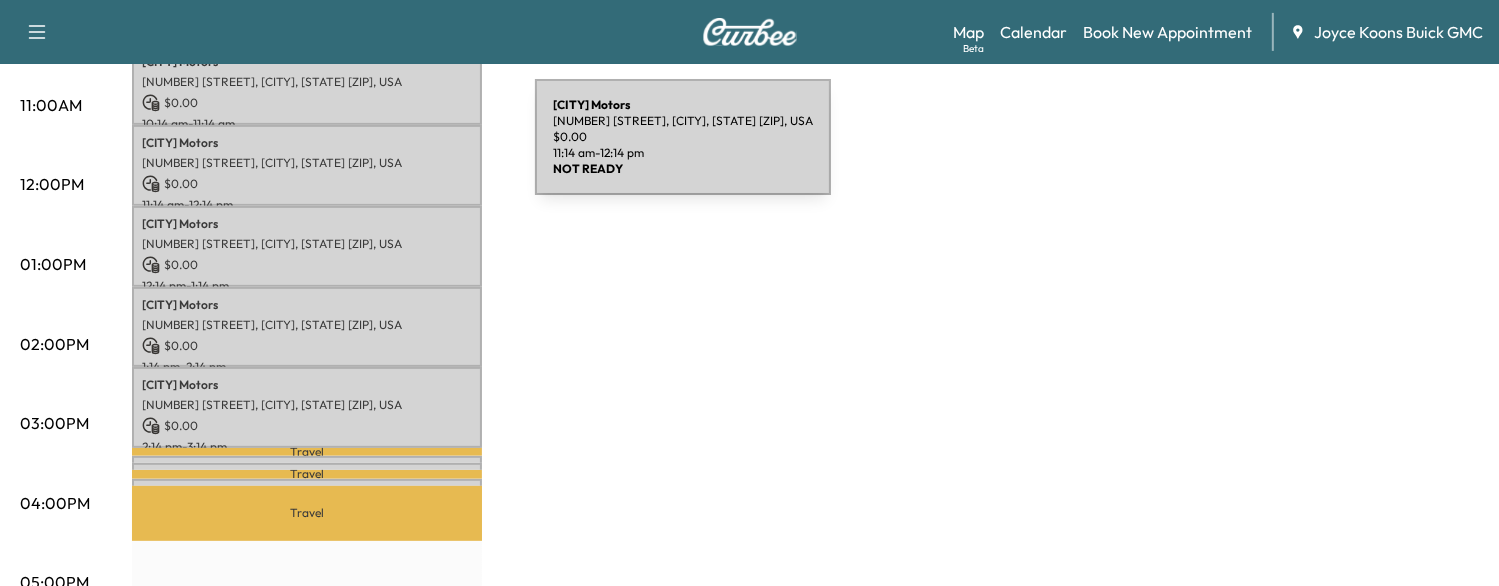 click on "[NUMBER] [STREET], [CITY], [STATE] [ZIP], USA" at bounding box center (307, 163) 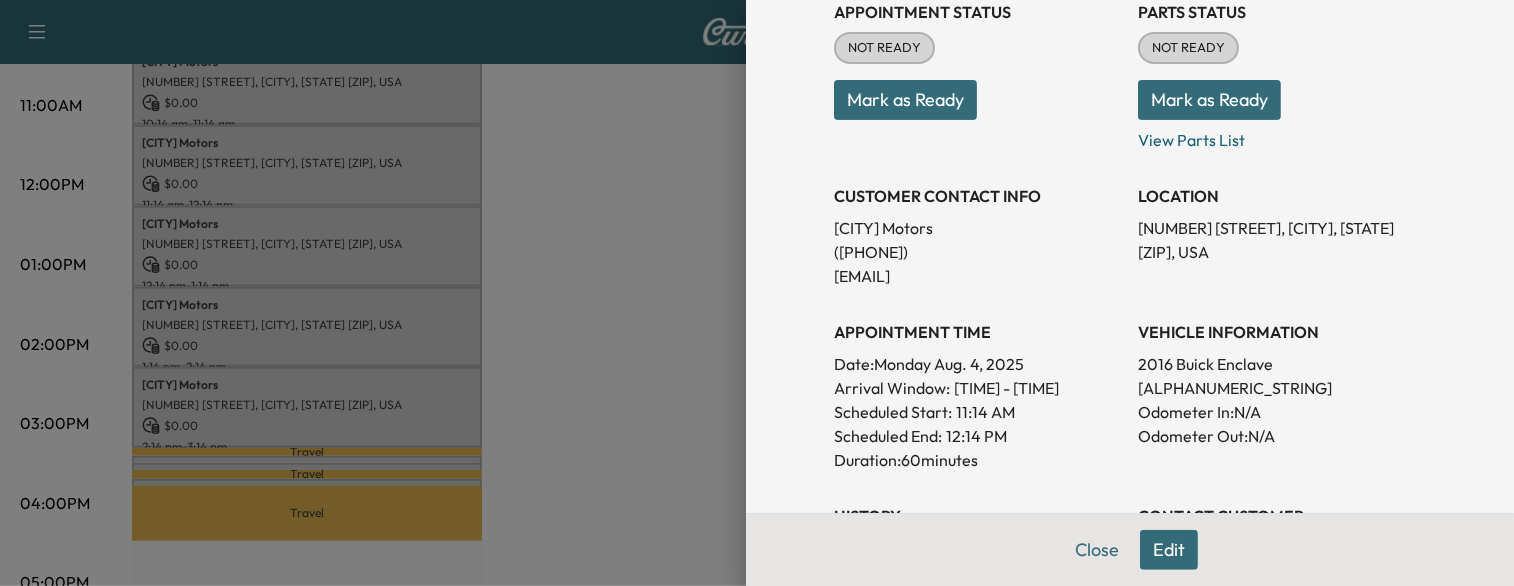 scroll, scrollTop: 251, scrollLeft: 0, axis: vertical 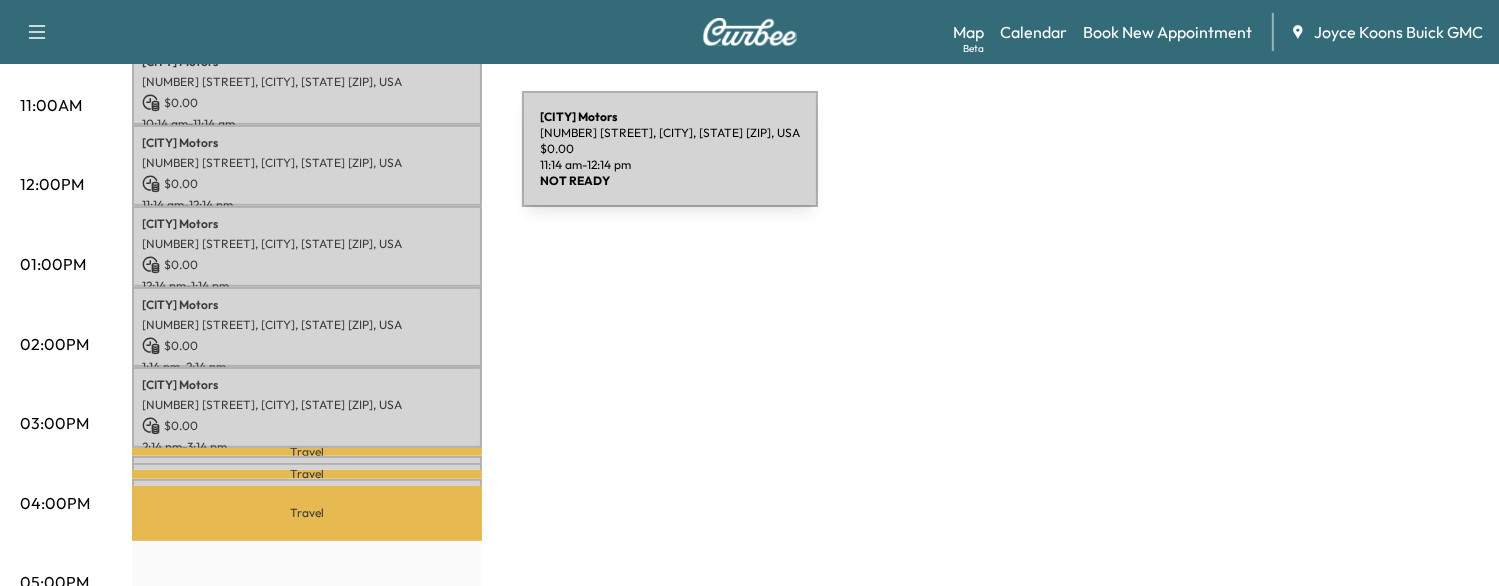 click on "[NUMBER] [STREET], [CITY], [STATE] [ZIP], USA" at bounding box center (307, 163) 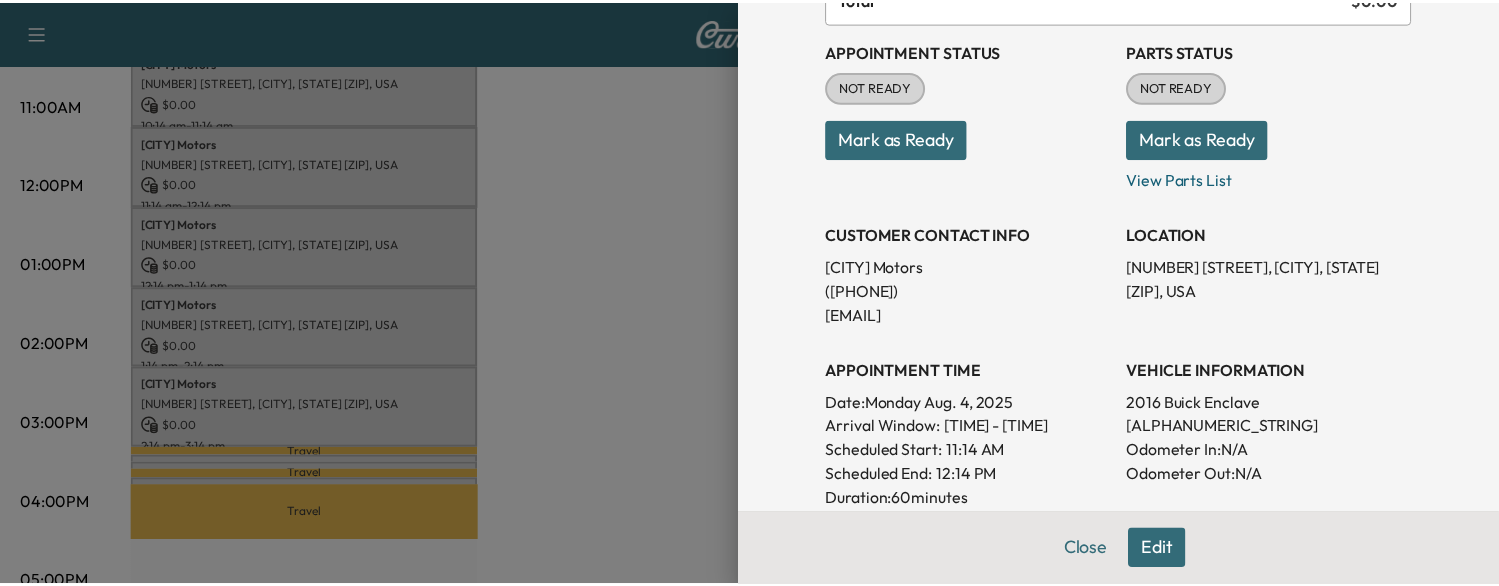 scroll, scrollTop: 214, scrollLeft: 0, axis: vertical 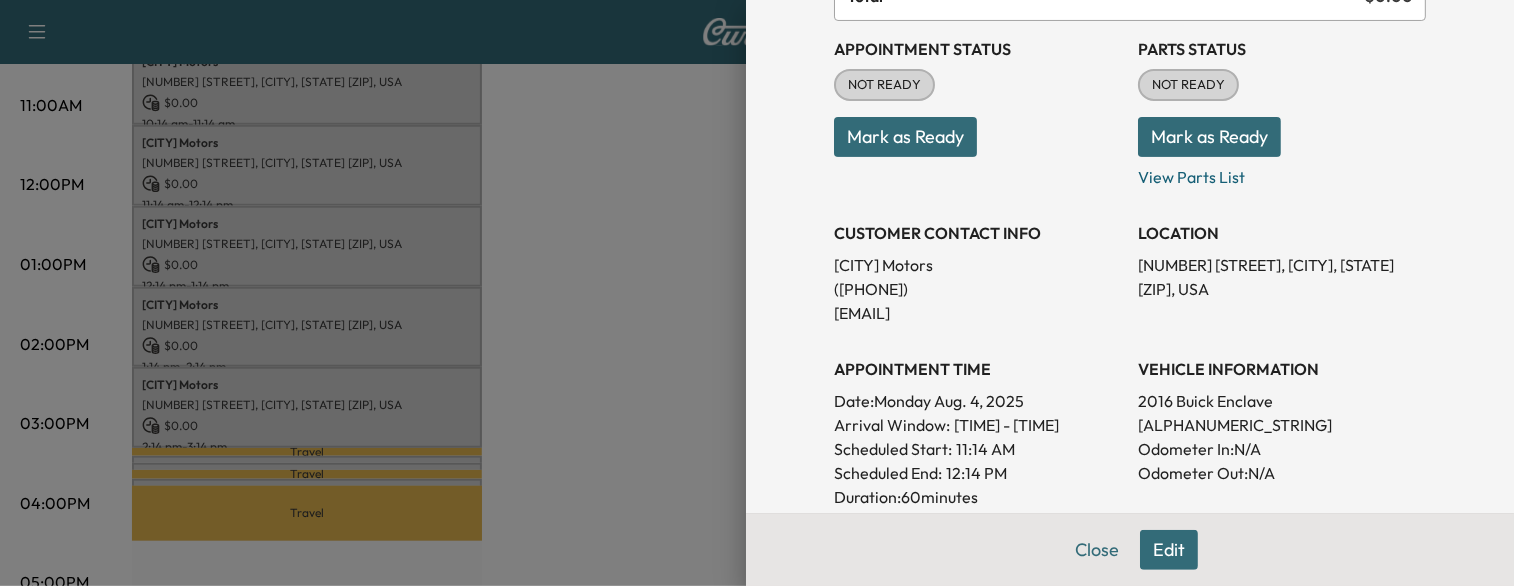 click at bounding box center [757, 293] 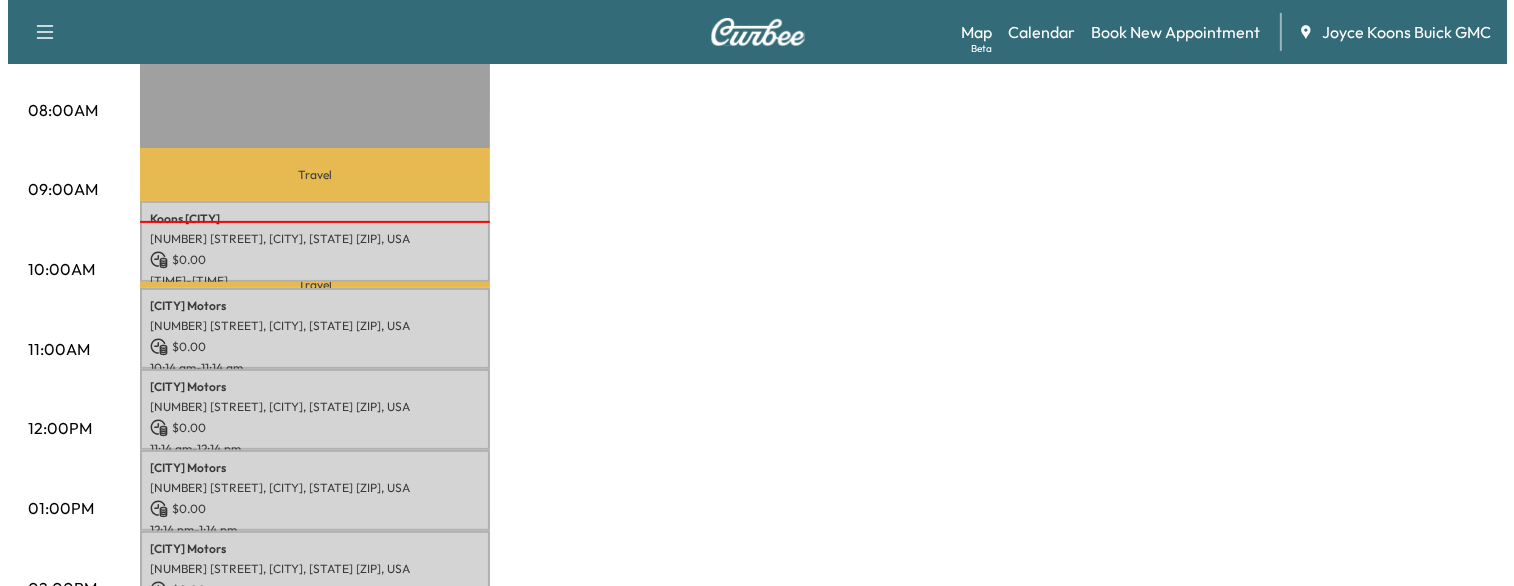 scroll, scrollTop: 518, scrollLeft: 0, axis: vertical 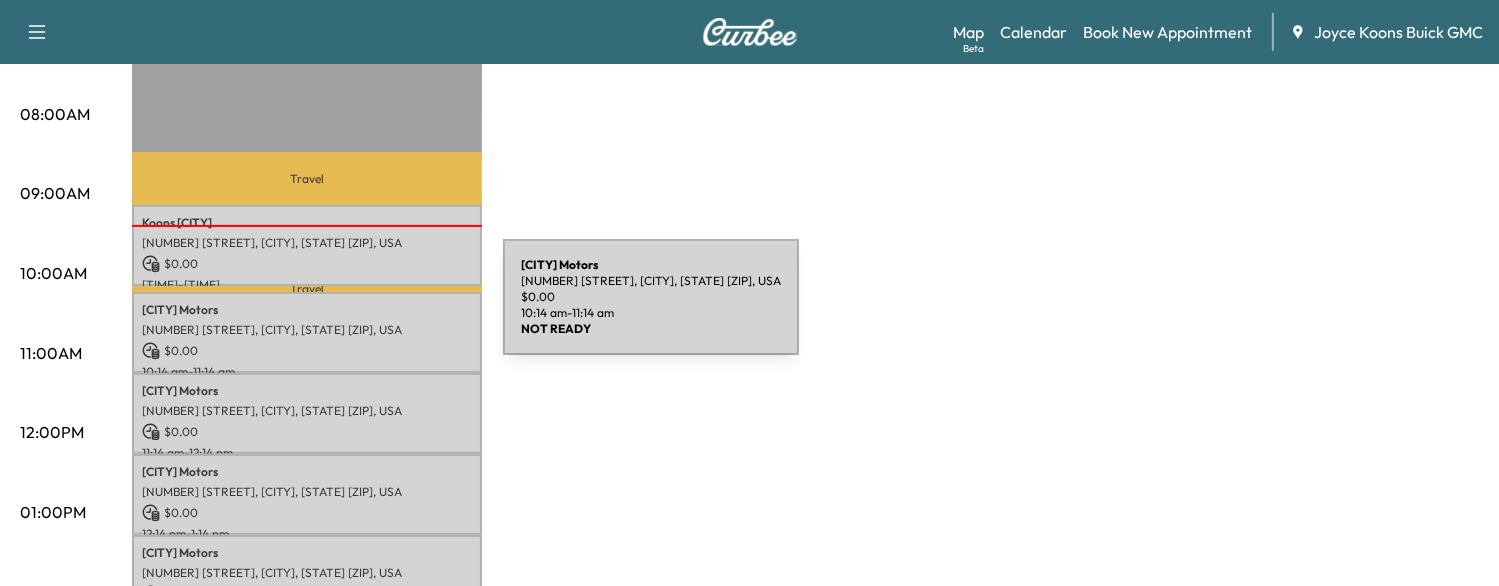 click on "Arlington    Motors" at bounding box center (307, 310) 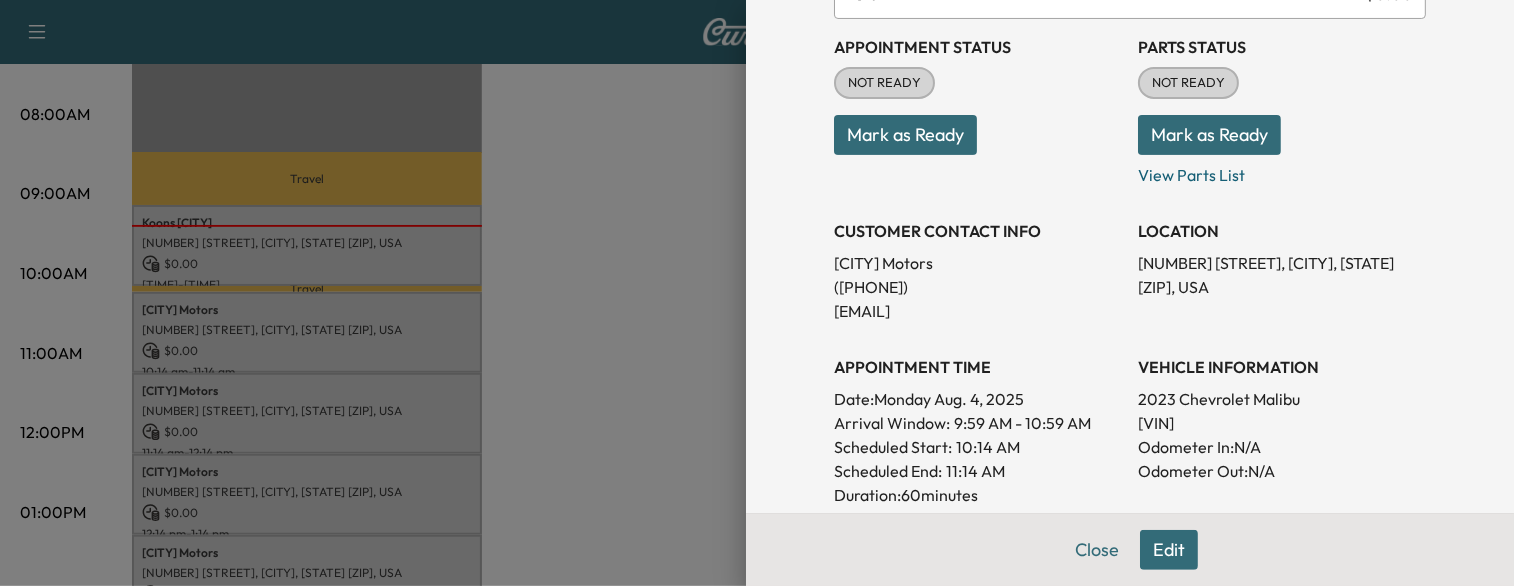 scroll, scrollTop: 220, scrollLeft: 0, axis: vertical 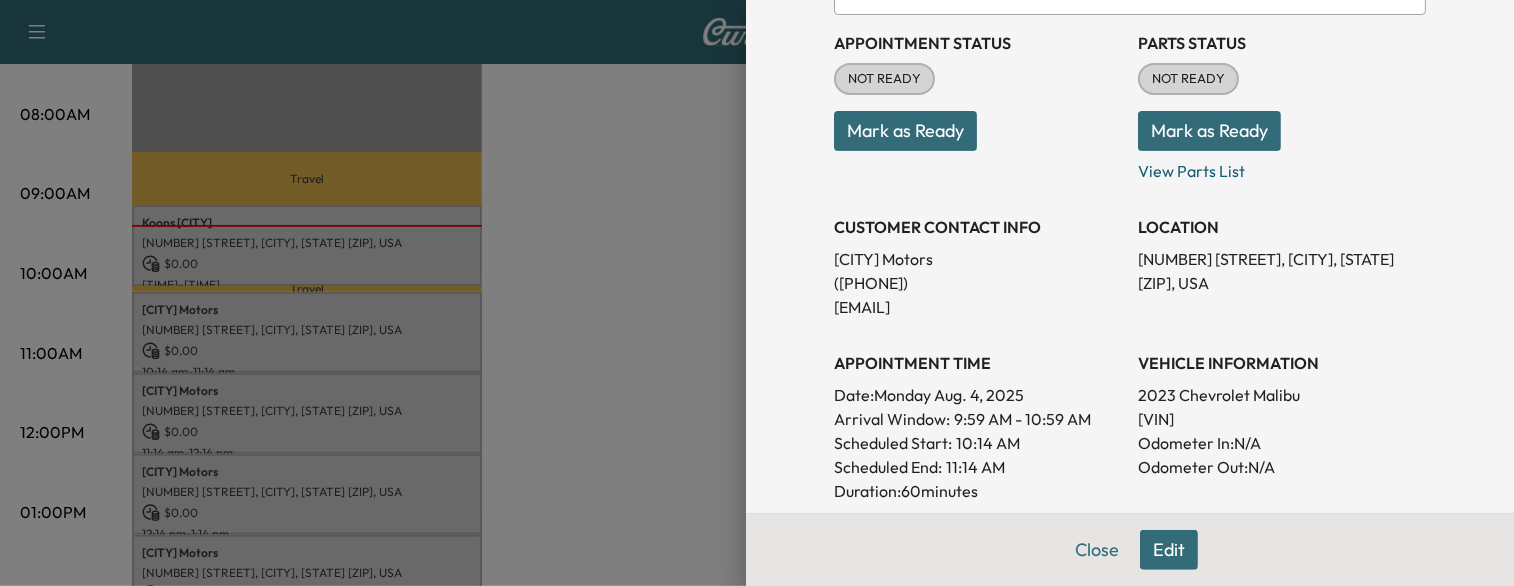click at bounding box center (757, 293) 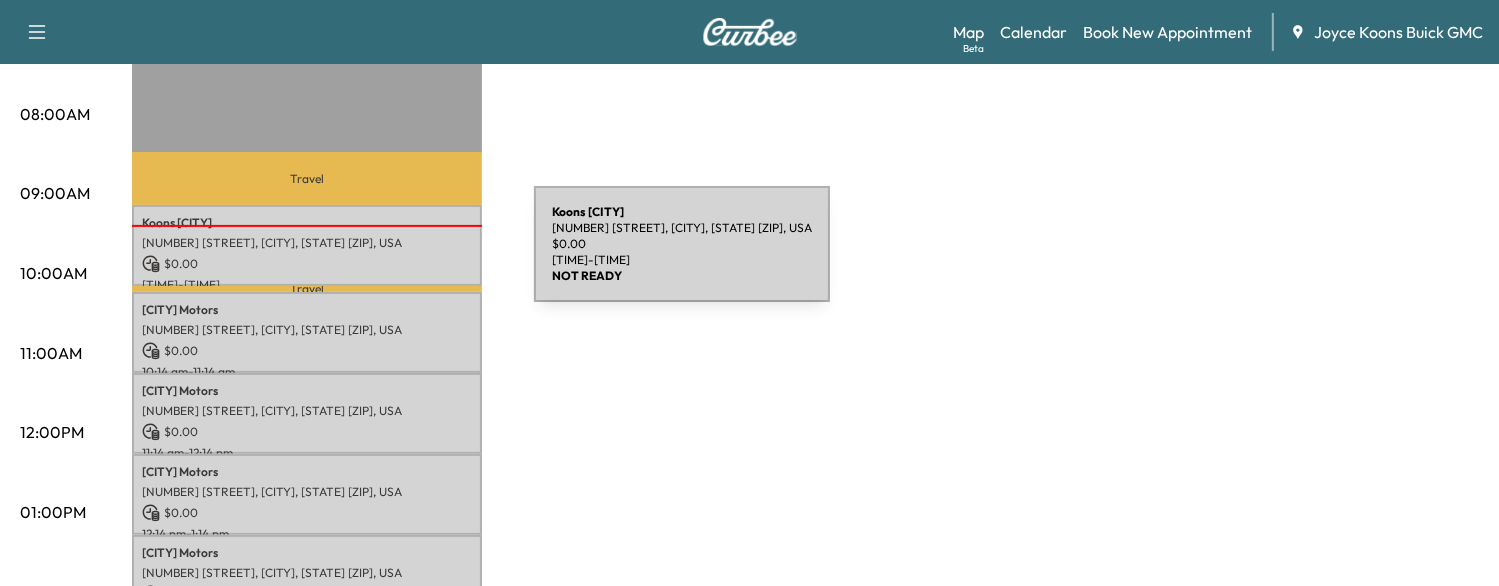 click on "$ 0.00" at bounding box center [307, 264] 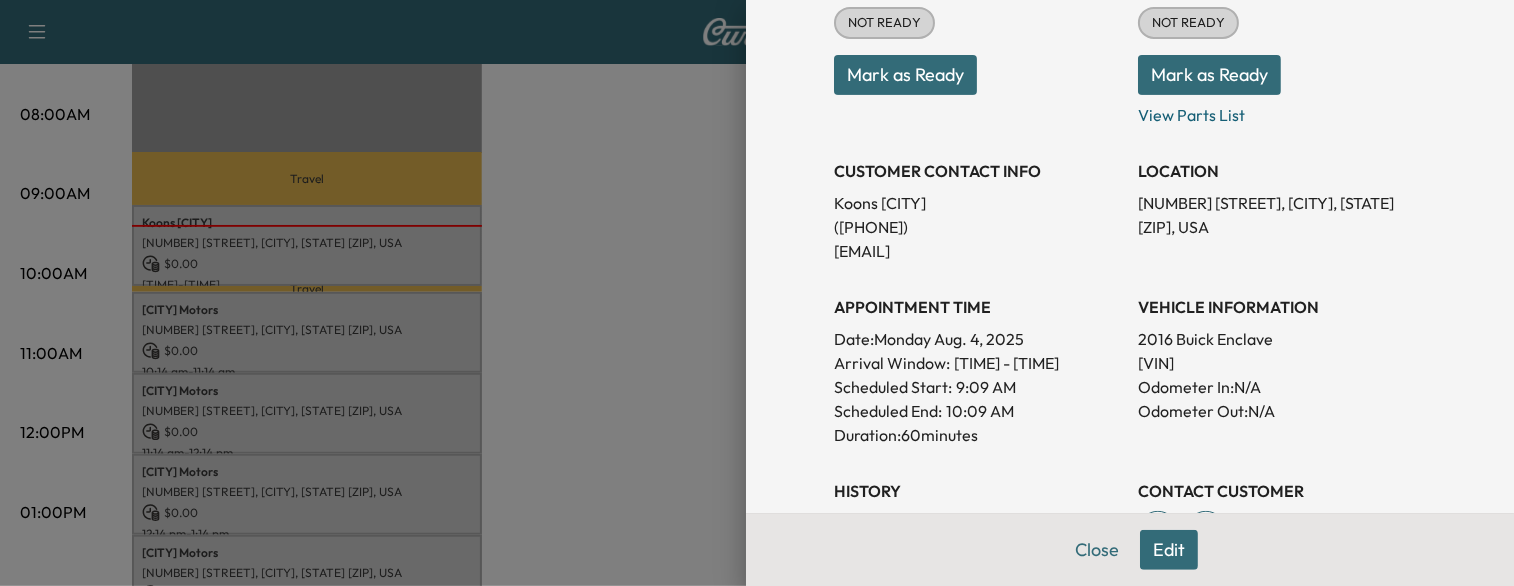 scroll, scrollTop: 278, scrollLeft: 0, axis: vertical 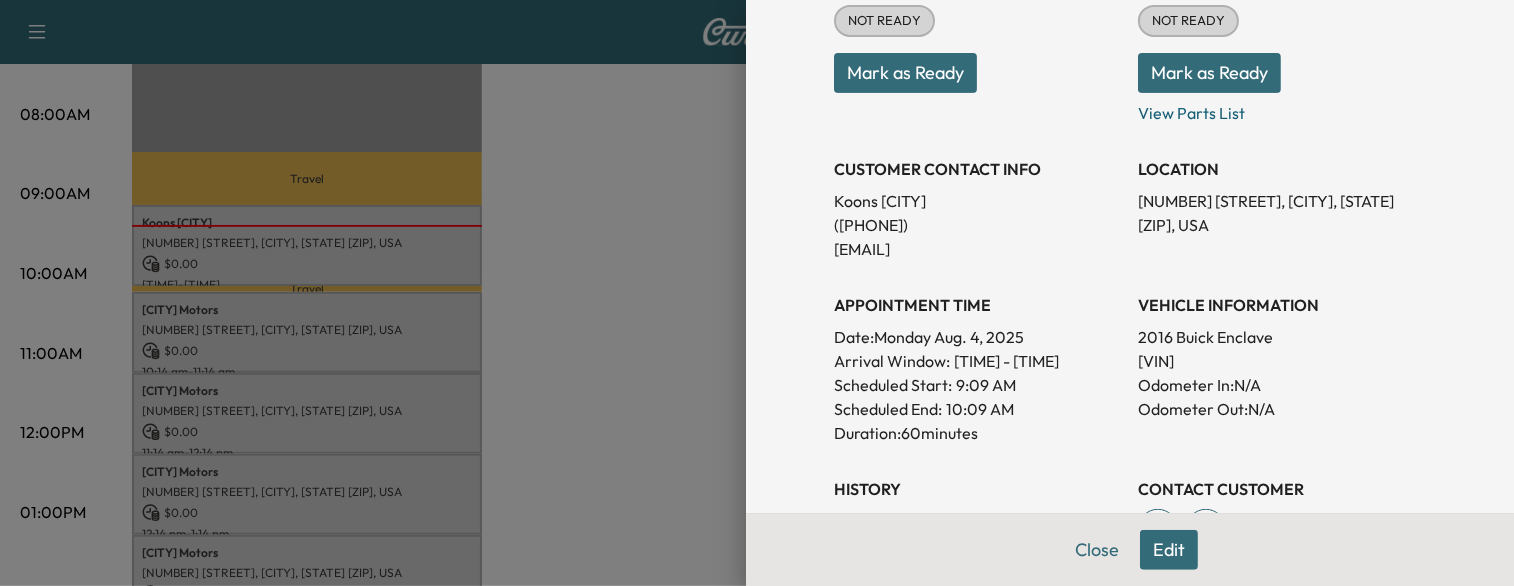 click at bounding box center [757, 293] 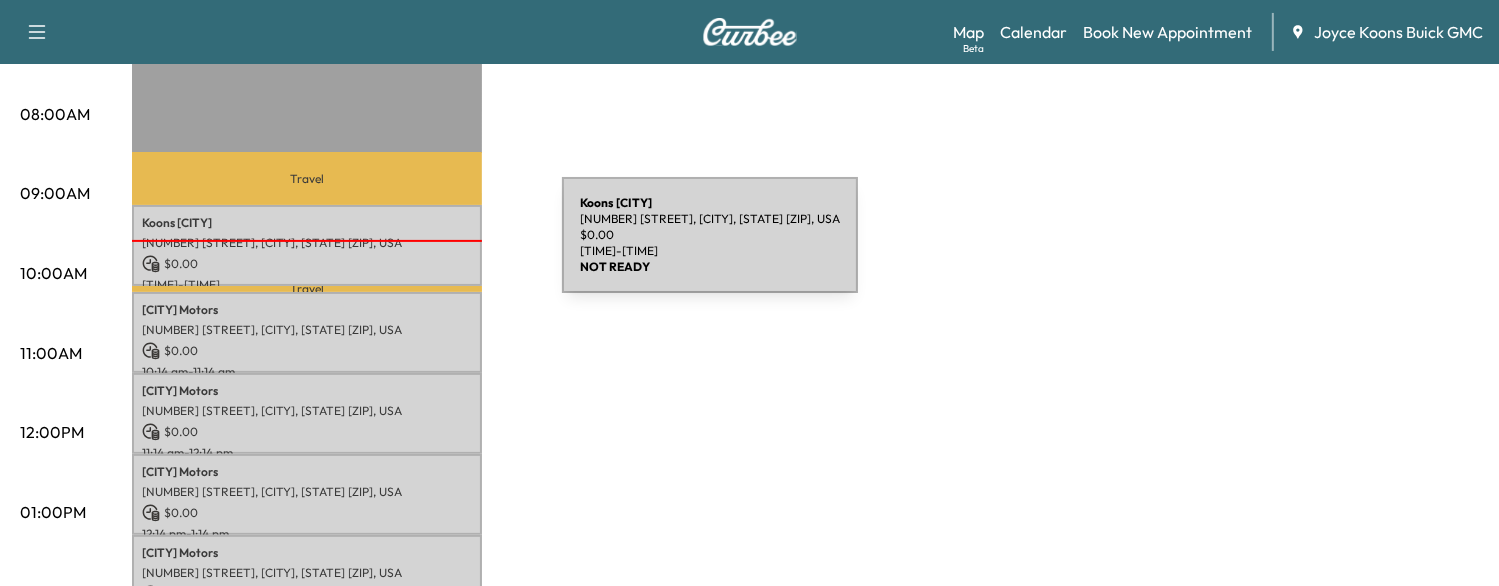 click on "[CITY]    Woodbridge [NUMBER] [STREET], [CITY], [STATE] [ZIP], USA   $ 0.00 [TIME]  -  [TIME]" at bounding box center [307, 245] 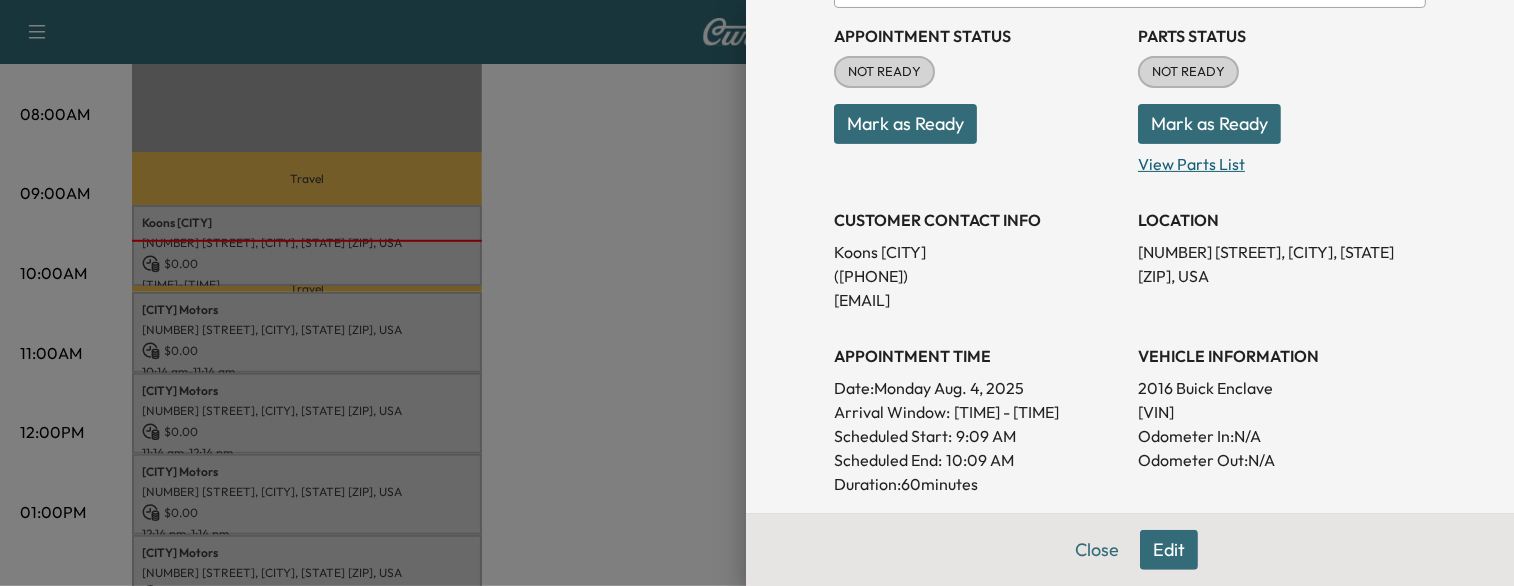 scroll, scrollTop: 228, scrollLeft: 0, axis: vertical 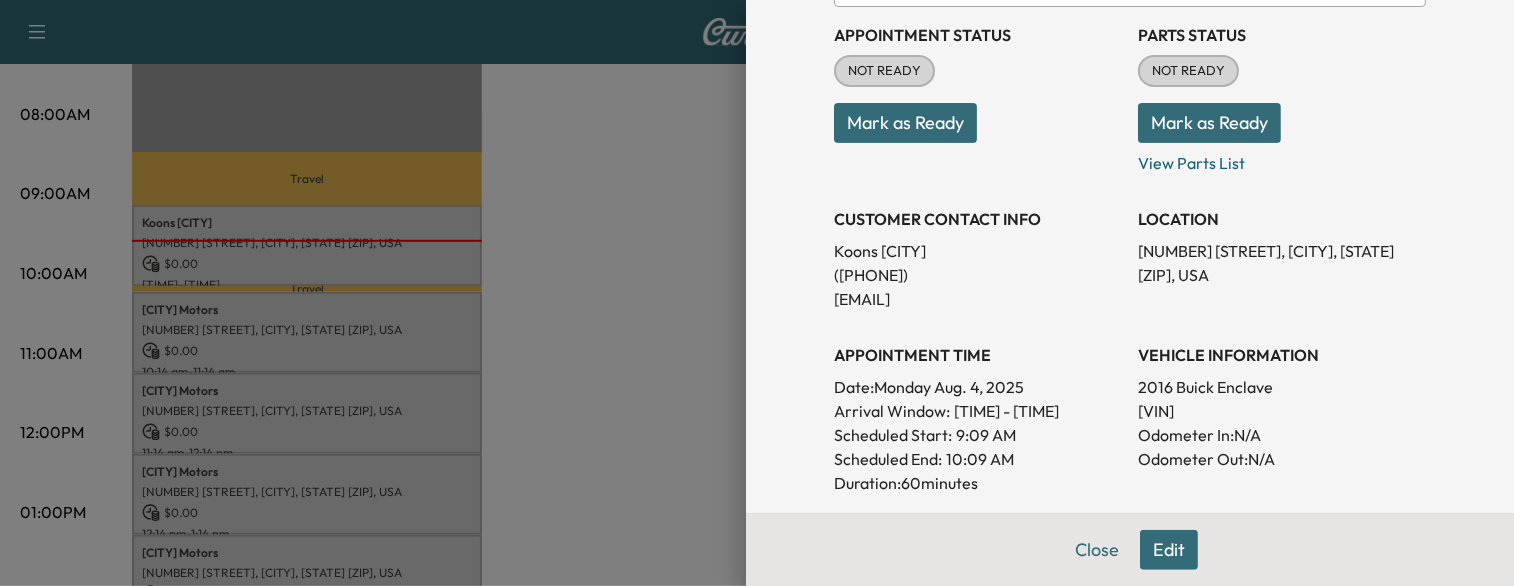 click at bounding box center (757, 293) 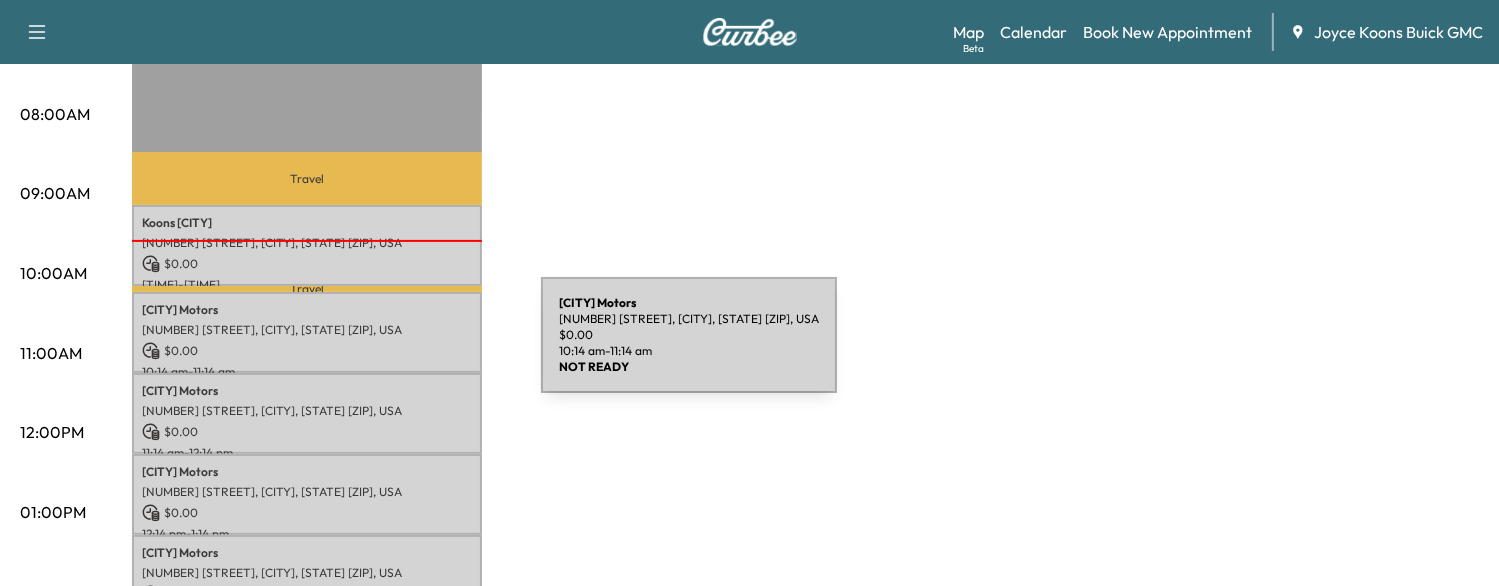 click on "$ 0.00" at bounding box center (307, 351) 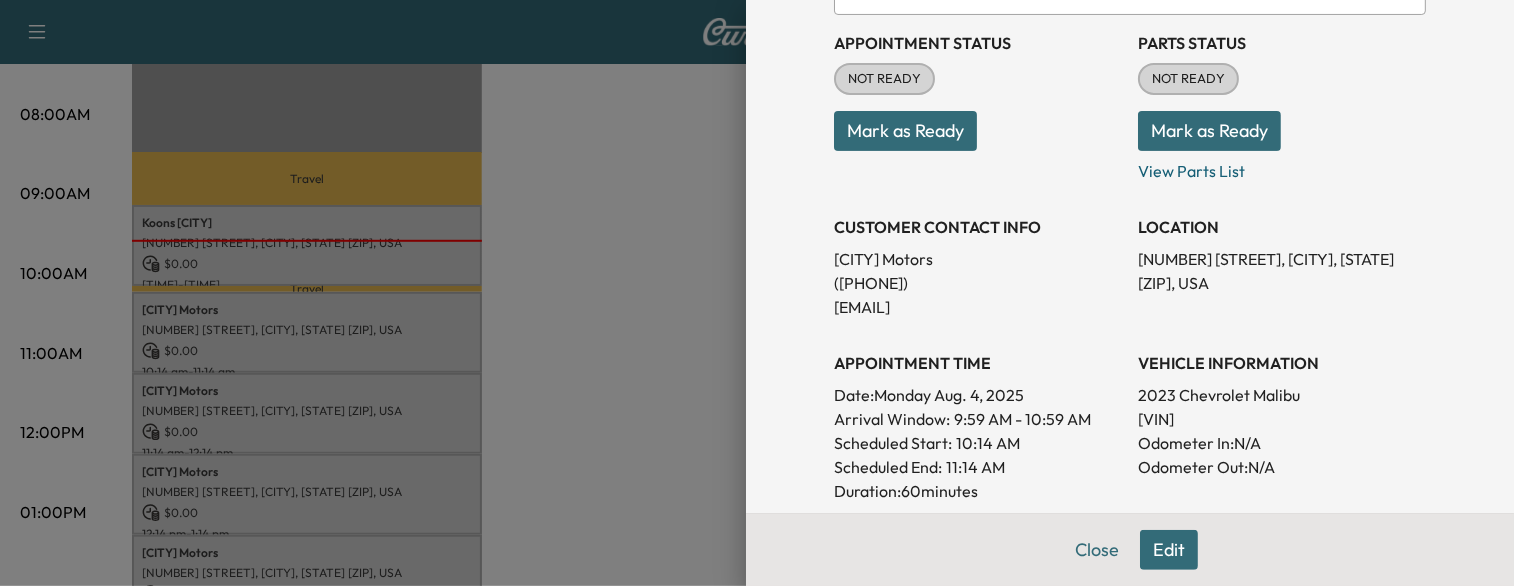 scroll, scrollTop: 244, scrollLeft: 0, axis: vertical 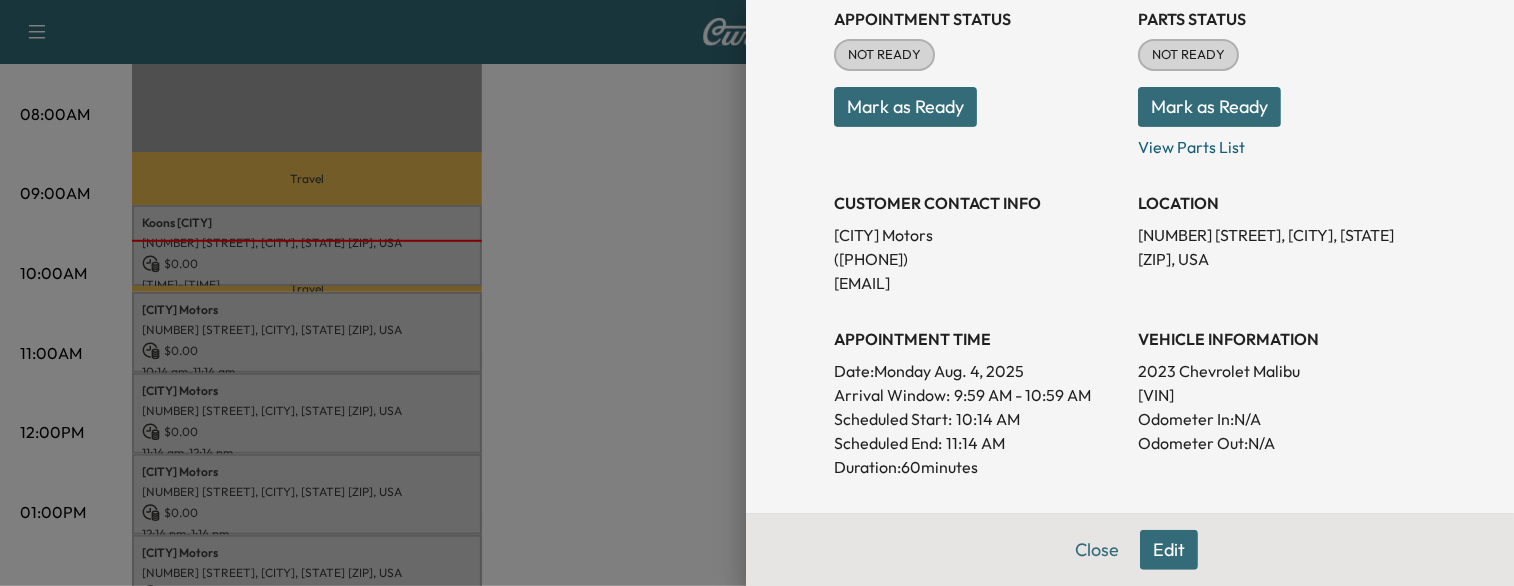 click at bounding box center (757, 293) 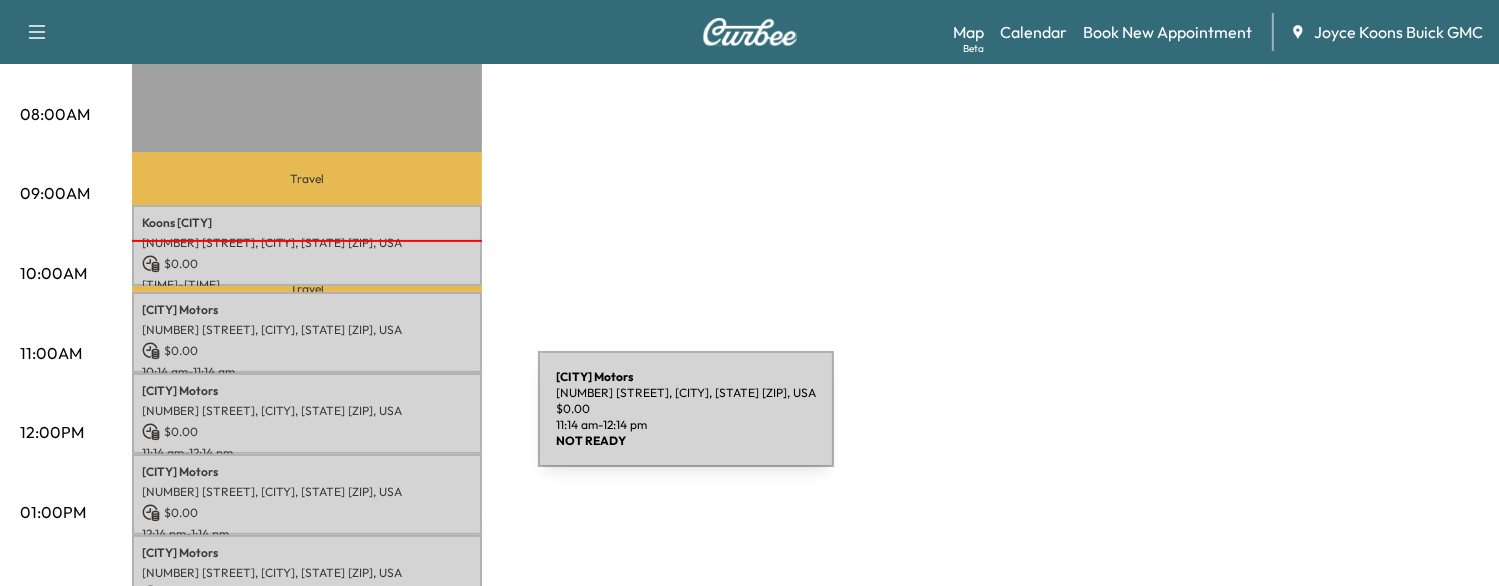 click on "$ 0.00" at bounding box center (307, 432) 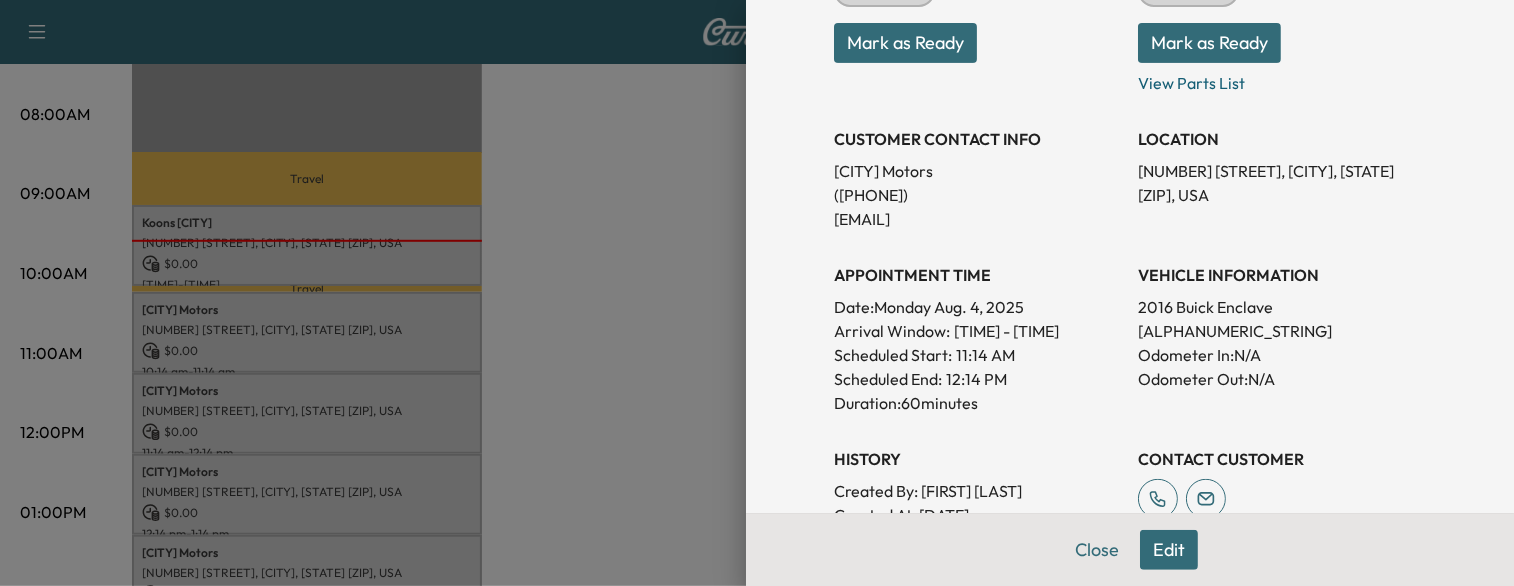 scroll, scrollTop: 312, scrollLeft: 0, axis: vertical 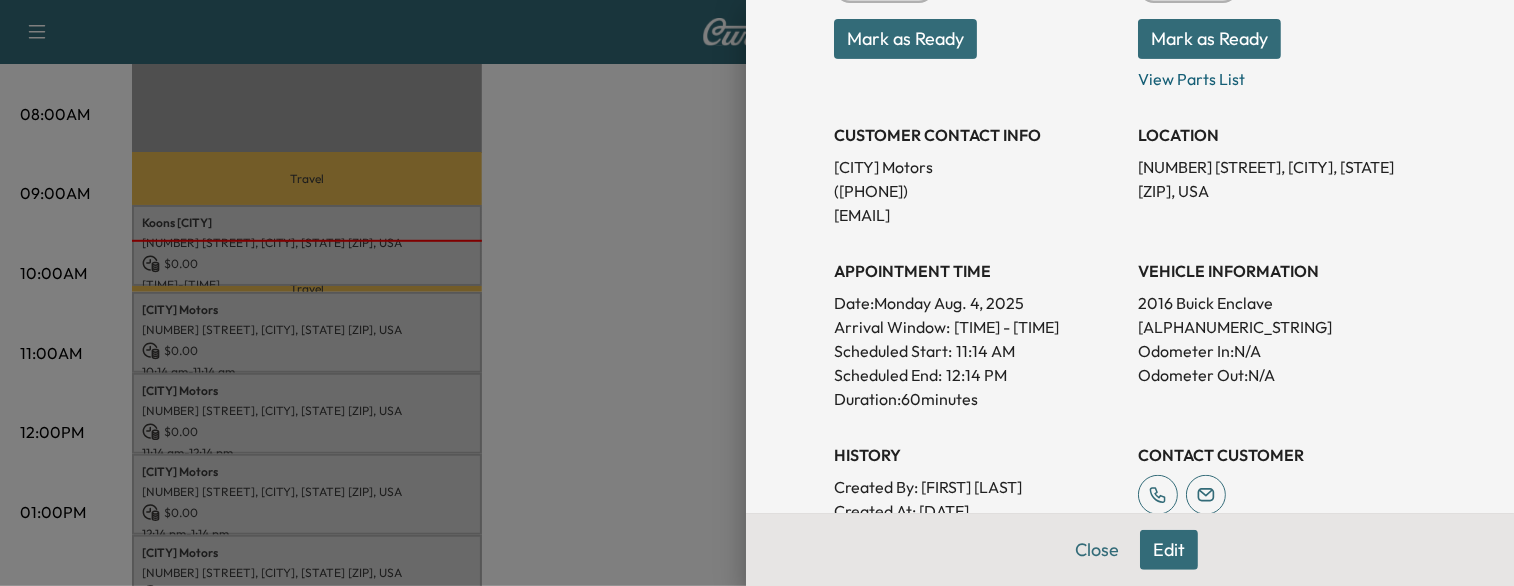 click at bounding box center [757, 293] 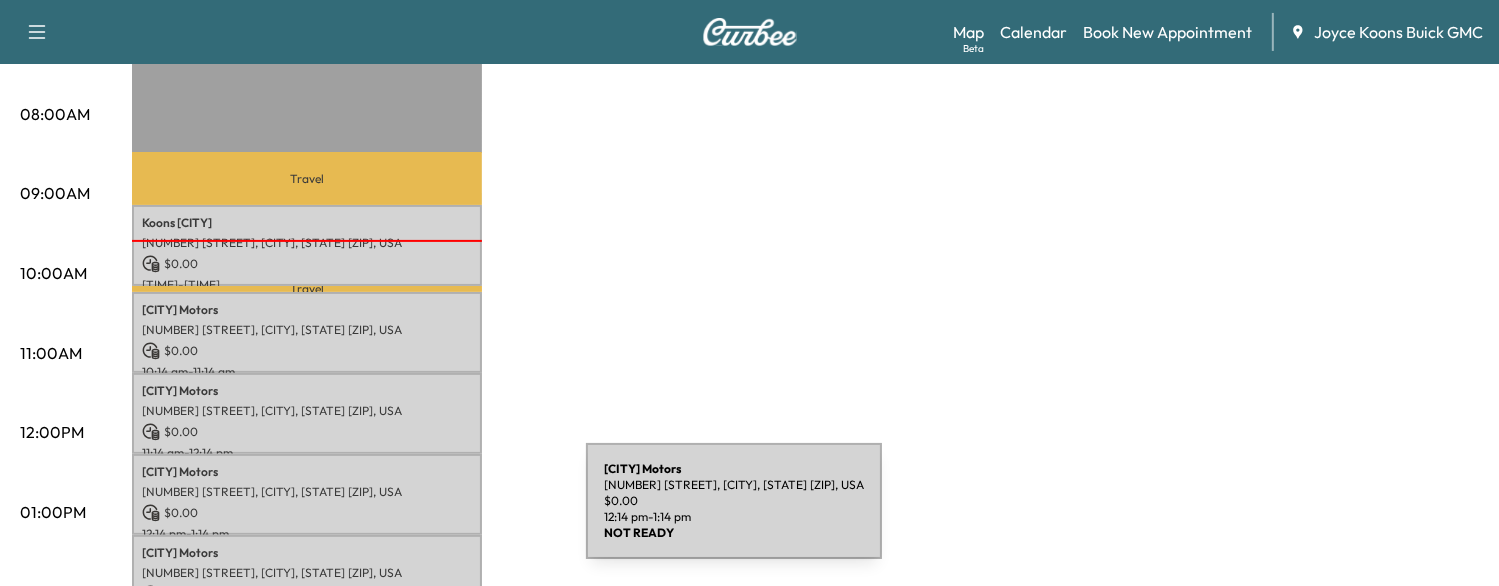 click on "$ 0.00" at bounding box center (307, 513) 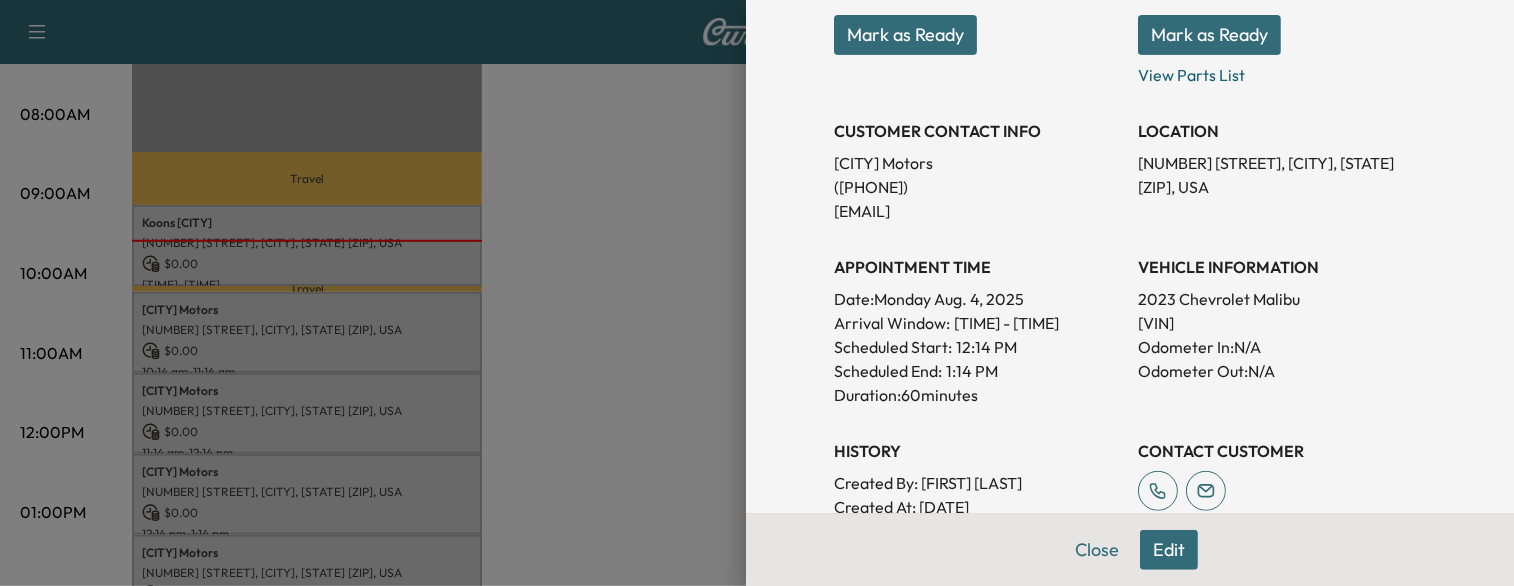 scroll, scrollTop: 319, scrollLeft: 0, axis: vertical 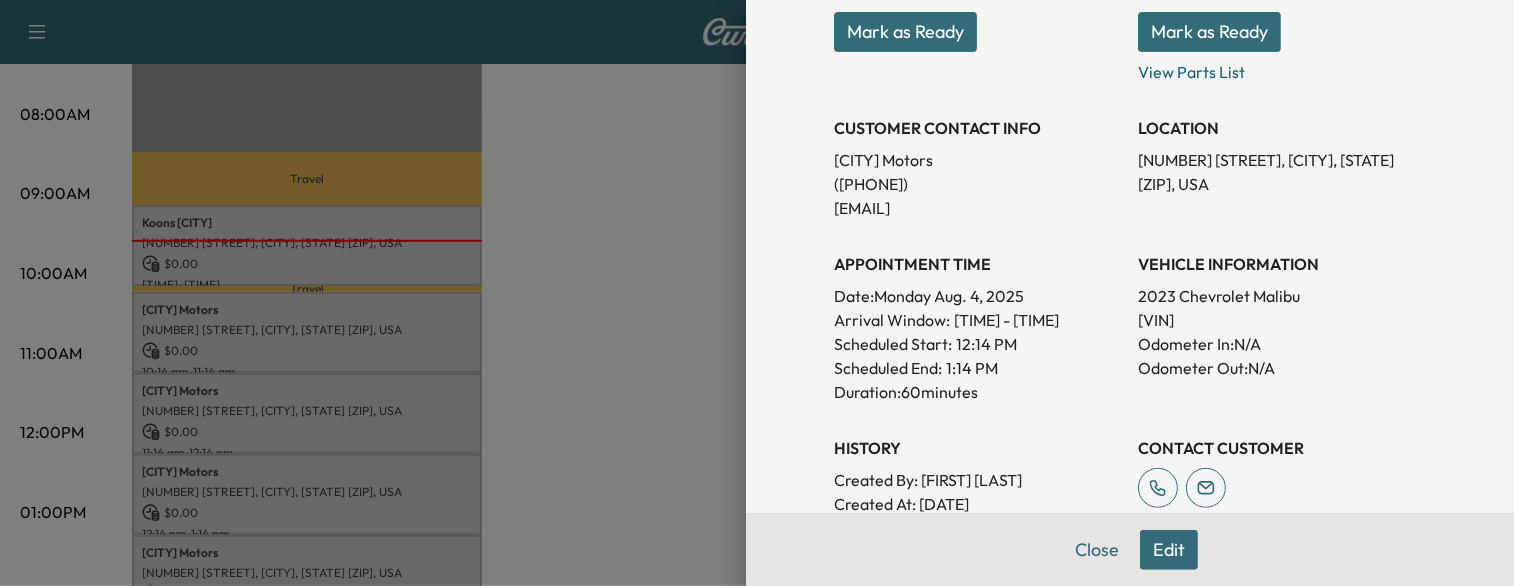 click at bounding box center (757, 293) 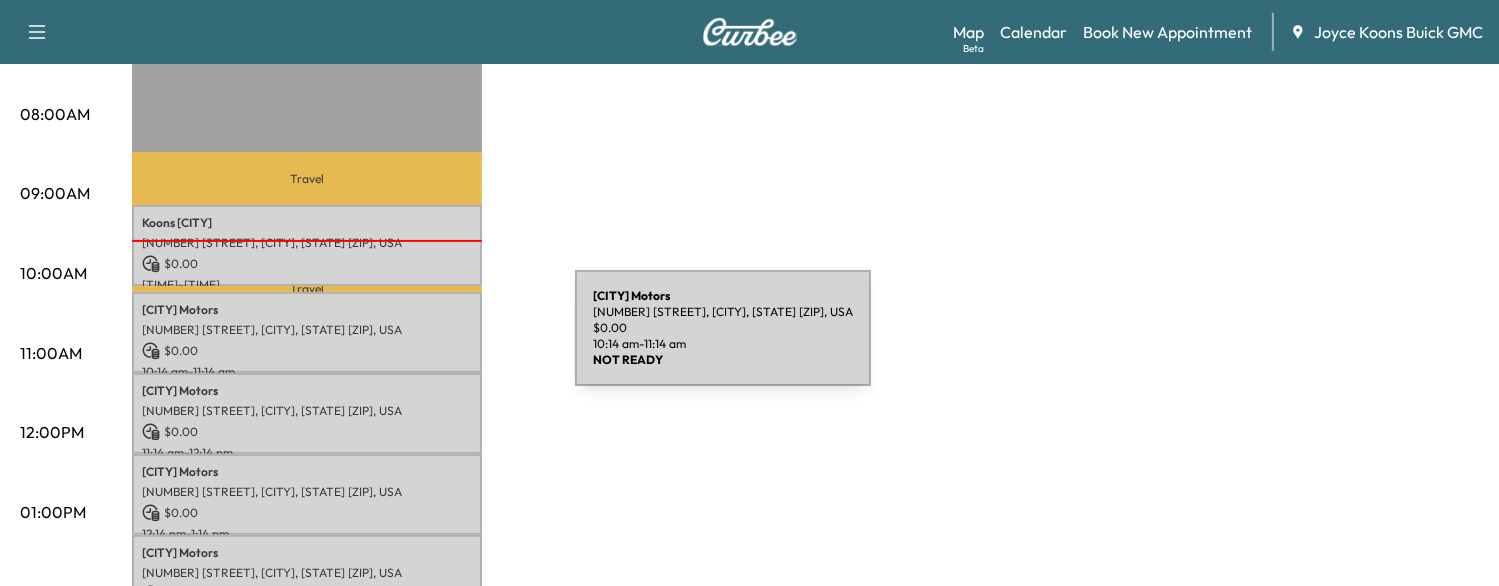 click on "$ 0.00" at bounding box center [307, 351] 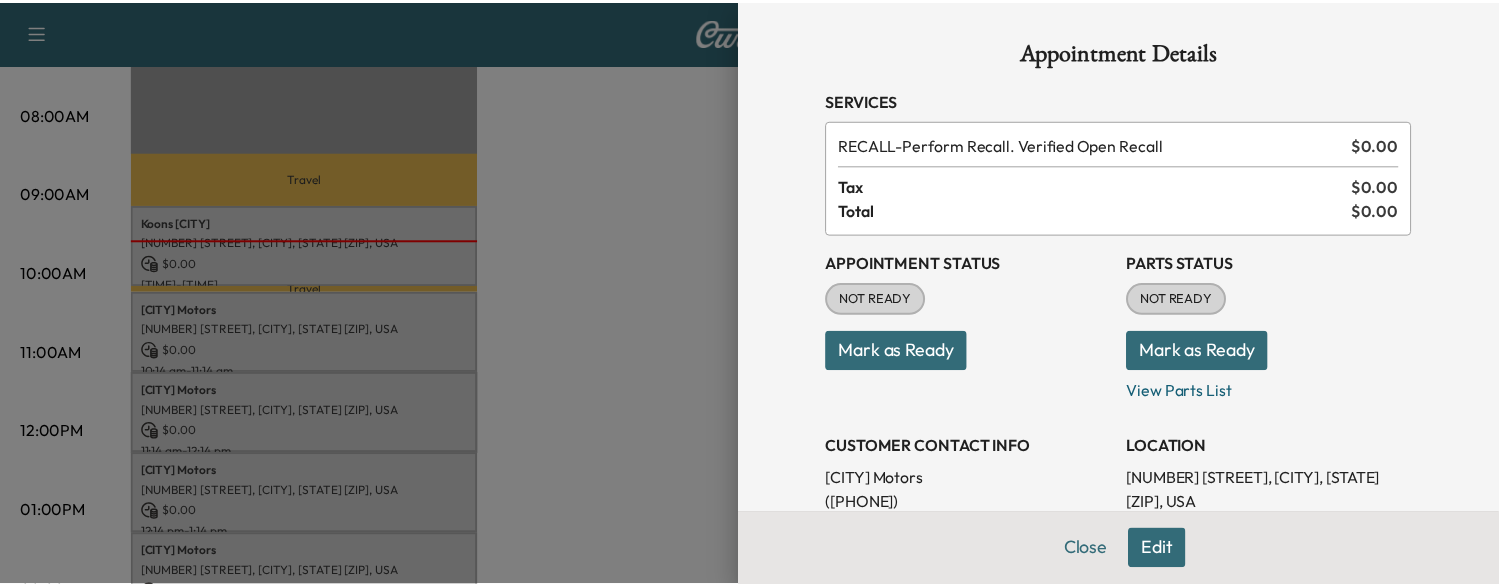 scroll, scrollTop: 302, scrollLeft: 0, axis: vertical 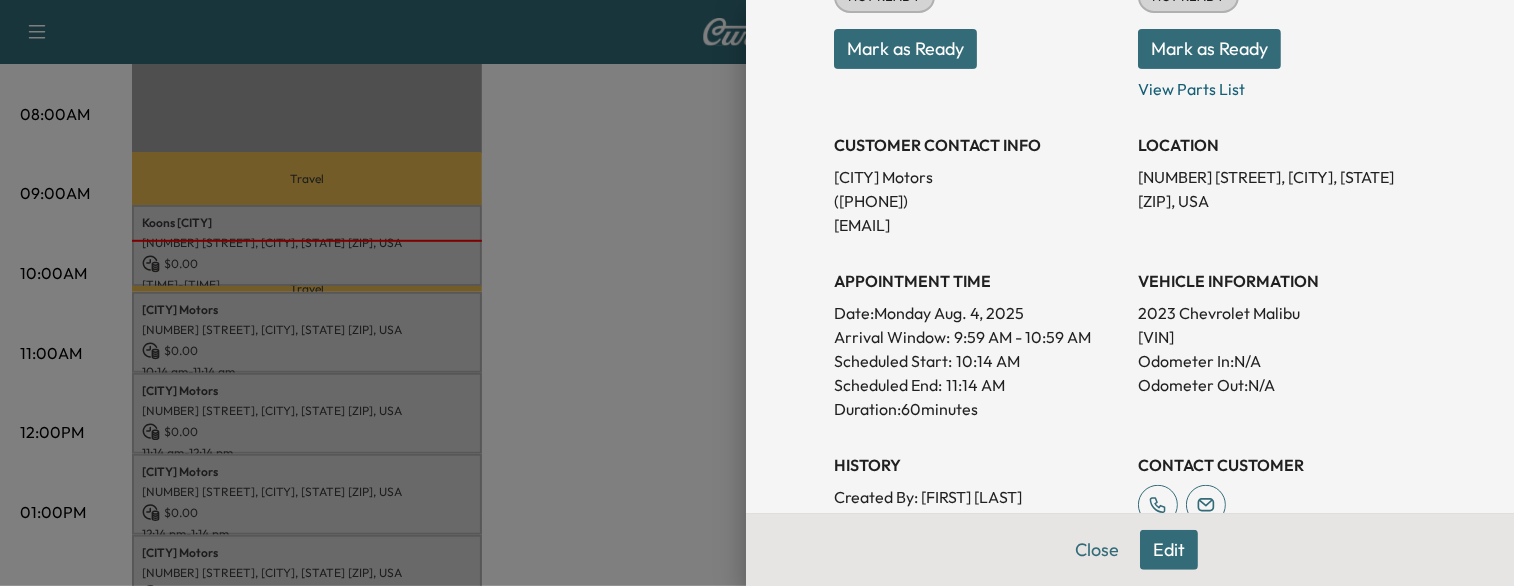 click at bounding box center (757, 293) 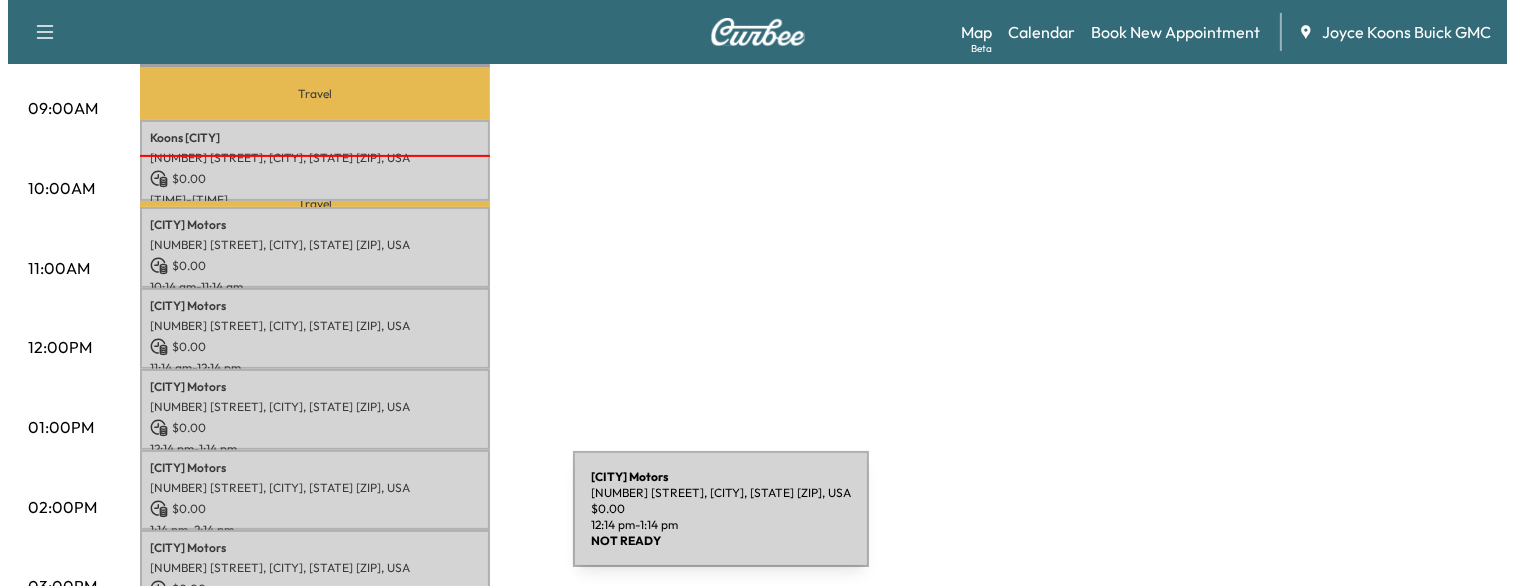 scroll, scrollTop: 606, scrollLeft: 0, axis: vertical 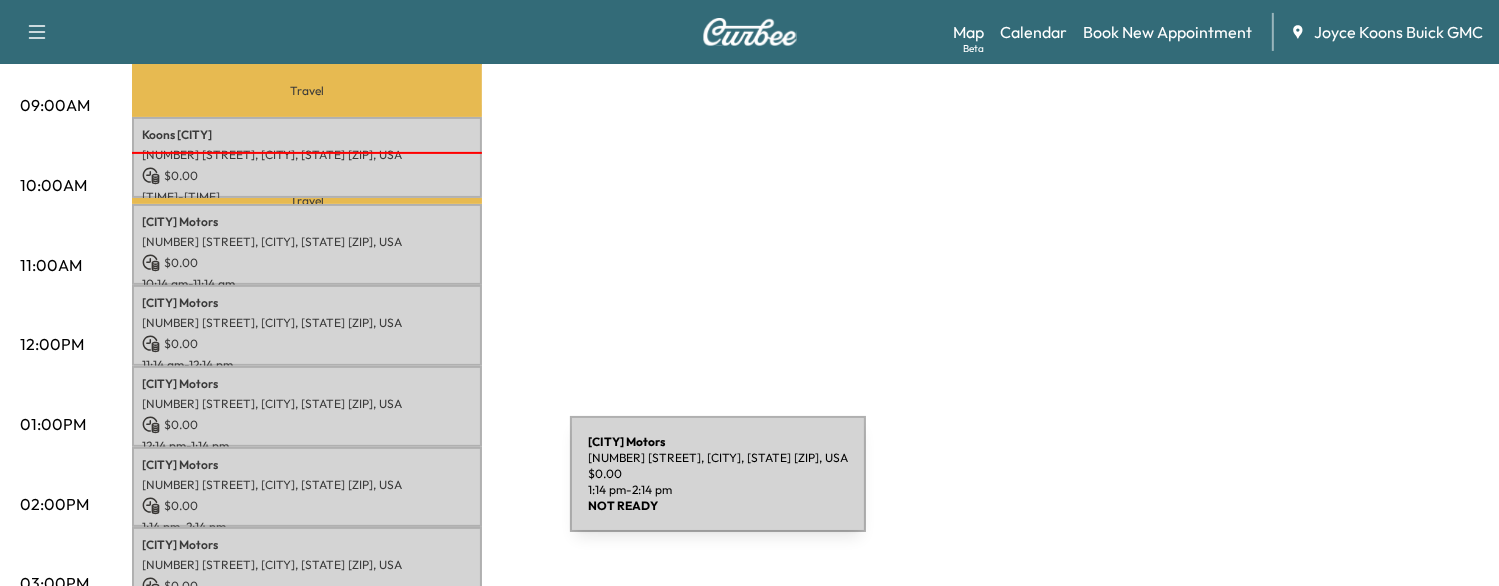 click on "[CITY]    Motors [NUMBER] [STREET], [CITY], [STATE] [ZIP], USA   $ 0.00 [TIME]  -  [TIME]" at bounding box center [307, 487] 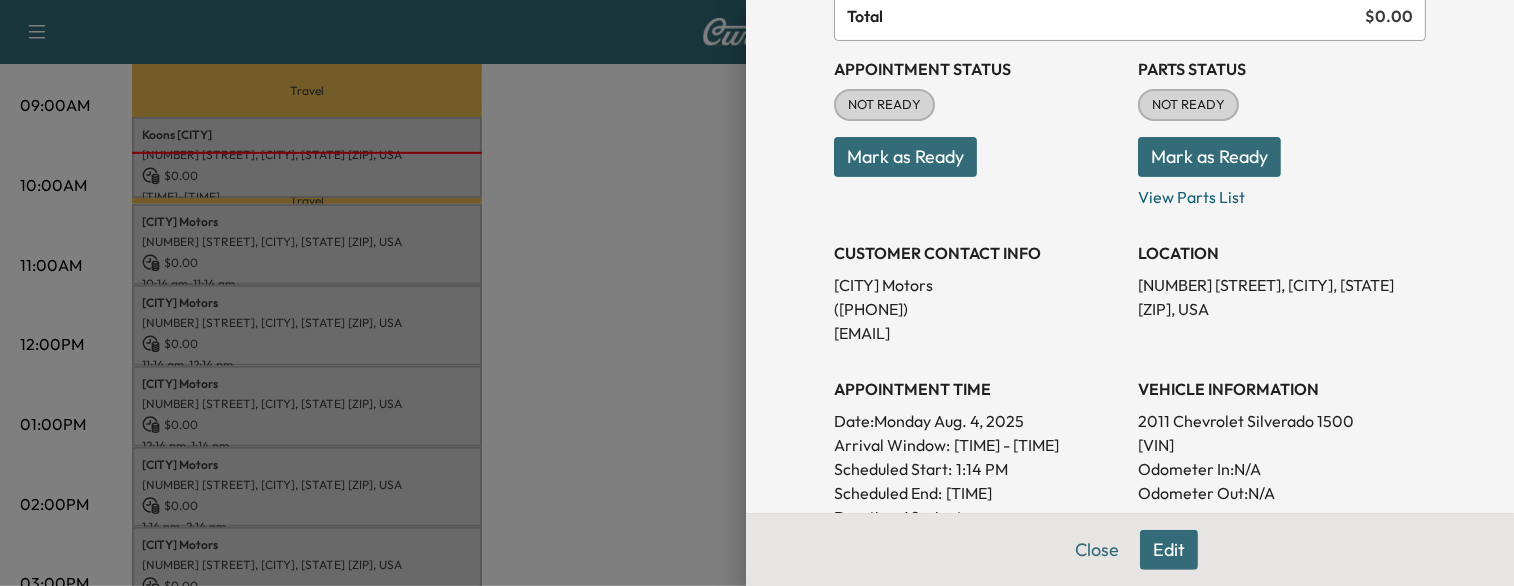 scroll, scrollTop: 198, scrollLeft: 0, axis: vertical 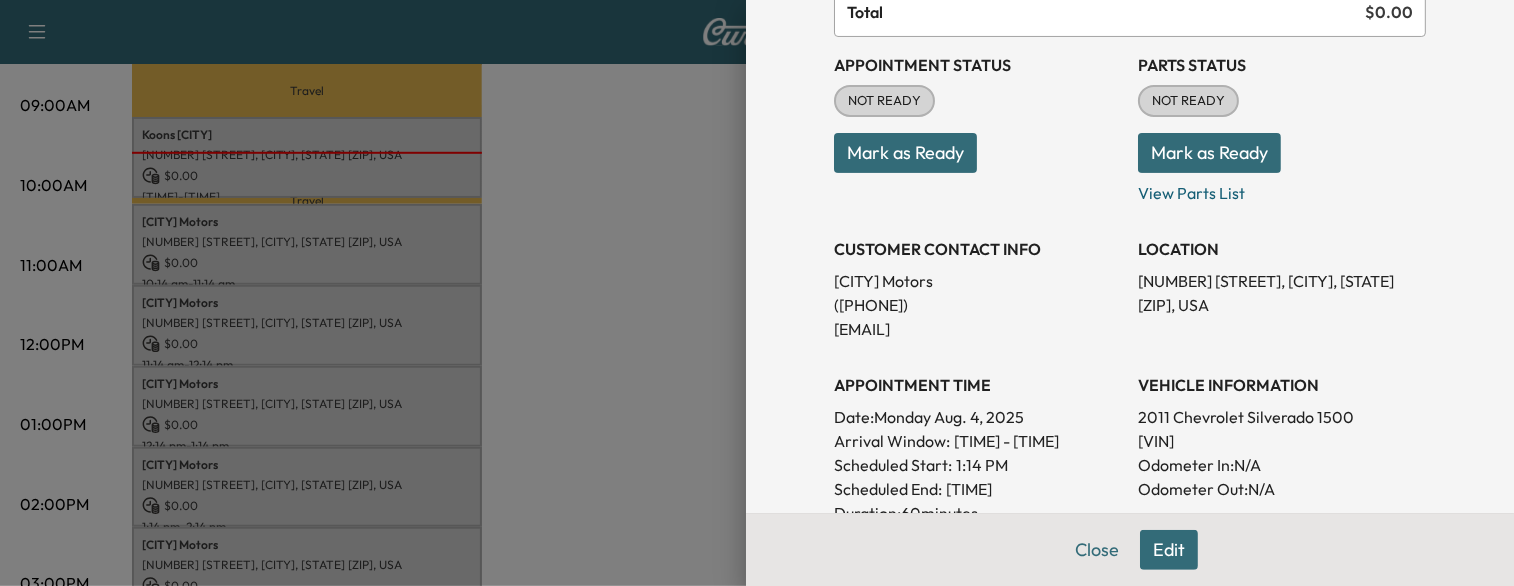 click at bounding box center [757, 293] 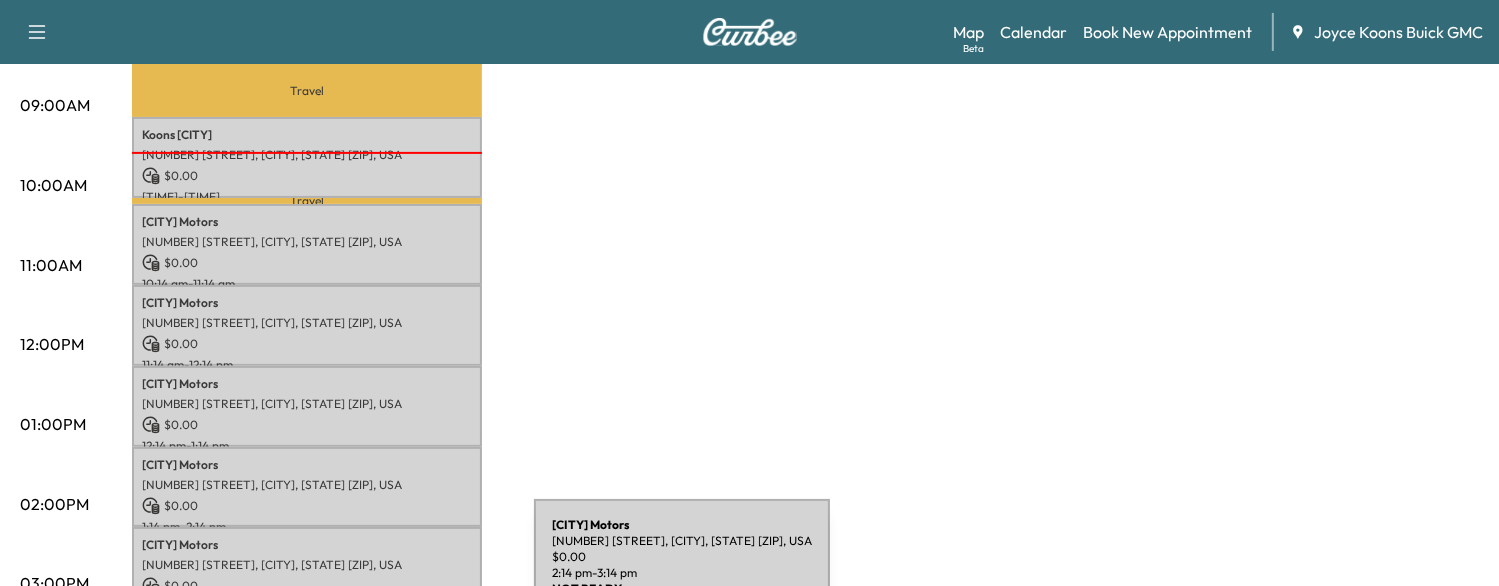 click on "$ 0.00" at bounding box center (307, 586) 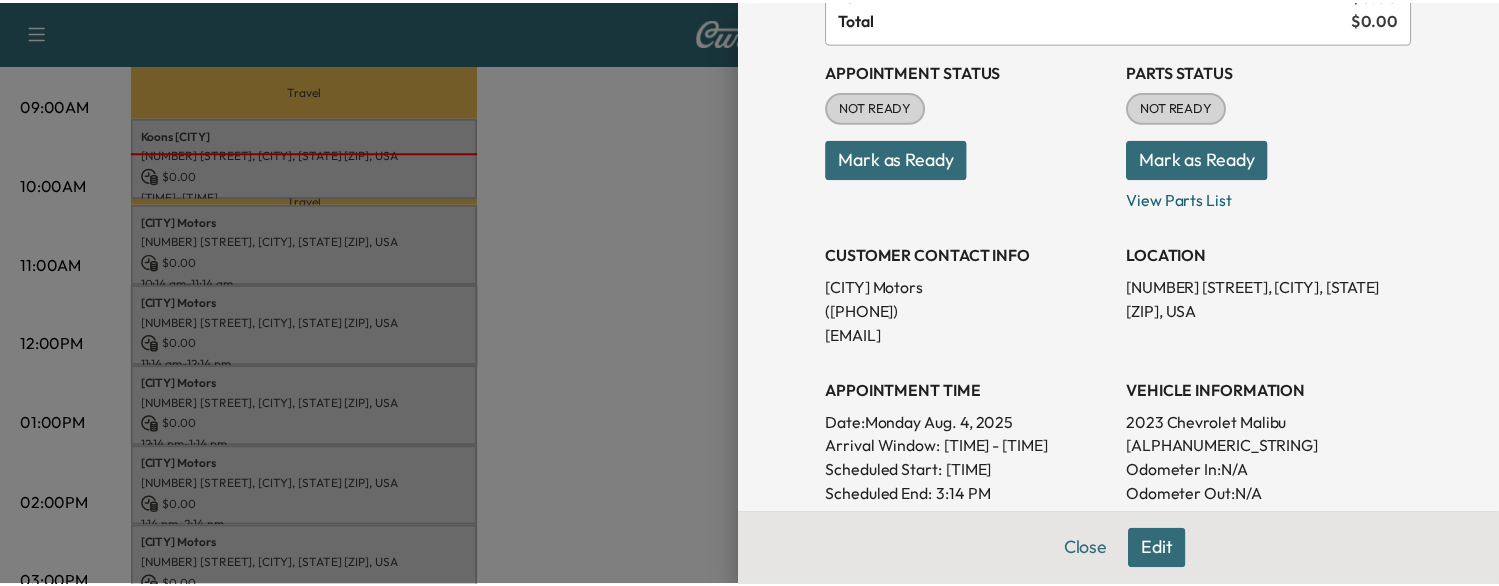scroll, scrollTop: 204, scrollLeft: 0, axis: vertical 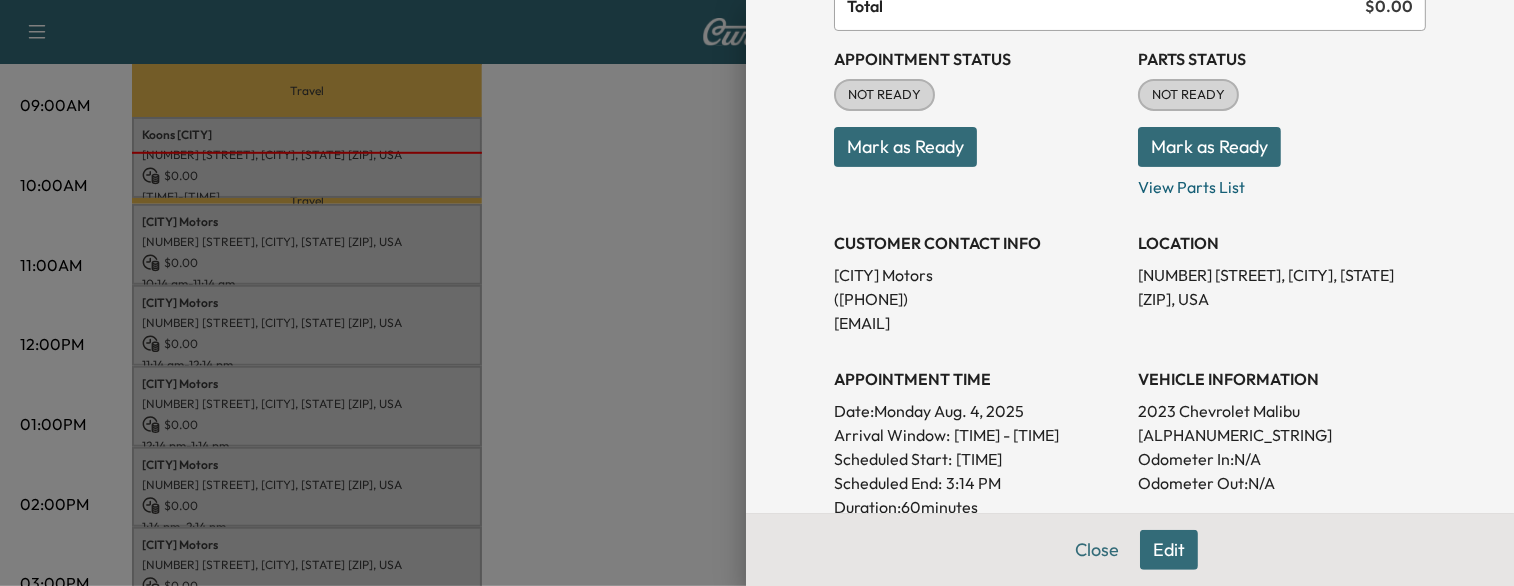 click at bounding box center (757, 293) 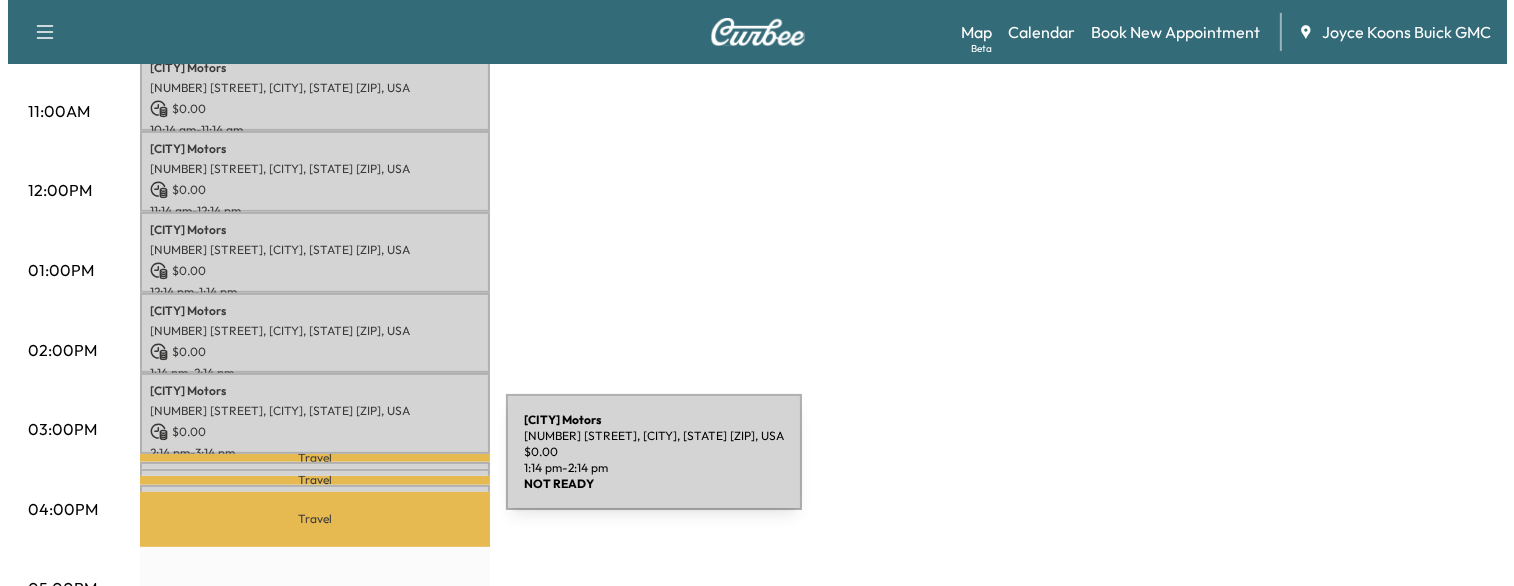 scroll, scrollTop: 762, scrollLeft: 0, axis: vertical 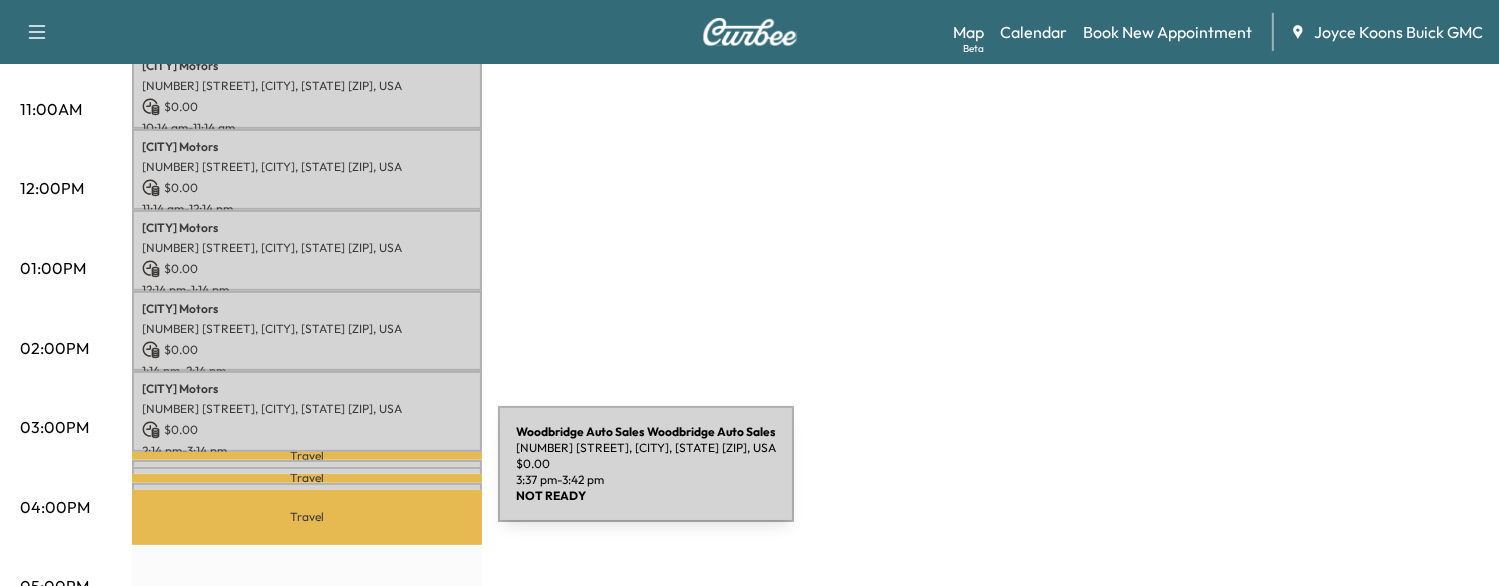 click on "Woodbridge Auto Sales    Woodbridge Auto Sales  [NUMBER] [STREET], [CITY], [STATE] [ZIP], USA   $ 0.00 [TIME]  -  [TIME]" at bounding box center (307, 493) 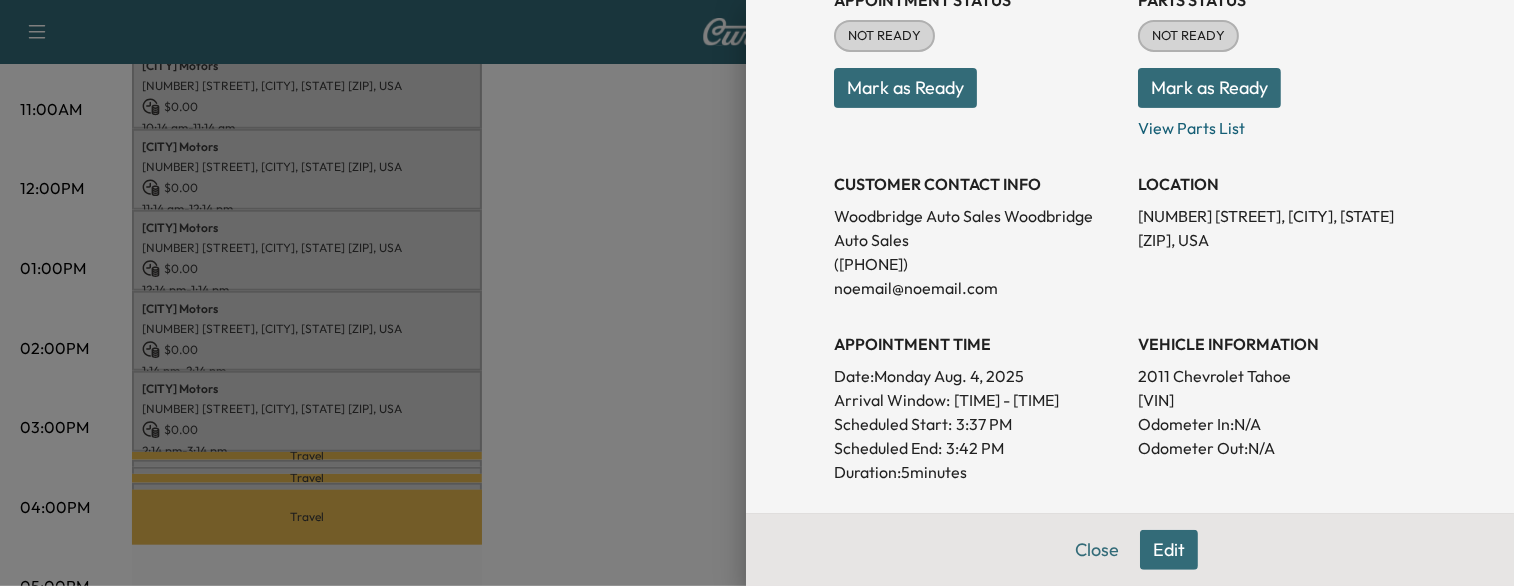 scroll, scrollTop: 272, scrollLeft: 0, axis: vertical 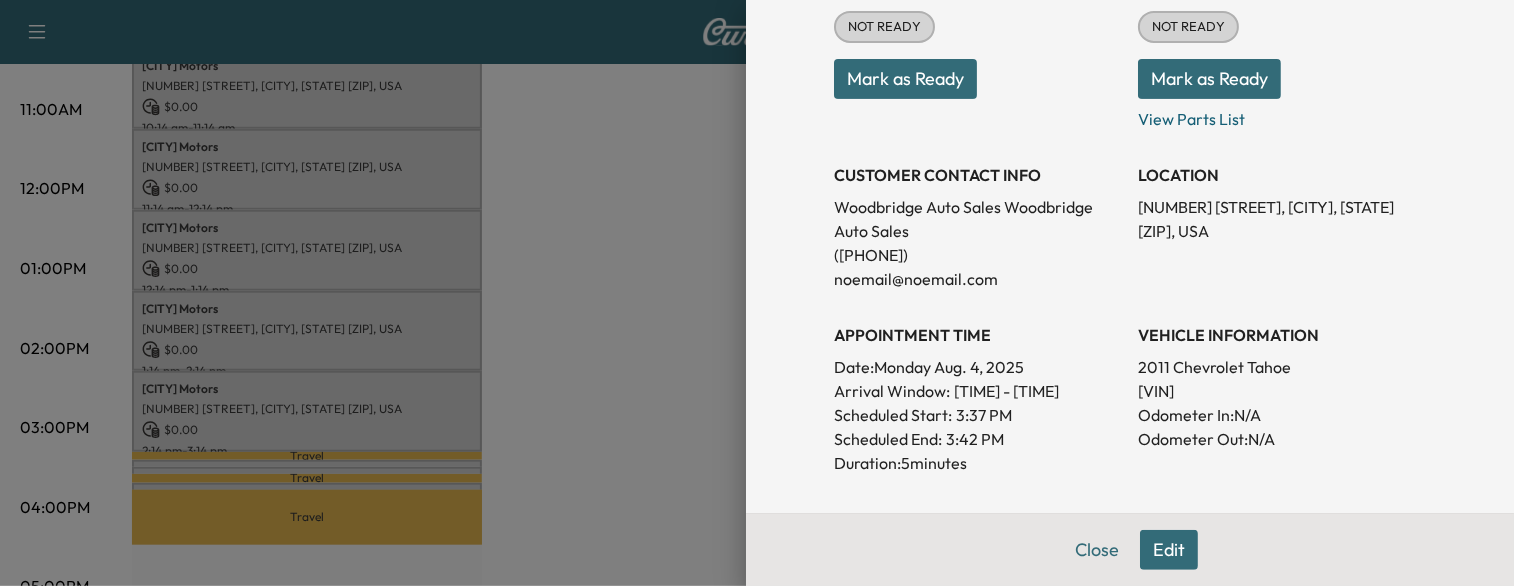 click at bounding box center (757, 293) 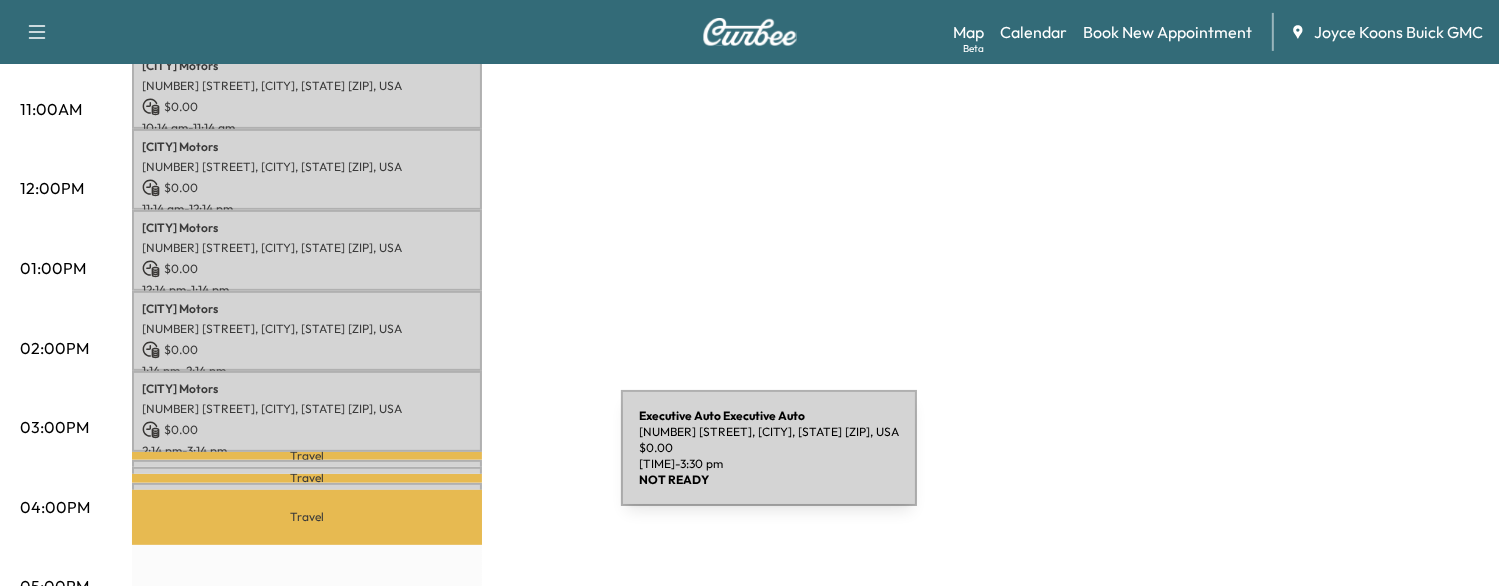 click on "Executive Auto   Executive Auto [NUMBER] [STREET], [CITY], [STATE] [ZIP], USA   $ 0.00 [TIME]  -  [TIME]" at bounding box center [307, 477] 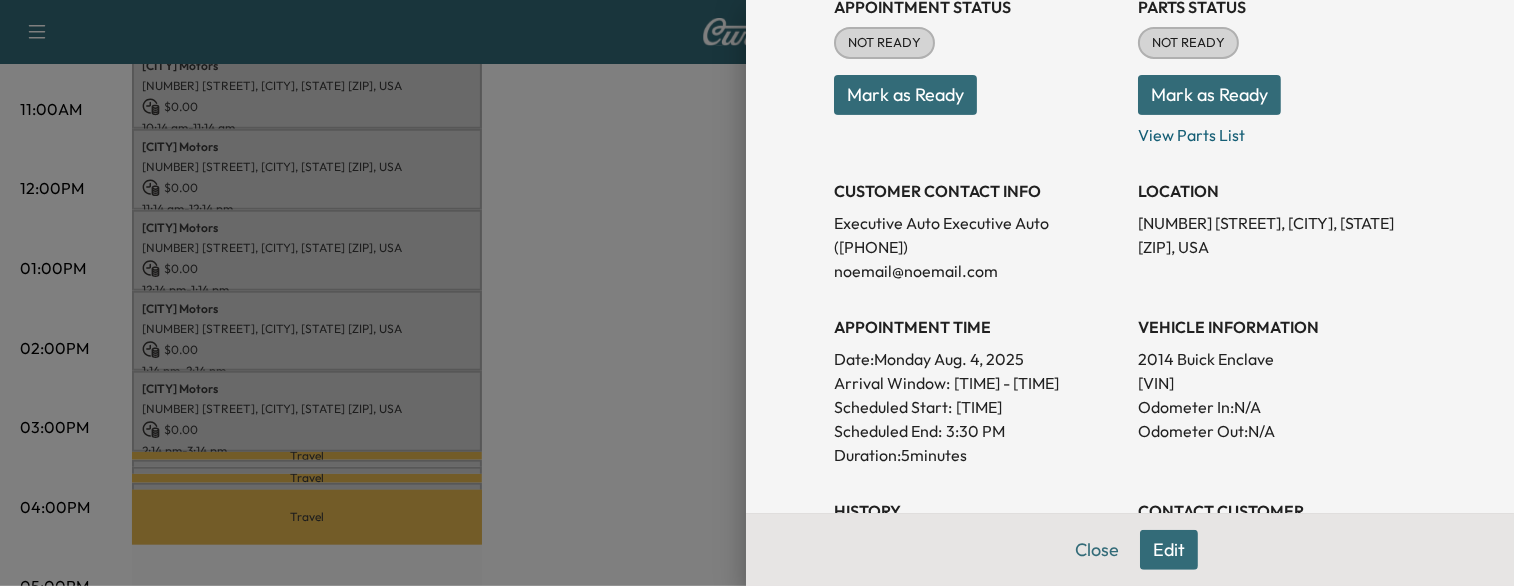 scroll, scrollTop: 260, scrollLeft: 0, axis: vertical 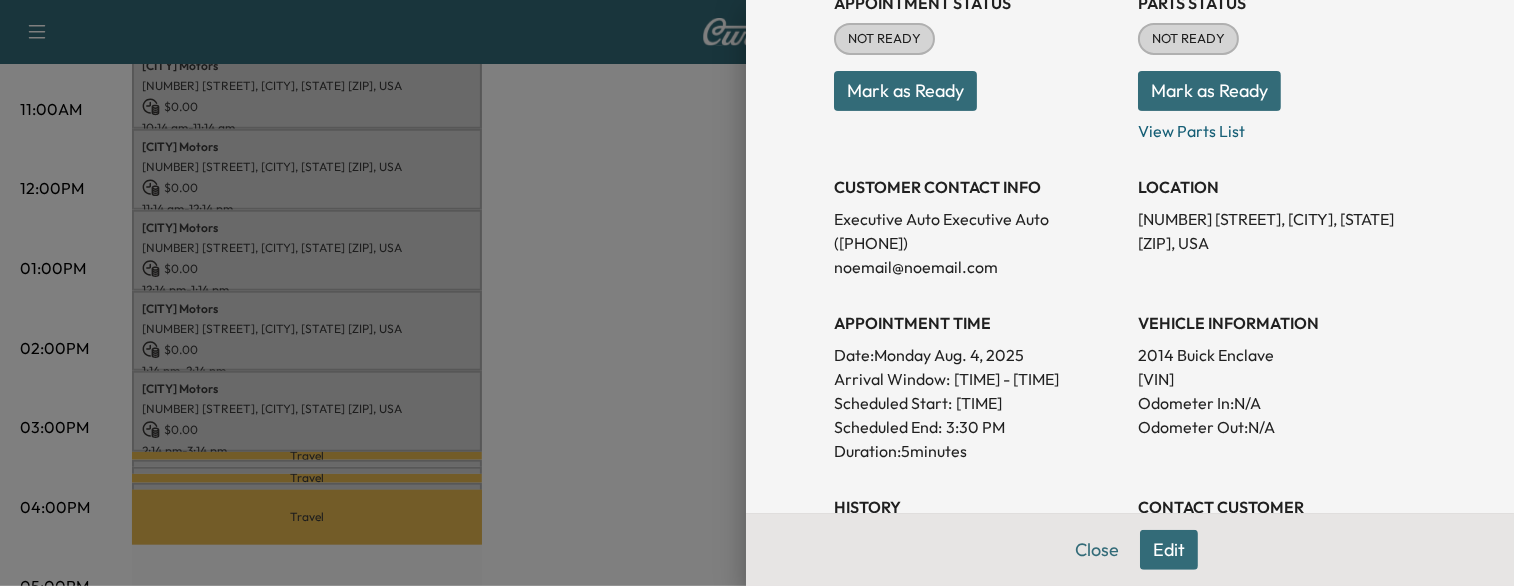 click at bounding box center [757, 293] 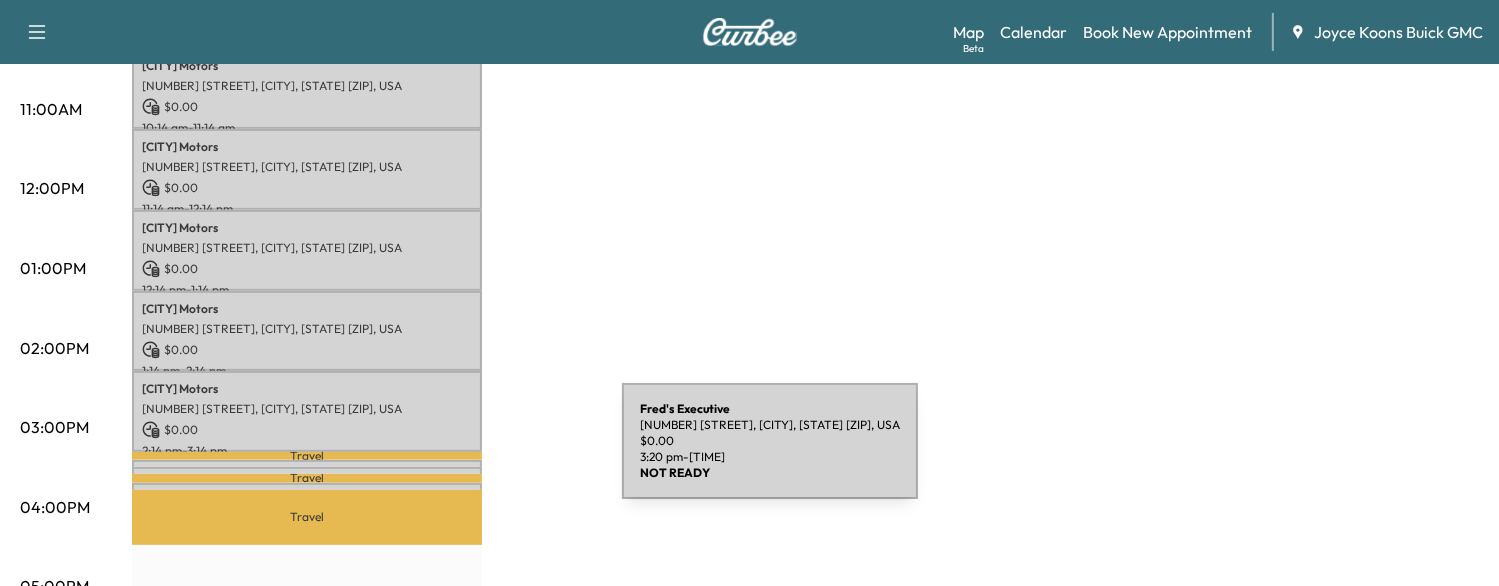 click on "Fred's   Executive [NUMBER] [STREET], [CITY], [STATE] [ZIP], USA   $ 0.00 [TIME]  -  [TIME]" at bounding box center (307, 470) 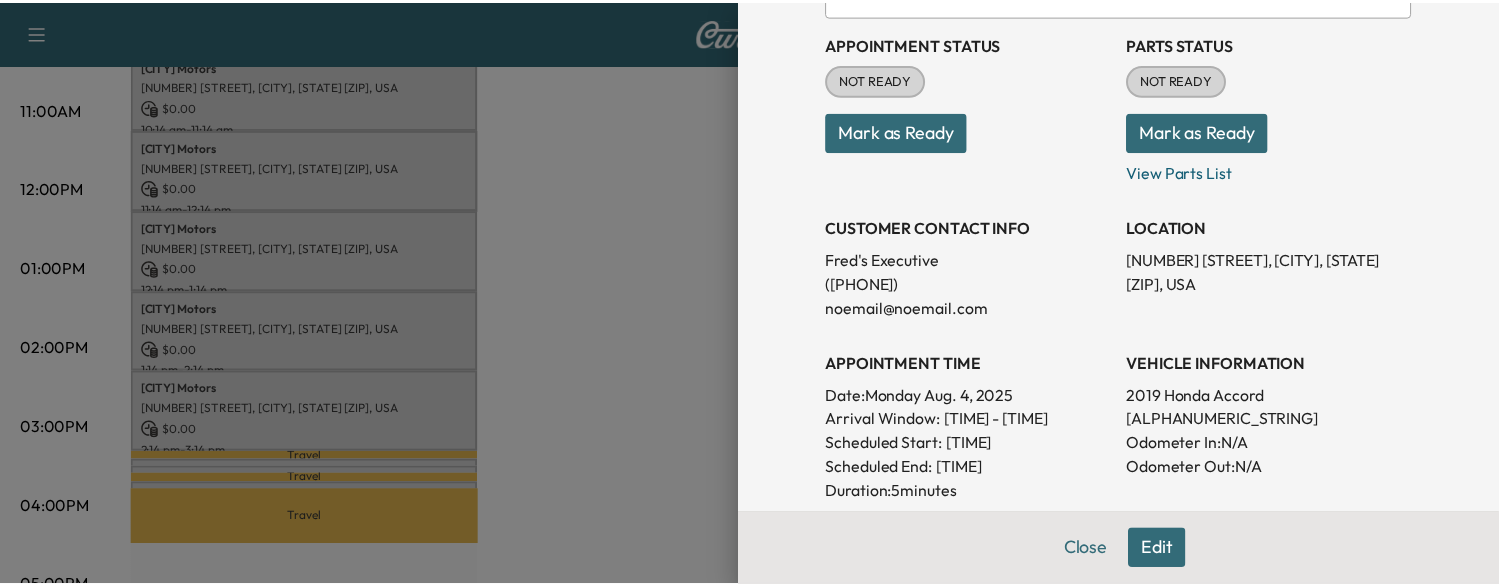 scroll, scrollTop: 220, scrollLeft: 0, axis: vertical 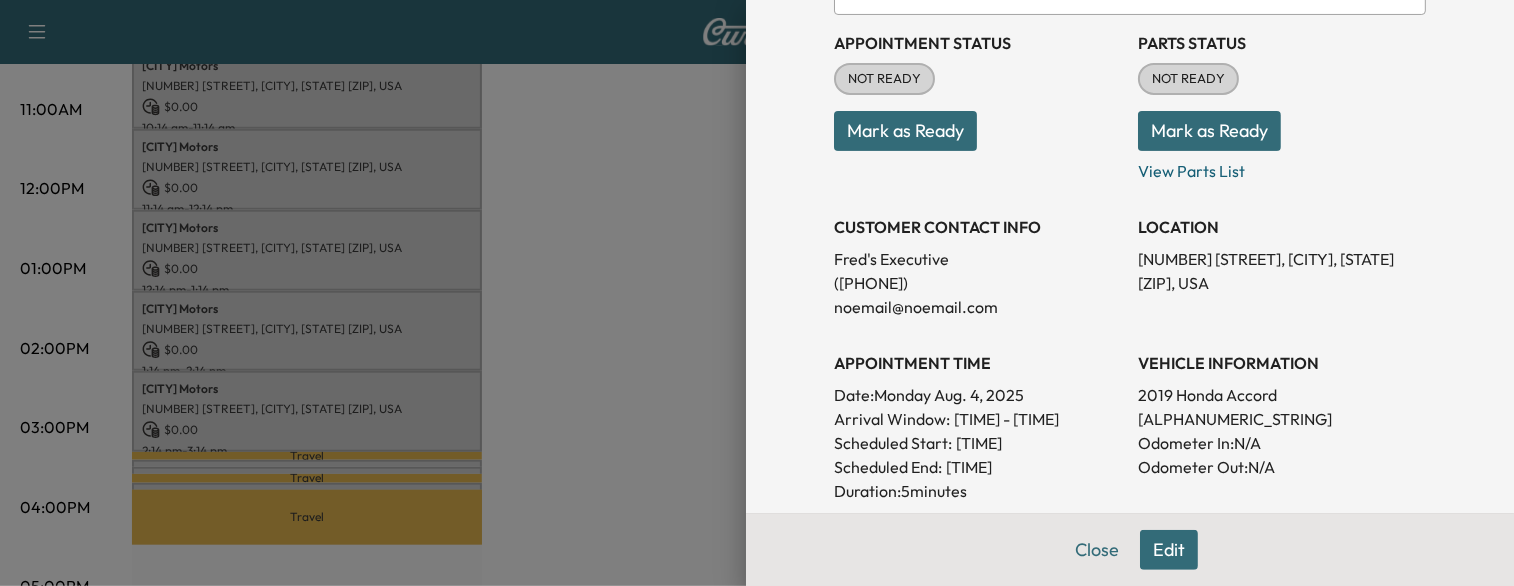 click at bounding box center (757, 293) 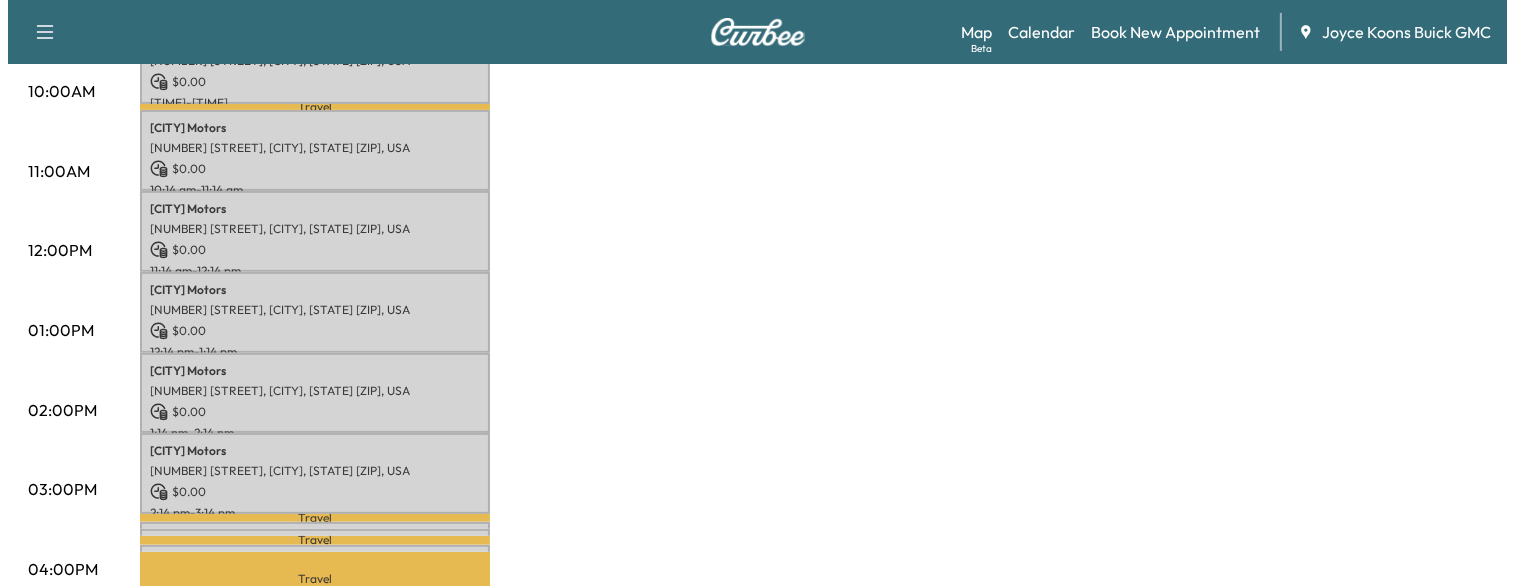 scroll, scrollTop: 700, scrollLeft: 0, axis: vertical 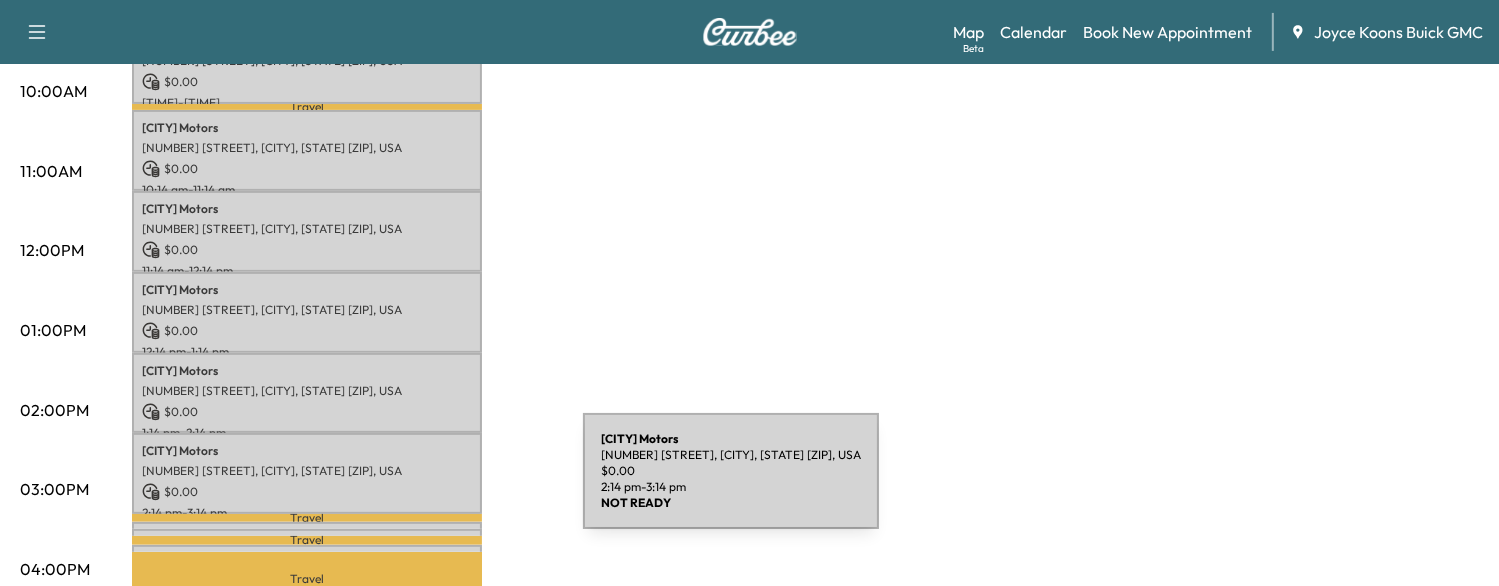 click on "$ 0.00" at bounding box center (307, 492) 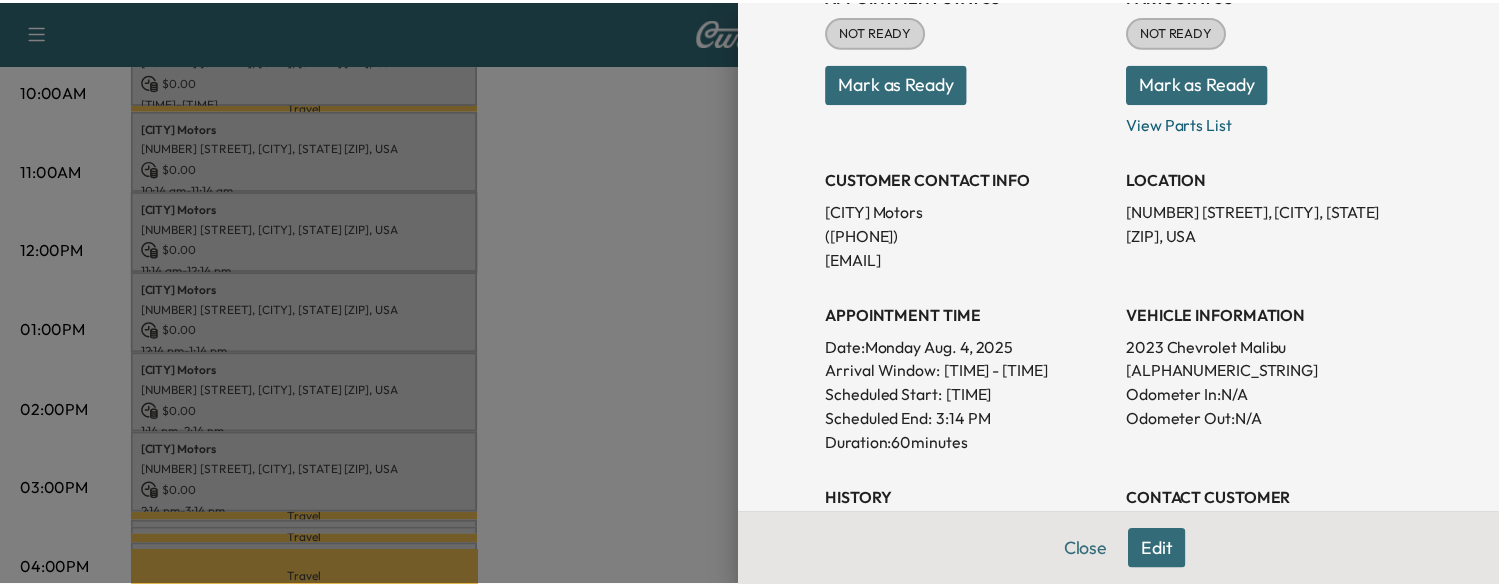 scroll, scrollTop: 284, scrollLeft: 0, axis: vertical 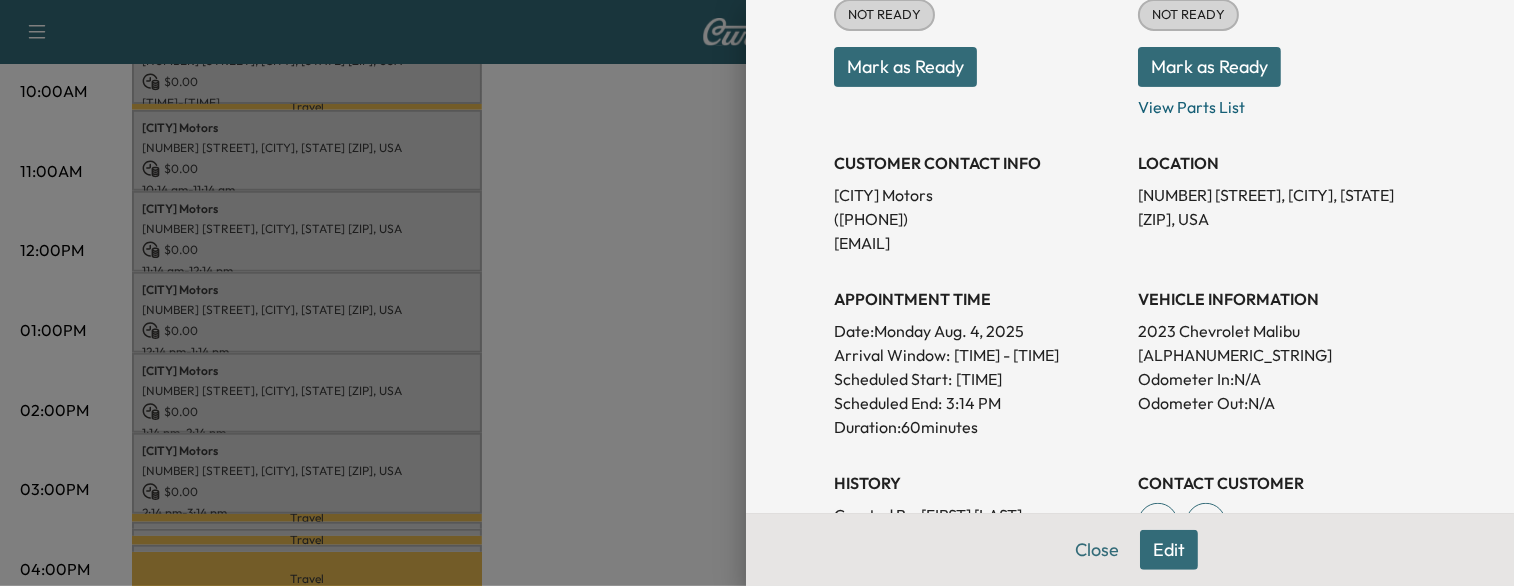 click on "[ALPHANUMERIC_STRING]" at bounding box center (1282, 355) 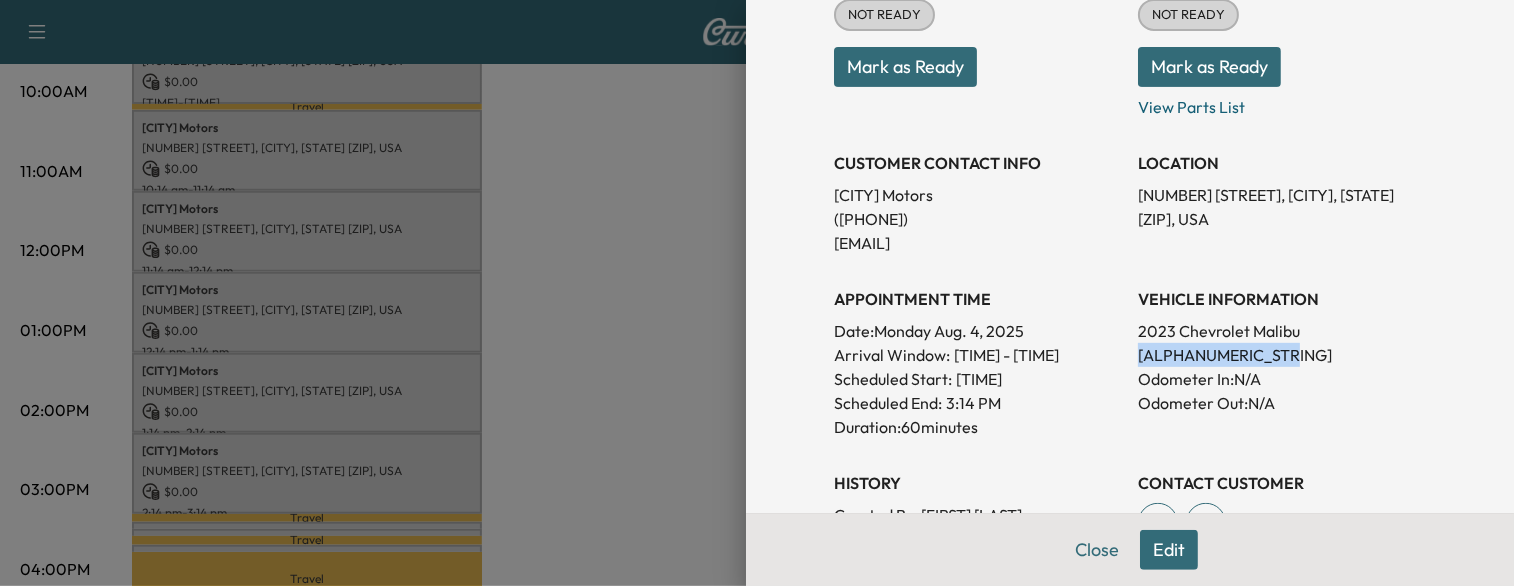 click on "[ALPHANUMERIC_STRING]" at bounding box center (1282, 355) 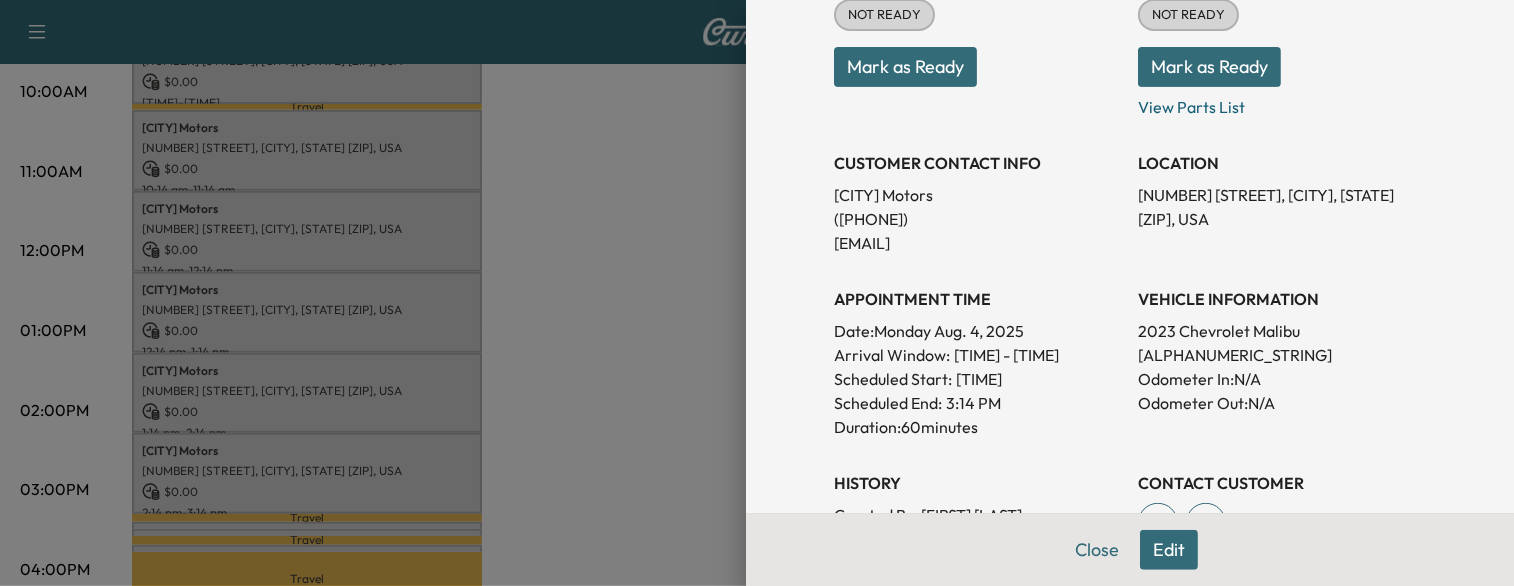 click at bounding box center (757, 293) 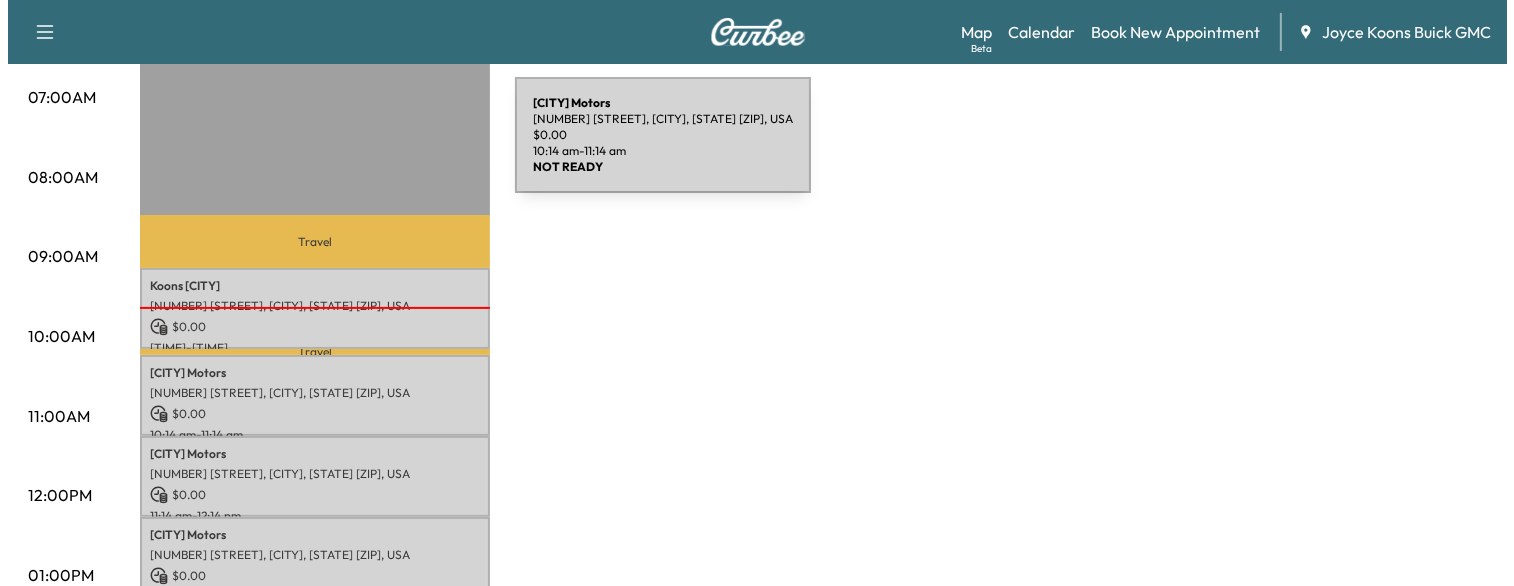 scroll, scrollTop: 448, scrollLeft: 0, axis: vertical 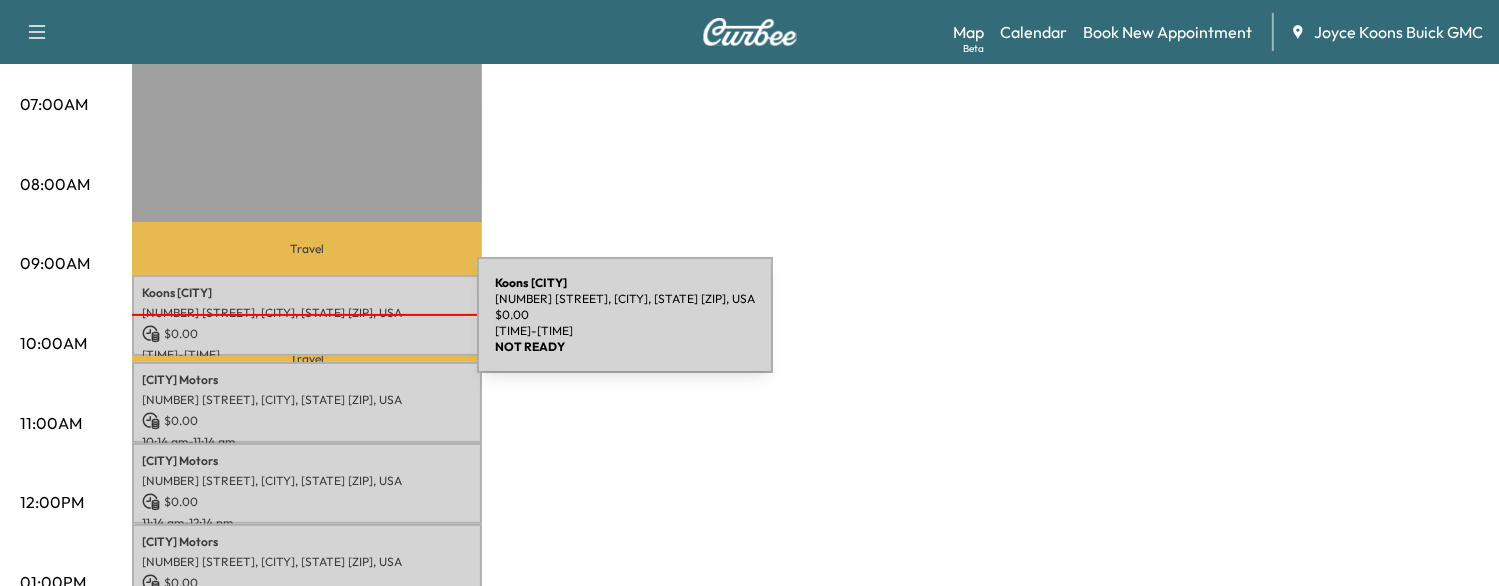 click on "$ 0.00" at bounding box center (307, 334) 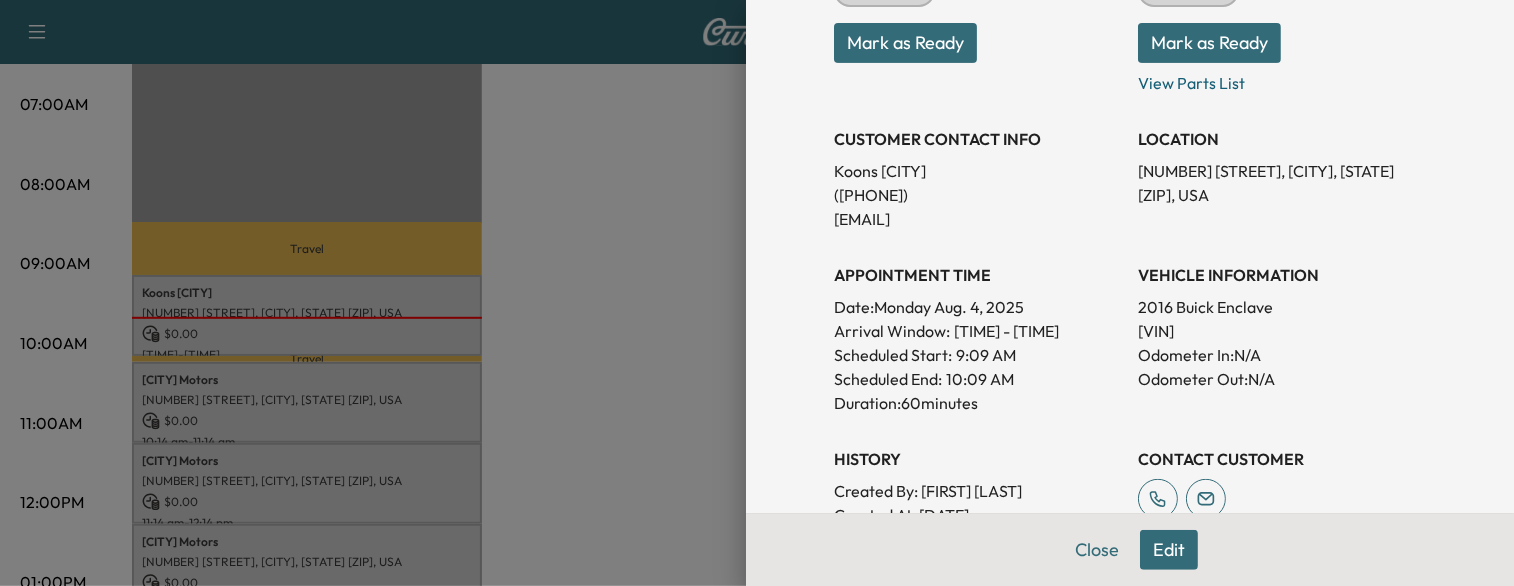 scroll, scrollTop: 308, scrollLeft: 0, axis: vertical 